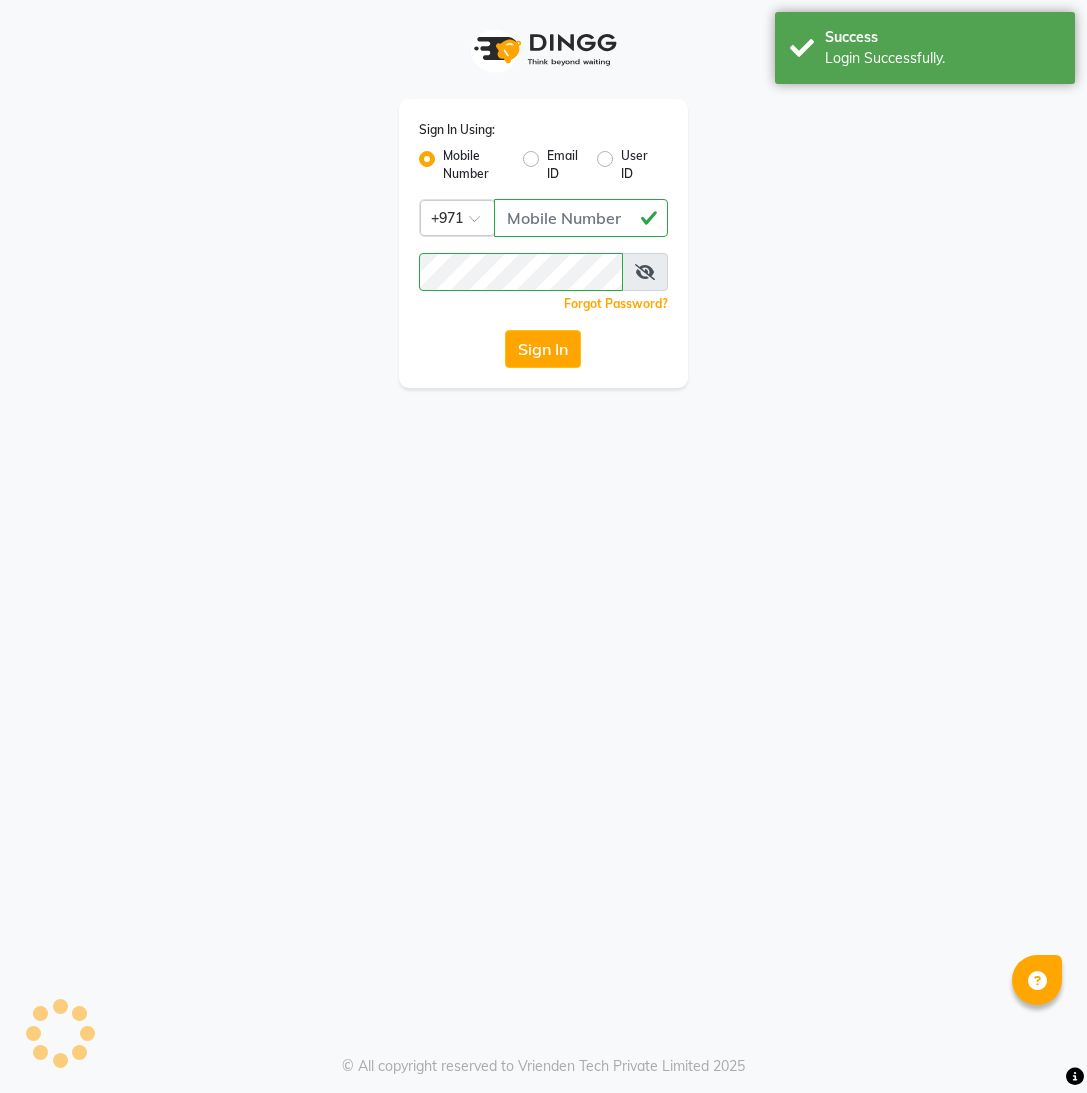 scroll, scrollTop: 0, scrollLeft: 0, axis: both 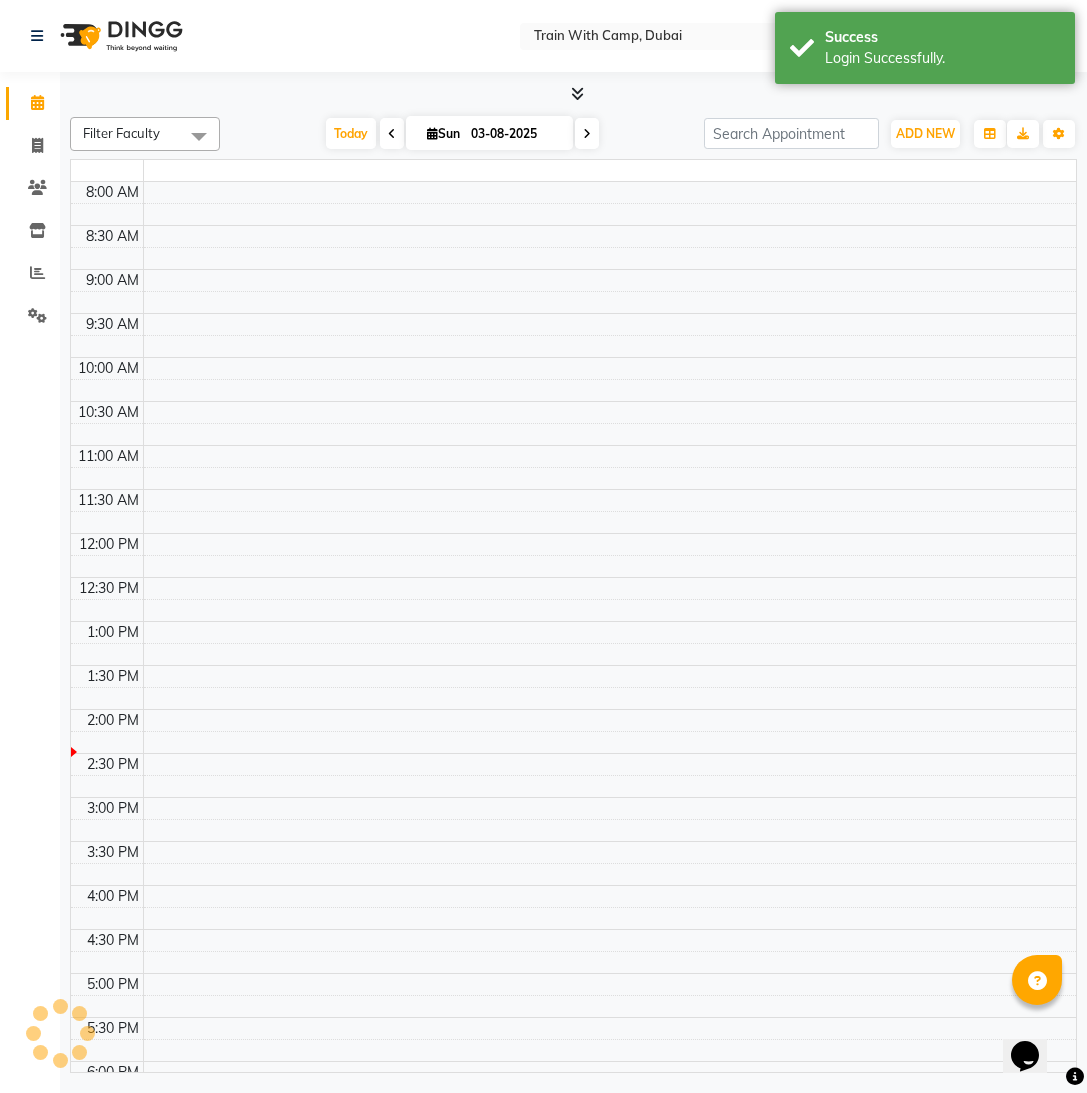 select on "en" 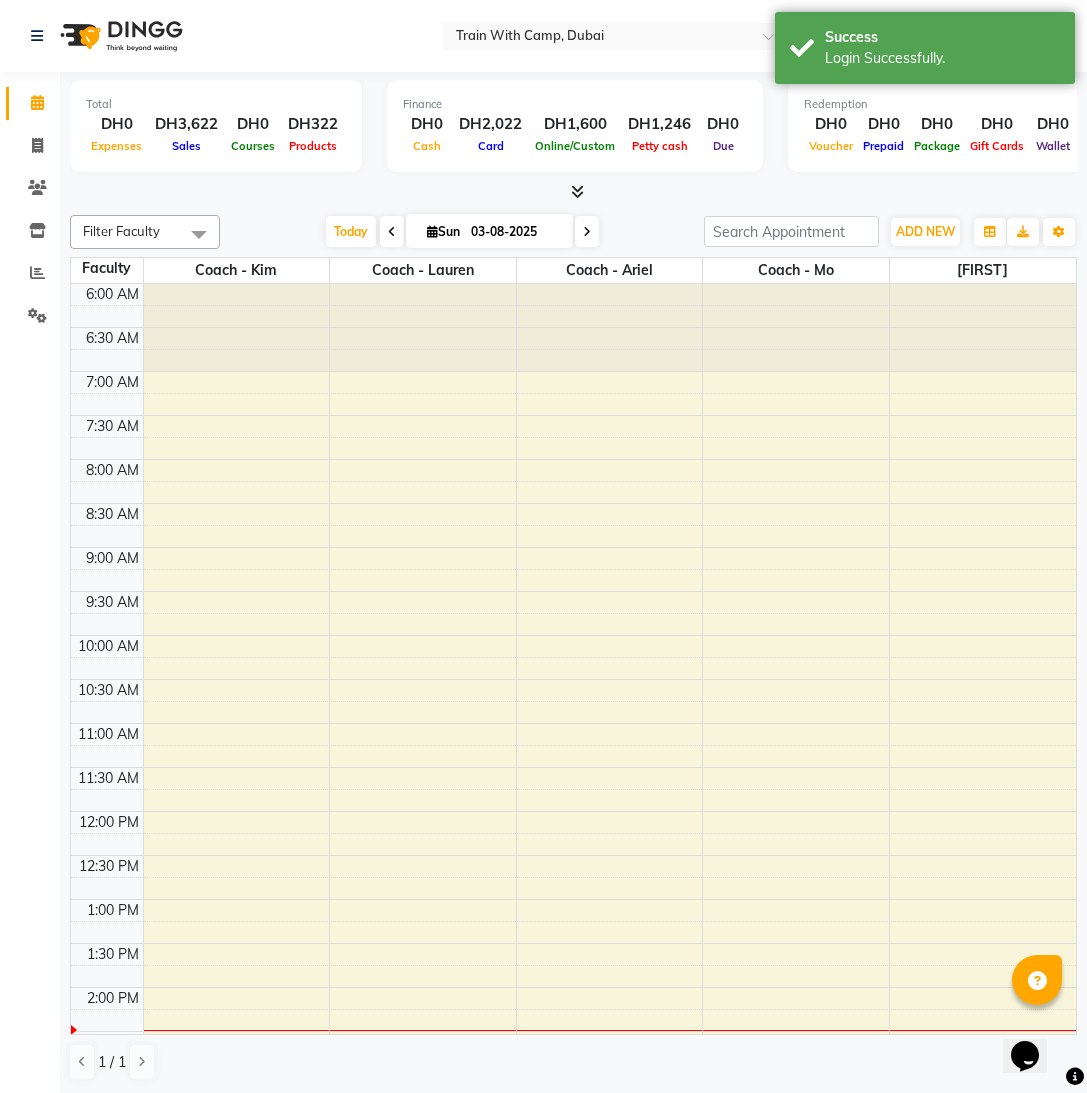 click on "Select Location × Train With Camp, Dubai Default Panel My Panel English ENGLISH Español العربية मराठी हिंदी ગુજરાતી தமிழ் 中文 Notifications nothing to show [NAME] Manage Profile Change Password Sign out  Version:3.15.11" 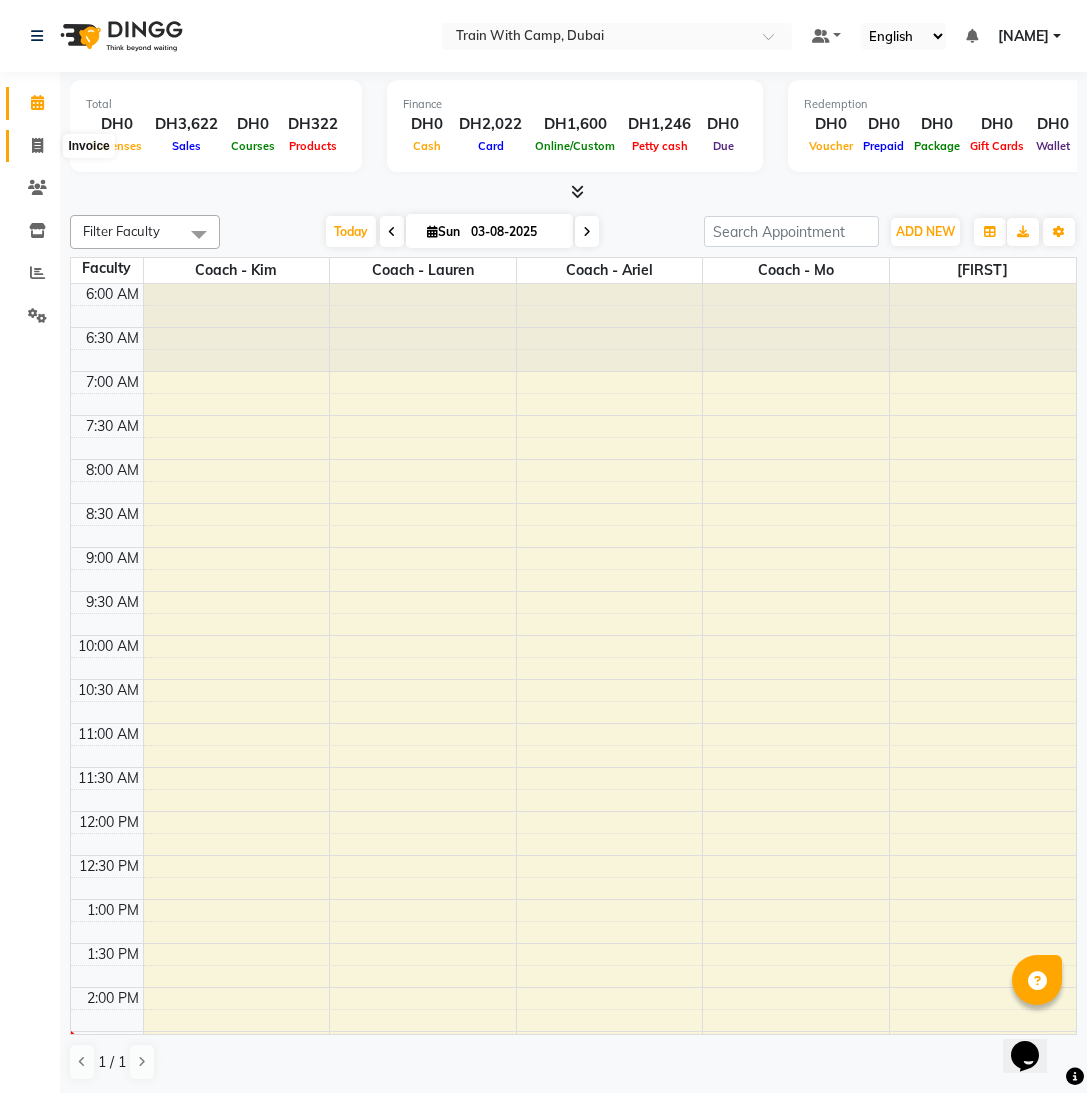 click 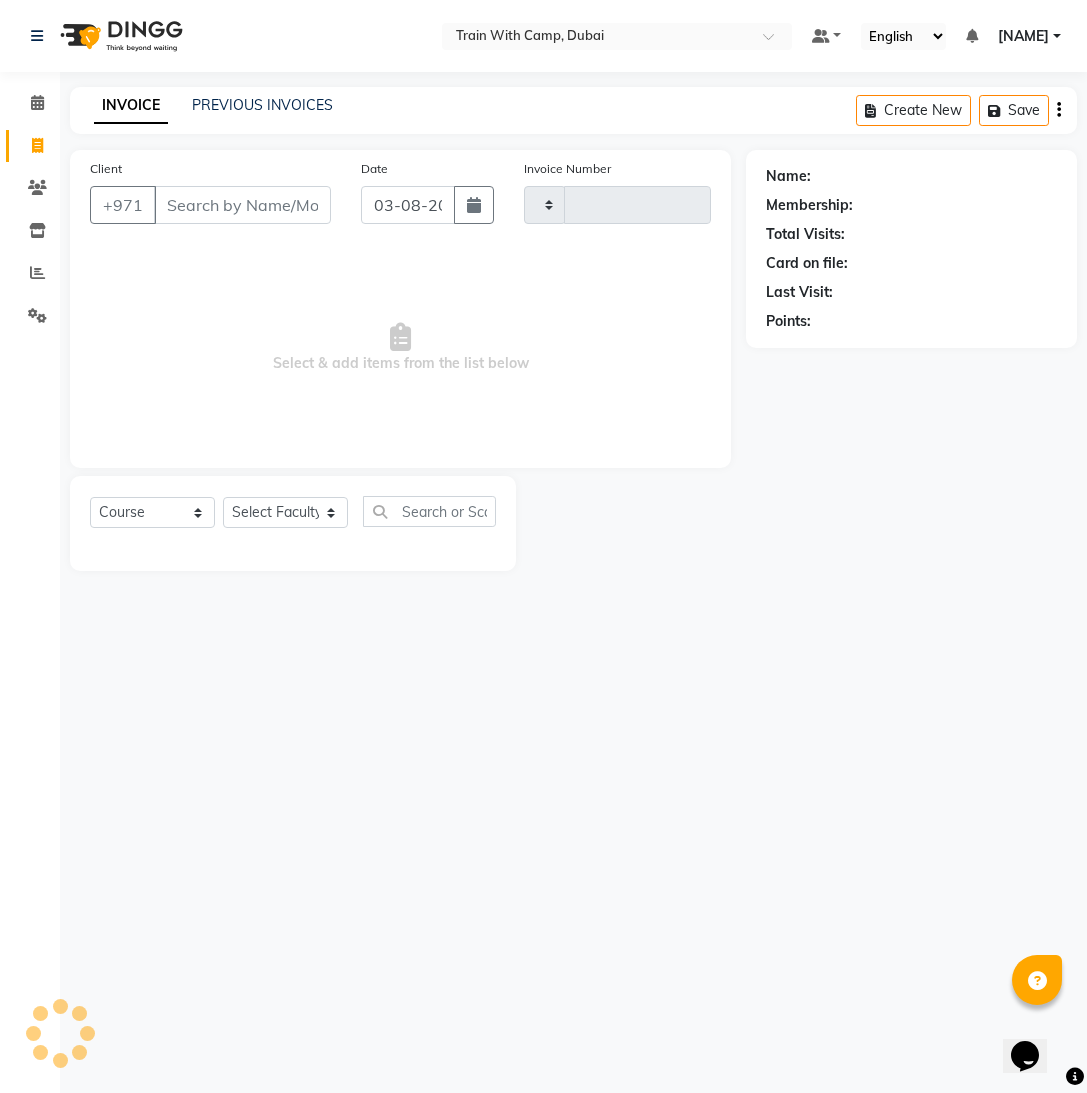 type on "3451" 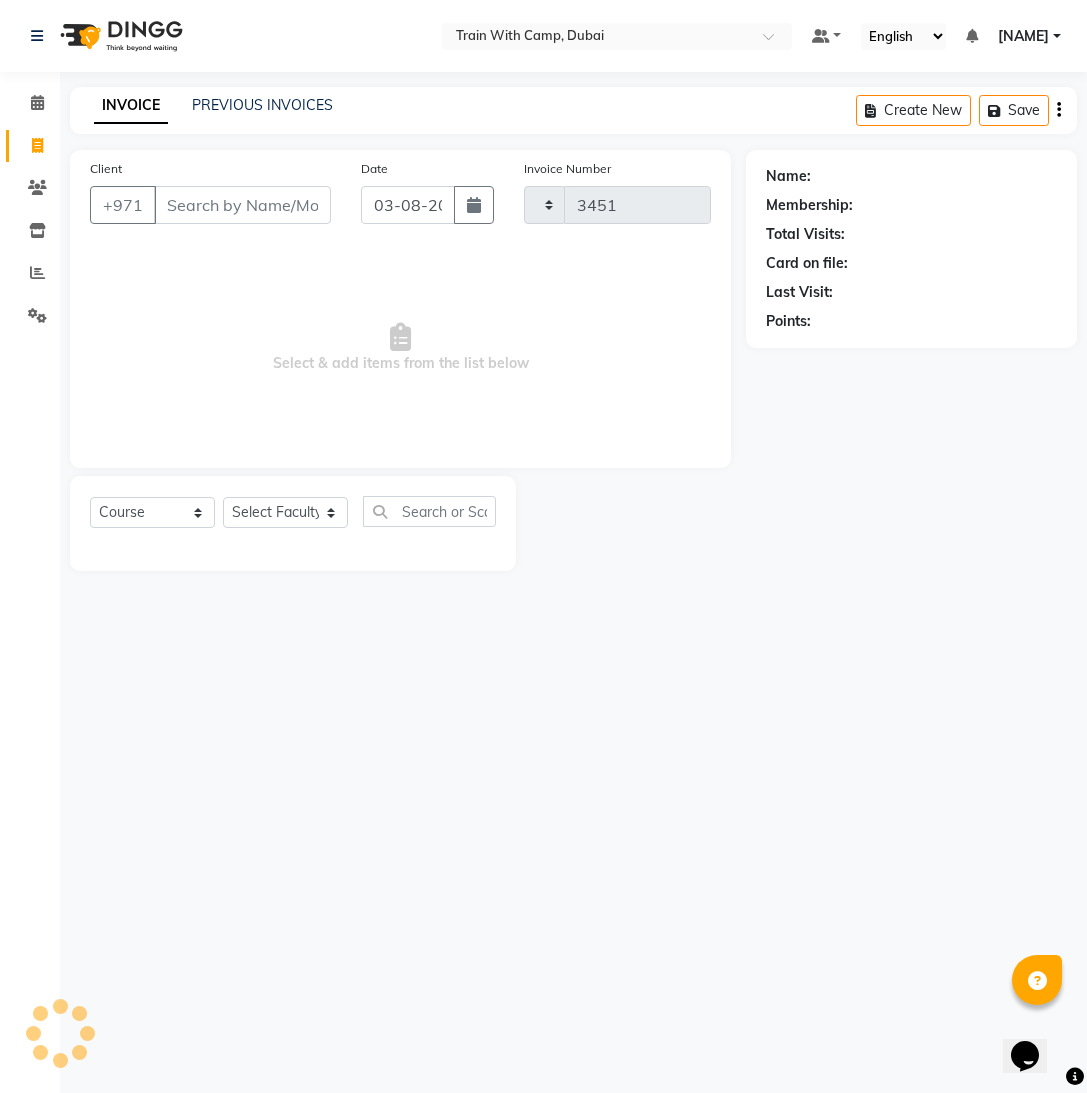 select on "910" 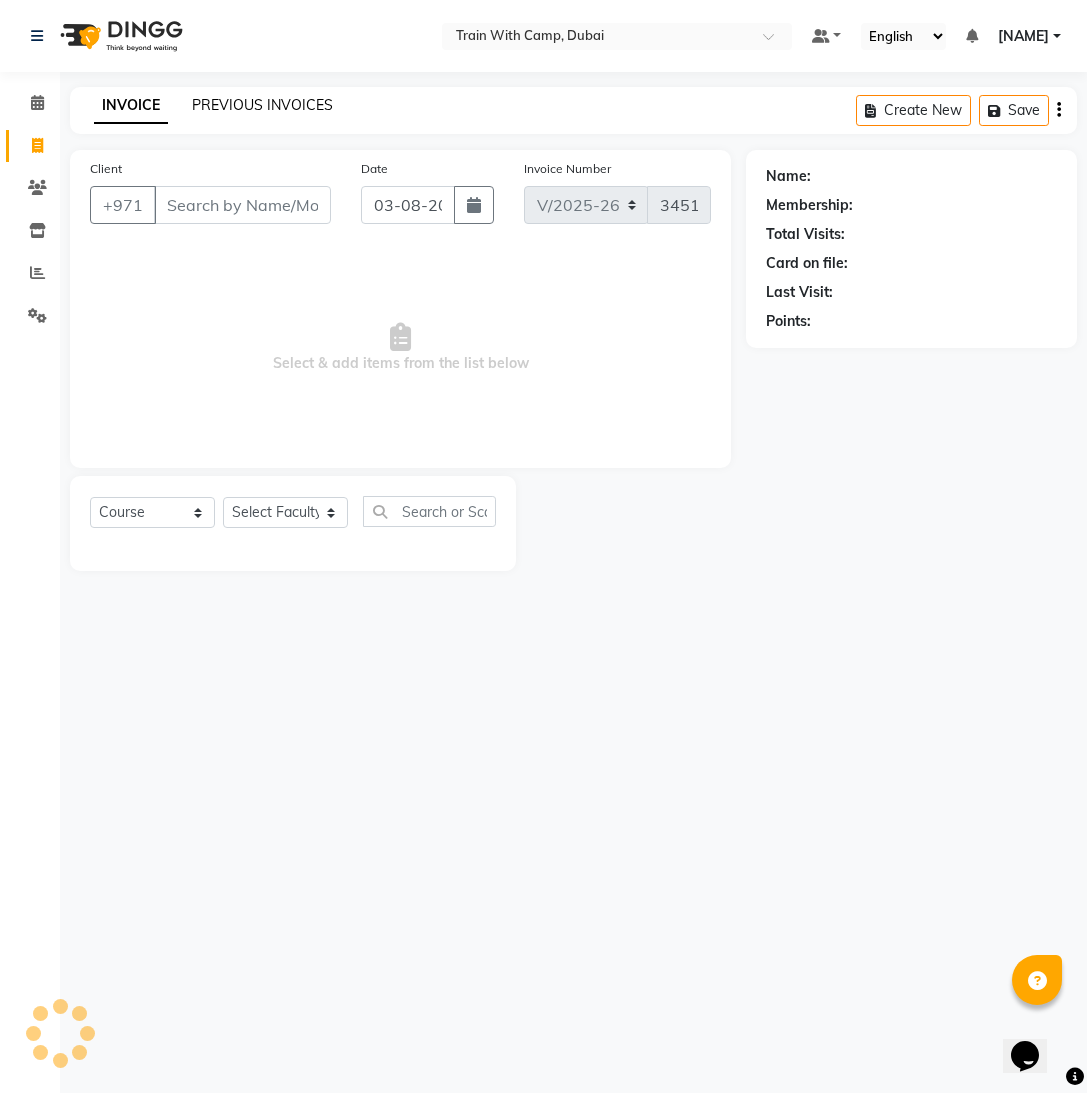 select on "14965" 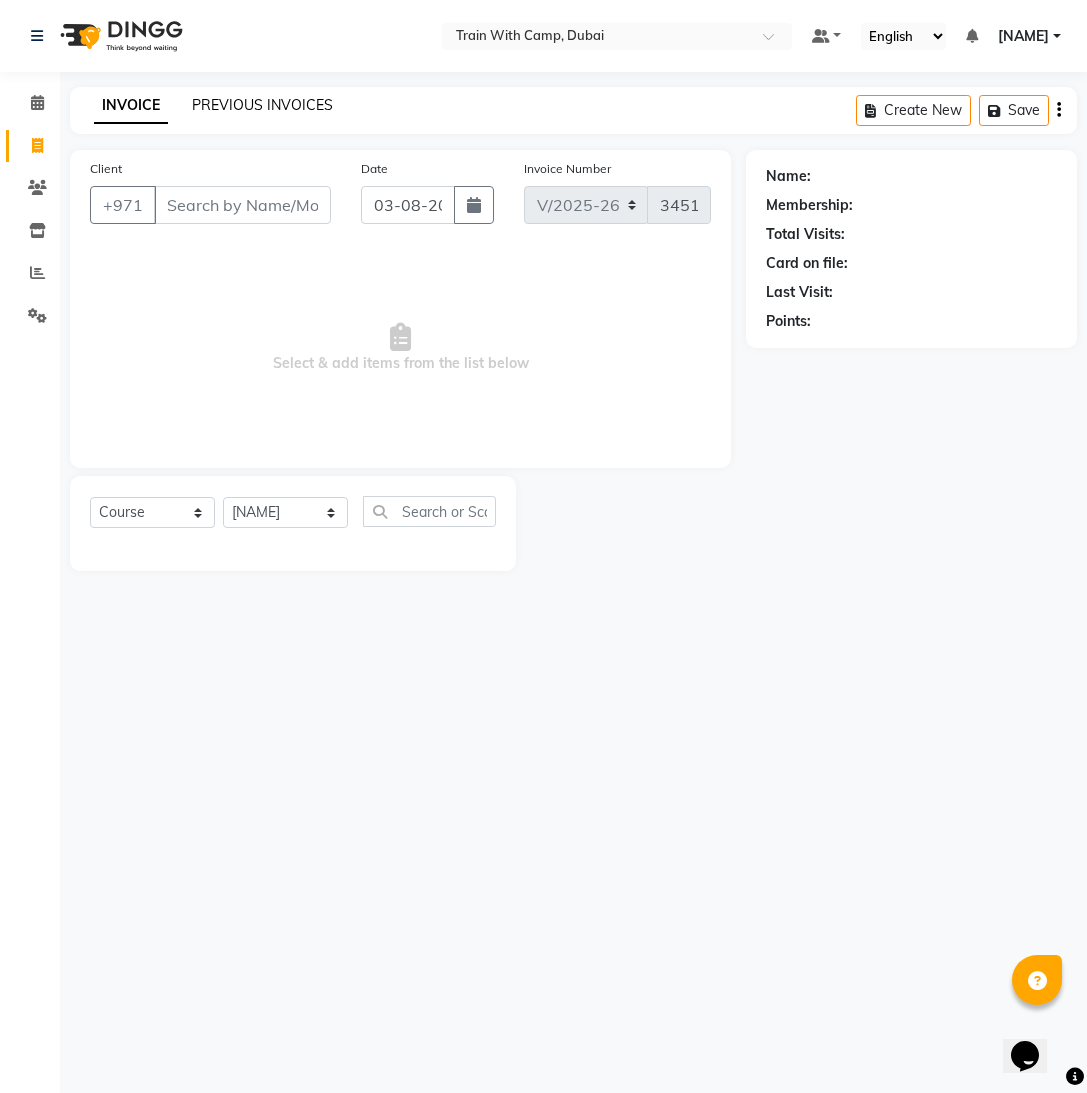 click on "PREVIOUS INVOICES" 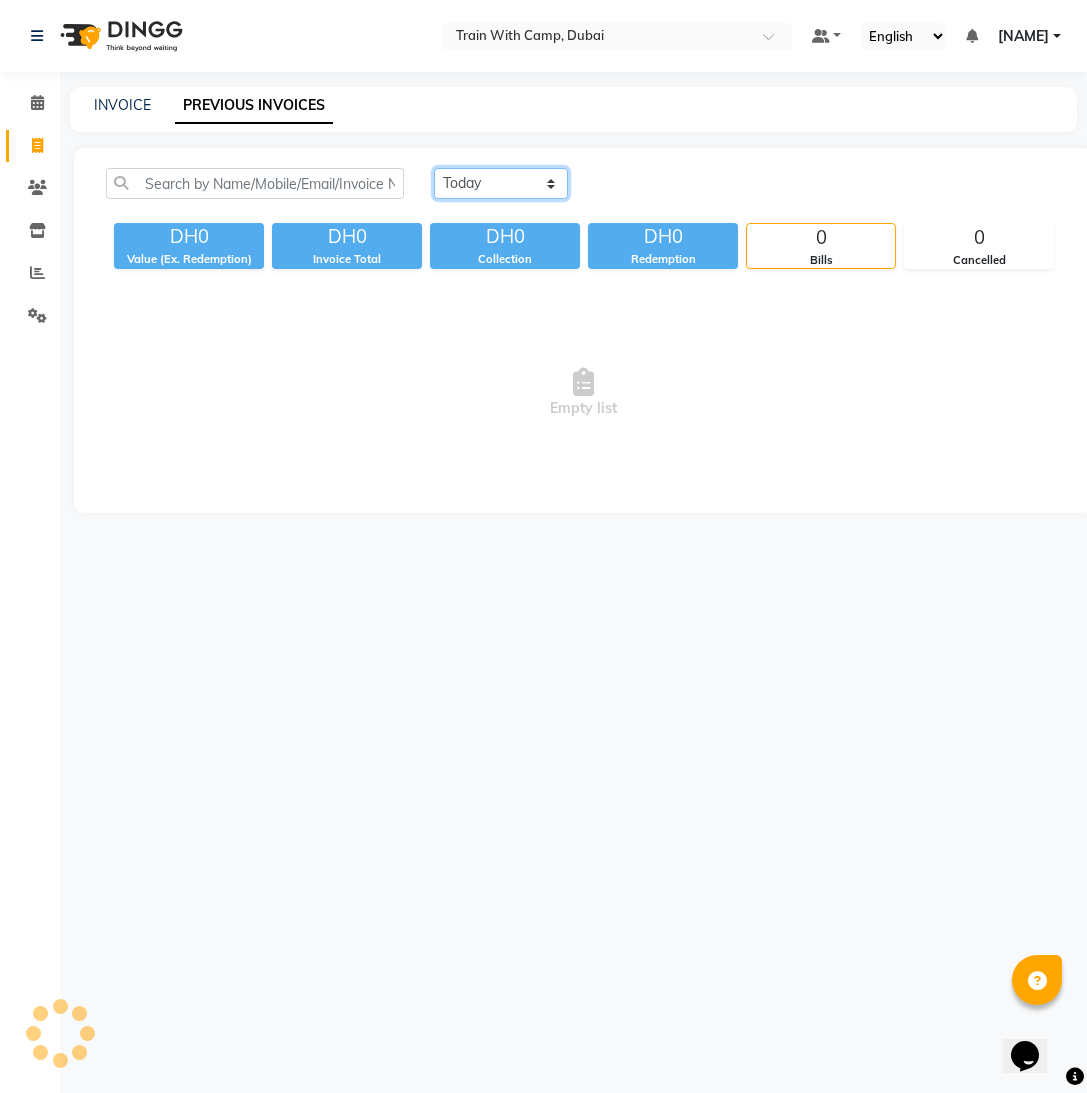 click on "Today Yesterday Custom Range" 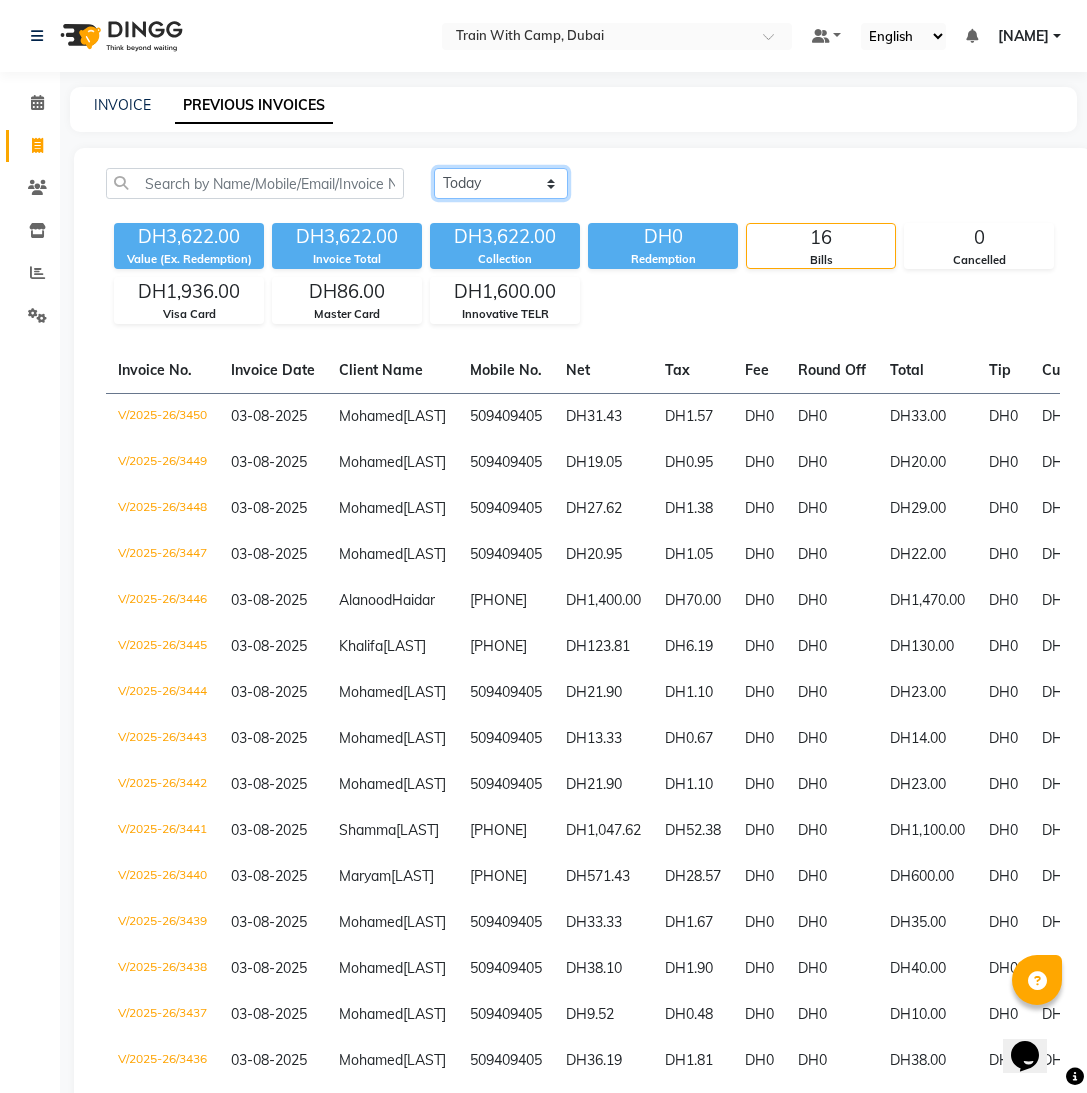 select on "range" 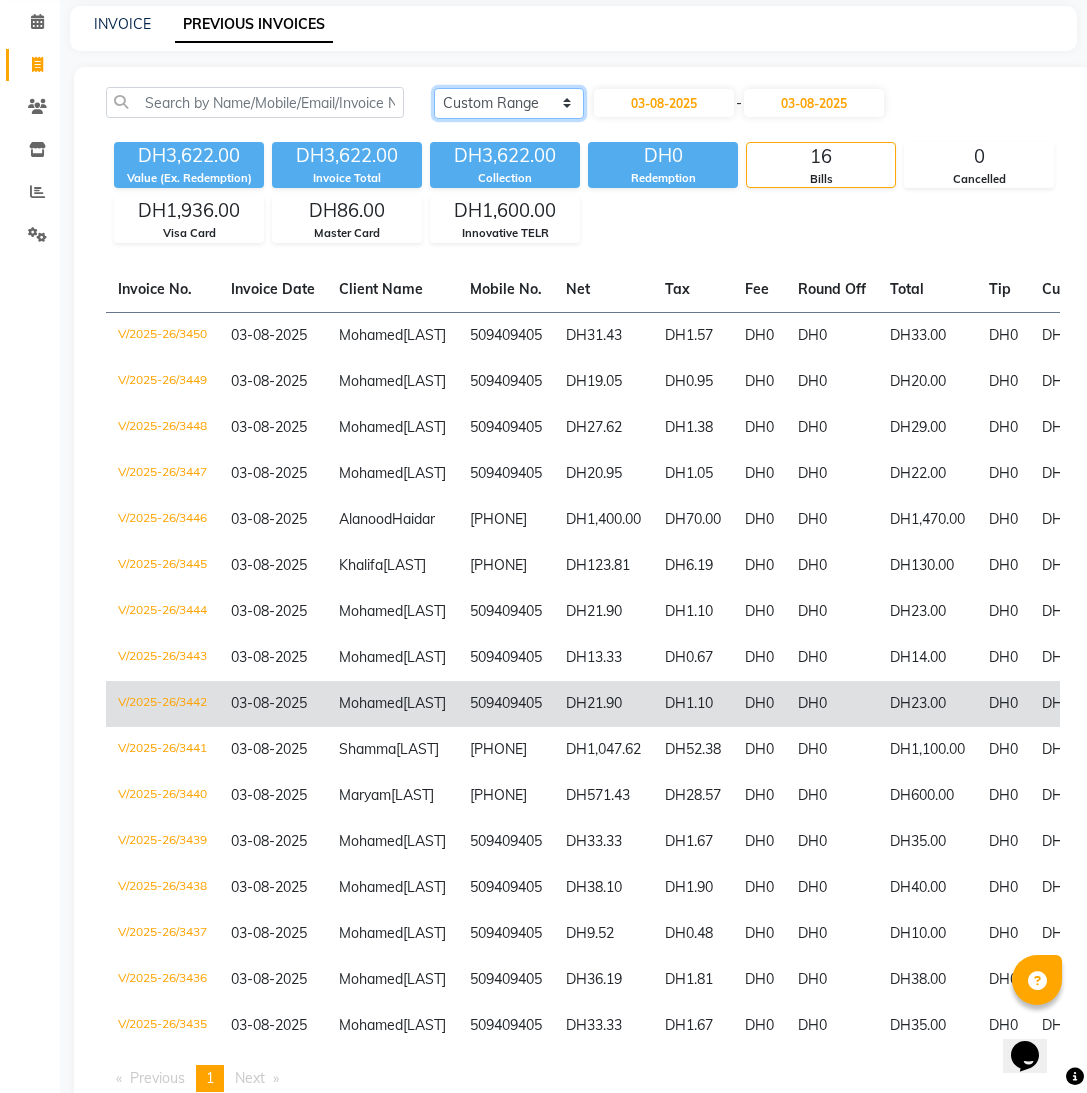 scroll, scrollTop: 0, scrollLeft: 0, axis: both 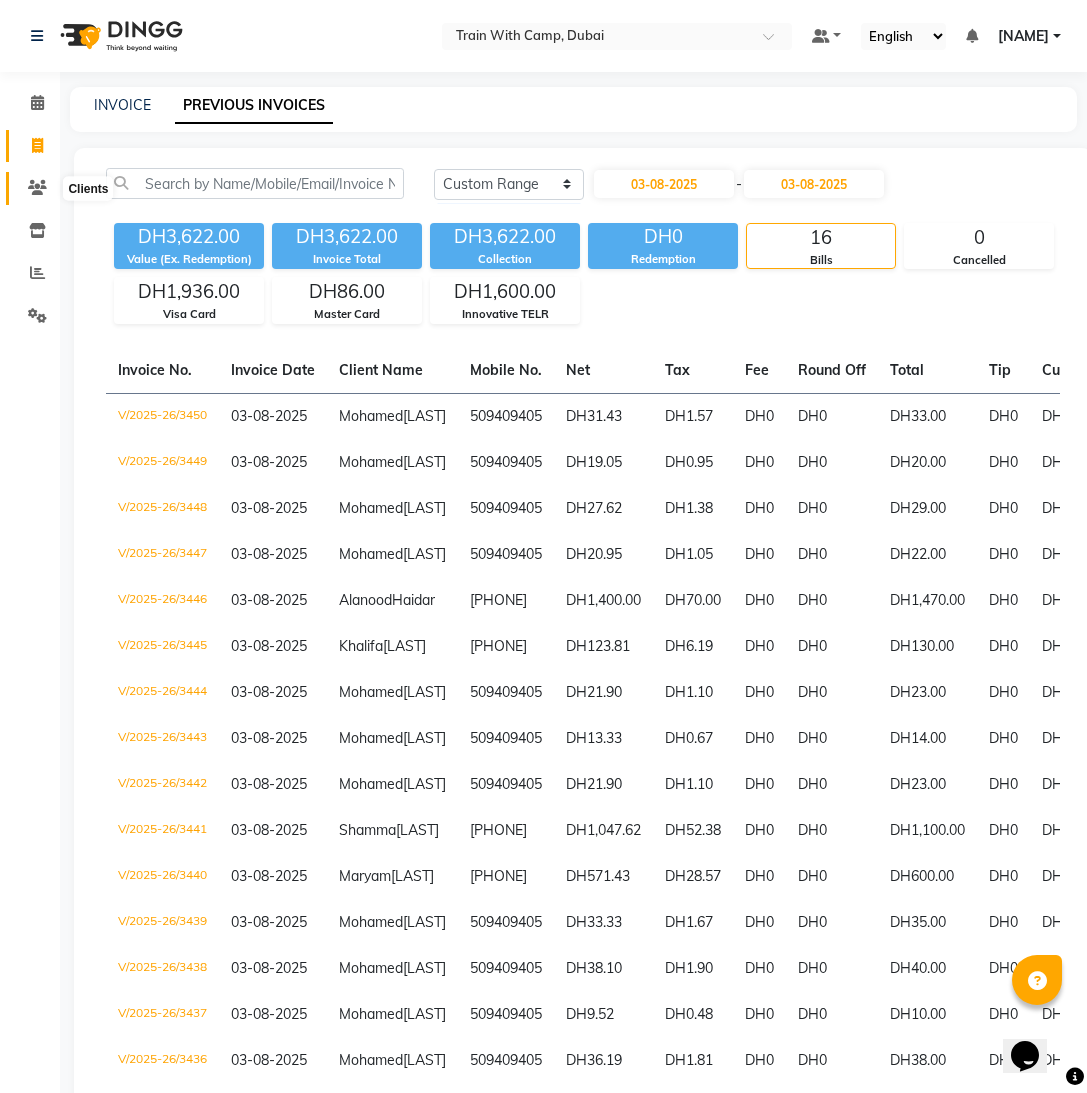 click 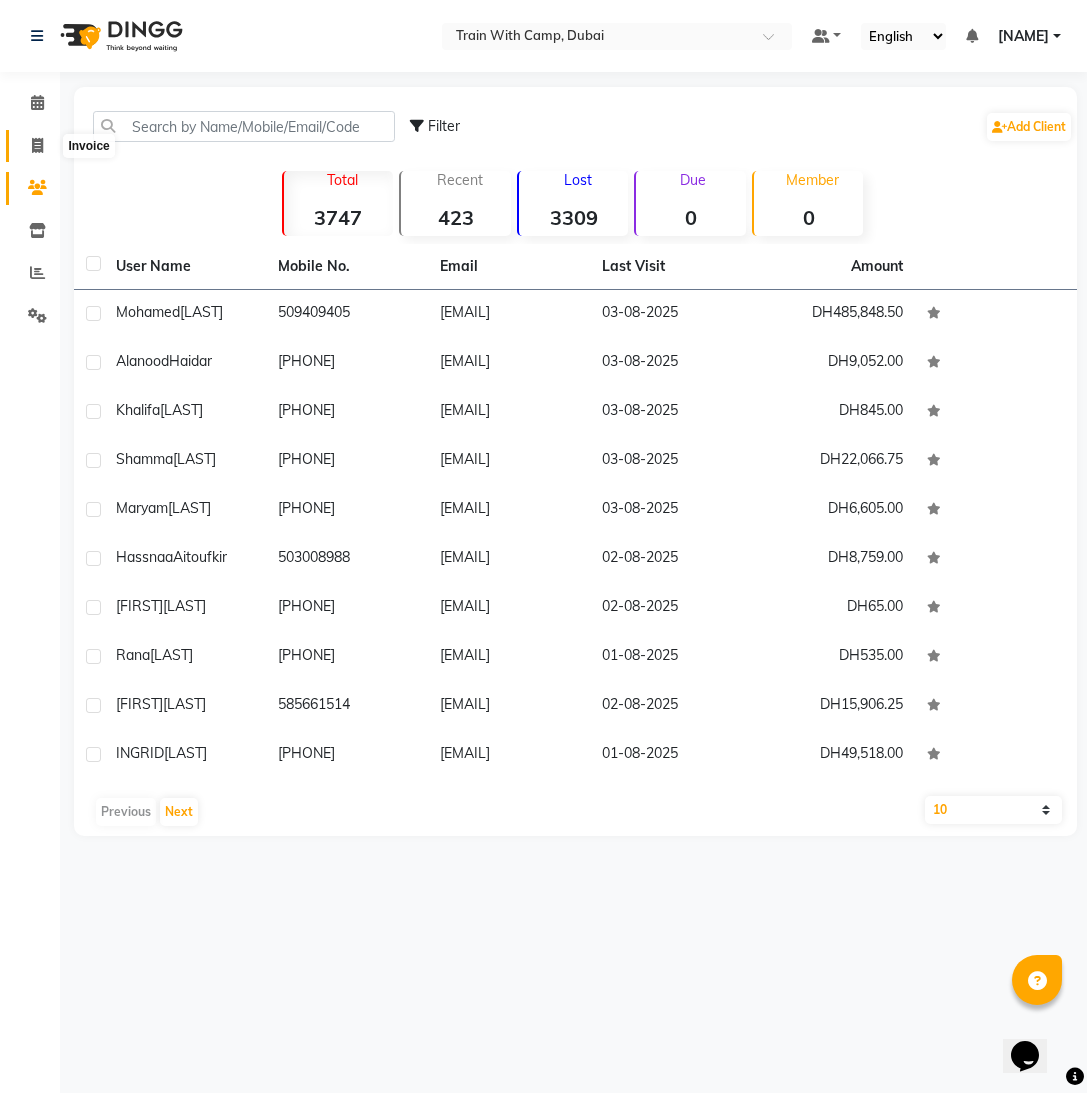 click 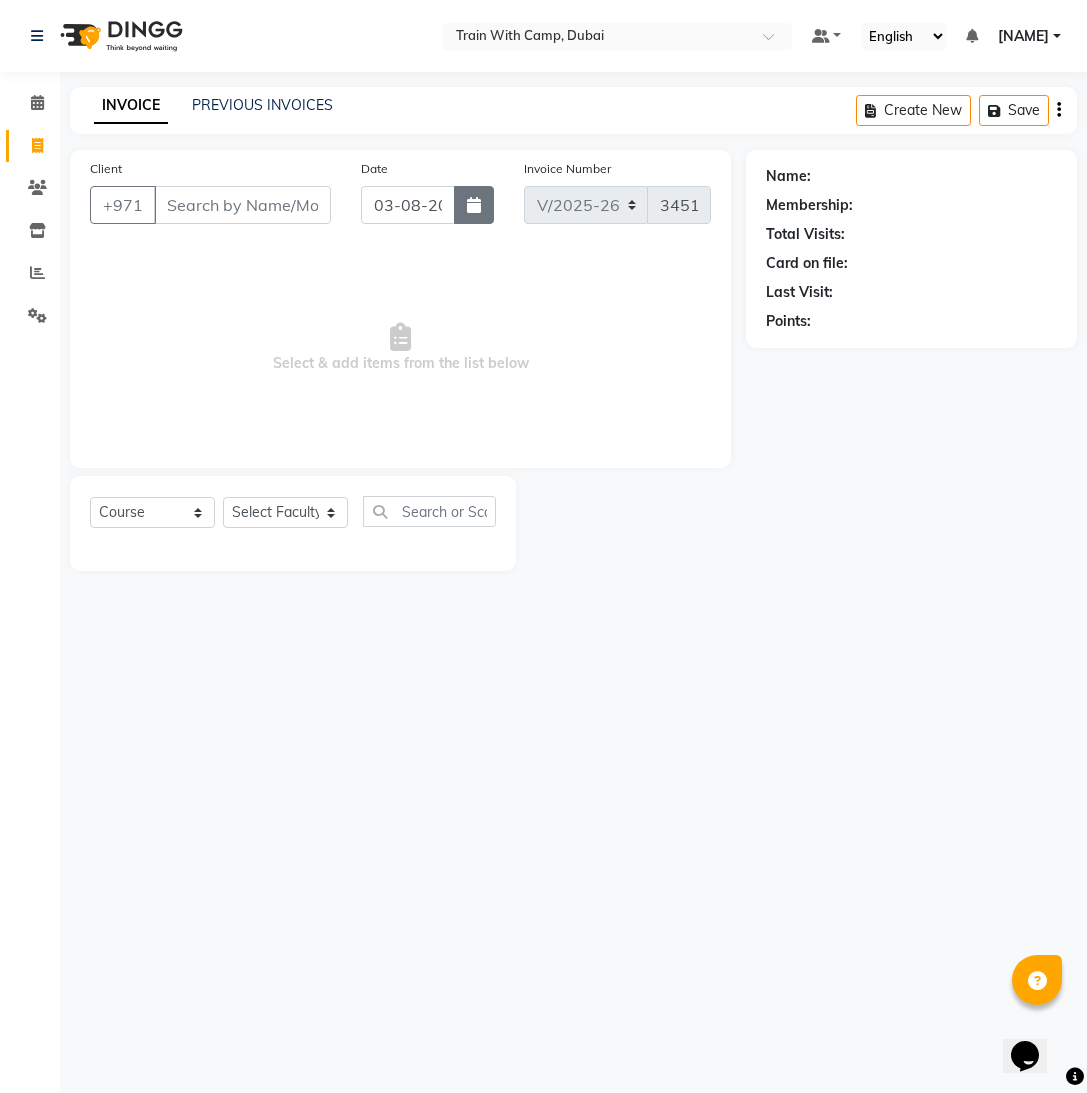 select on "14965" 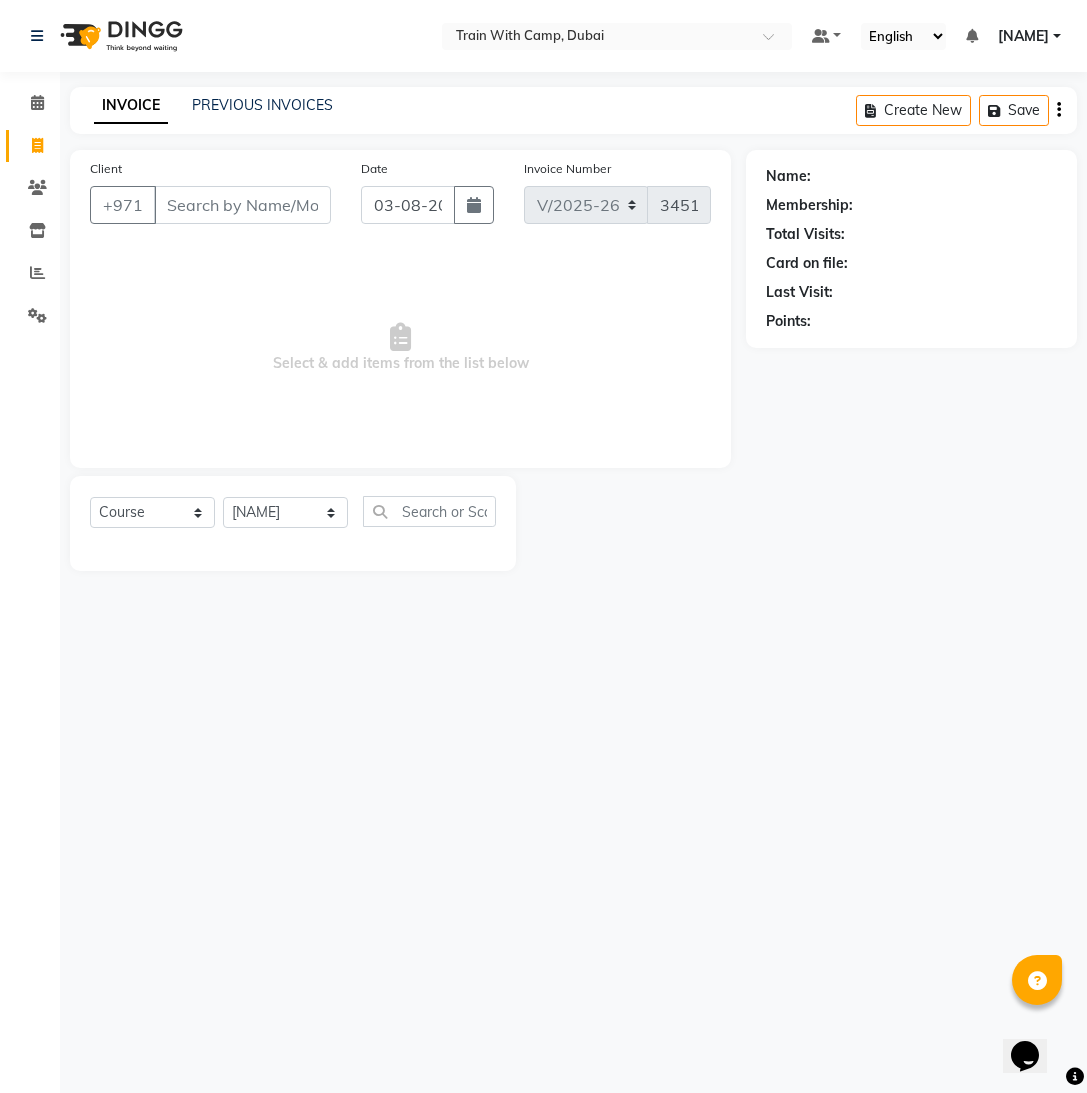 click on "Client" at bounding box center (242, 205) 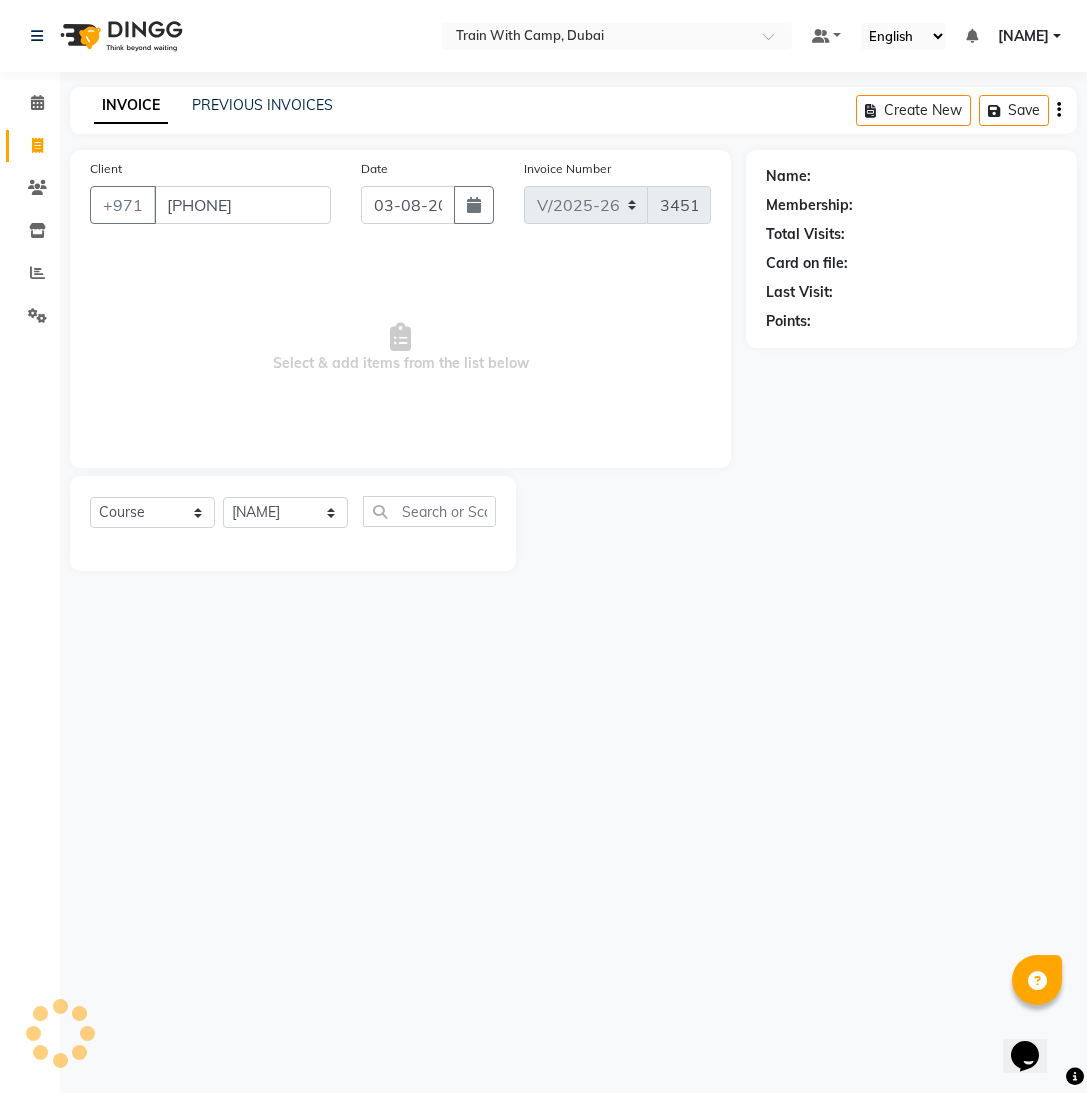 type on "[PHONE]" 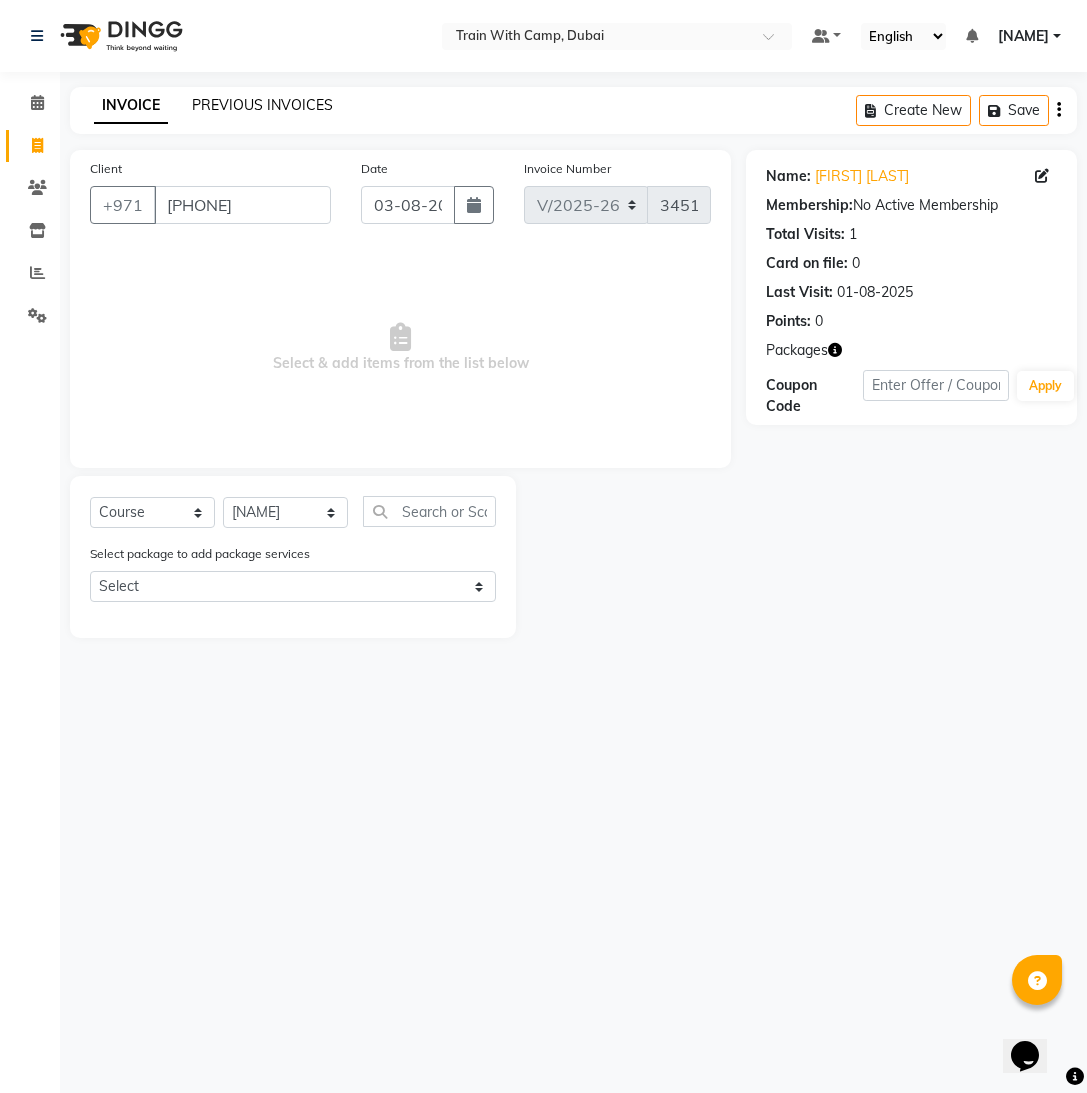 click on "PREVIOUS INVOICES" 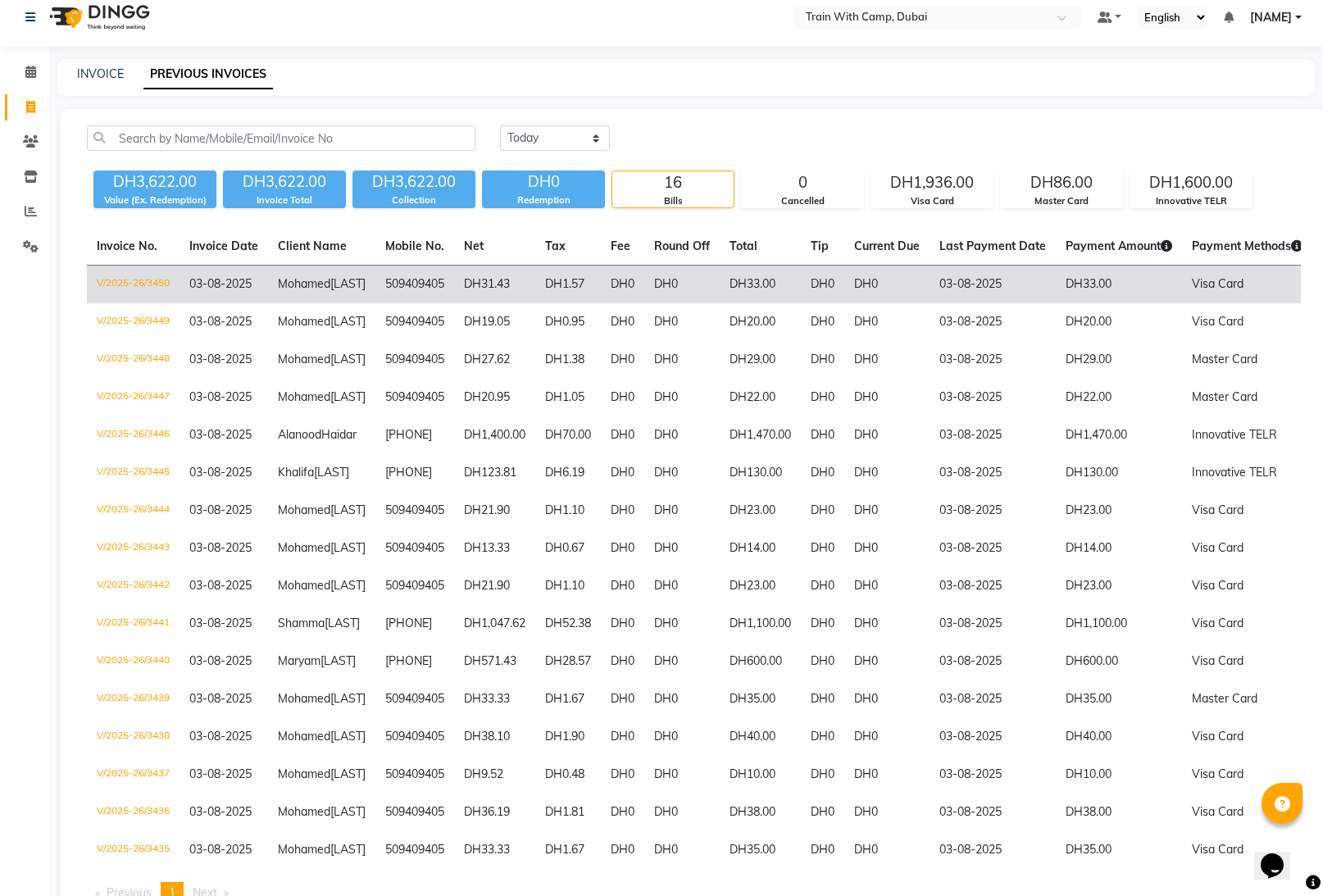 scroll, scrollTop: 0, scrollLeft: 0, axis: both 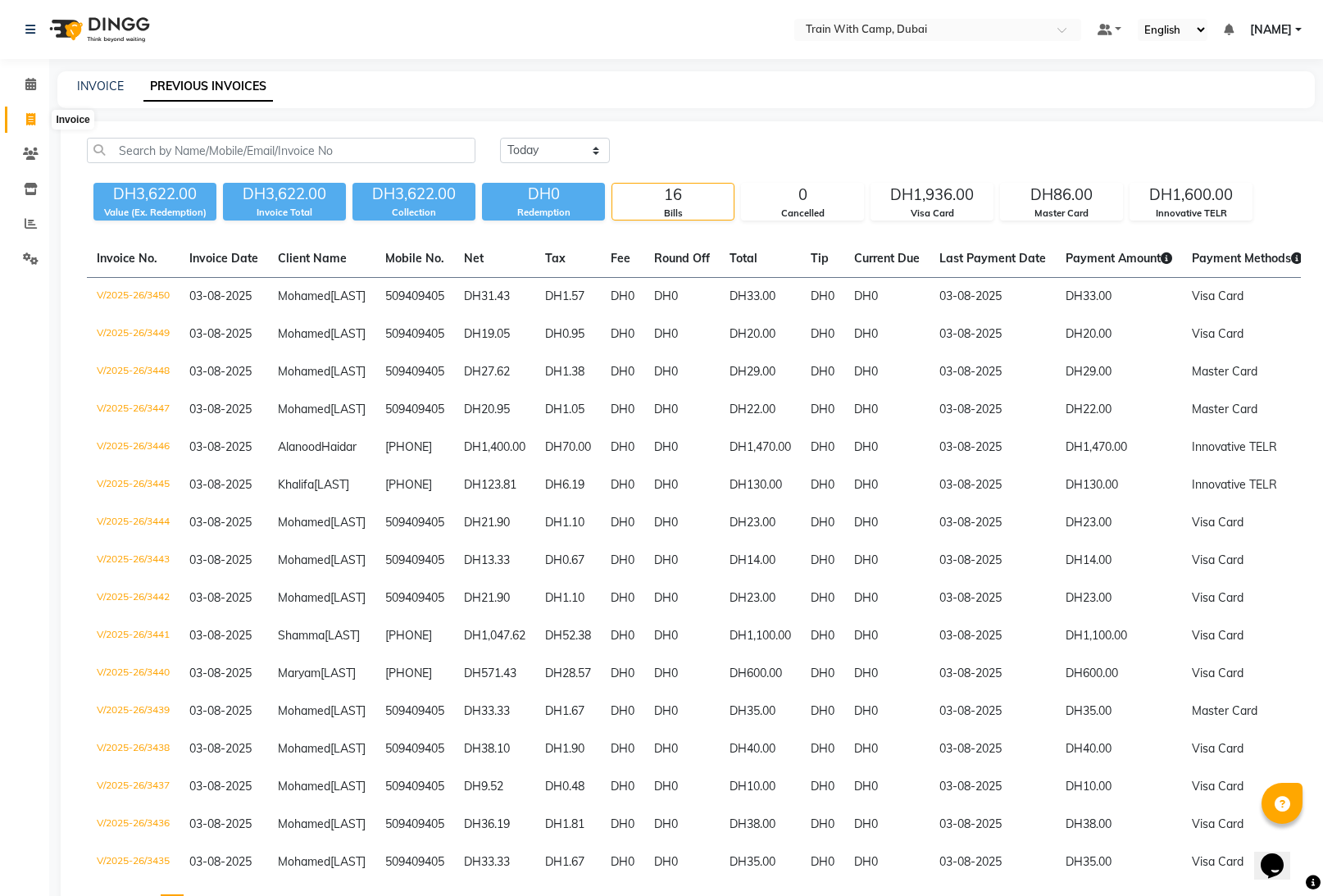 click 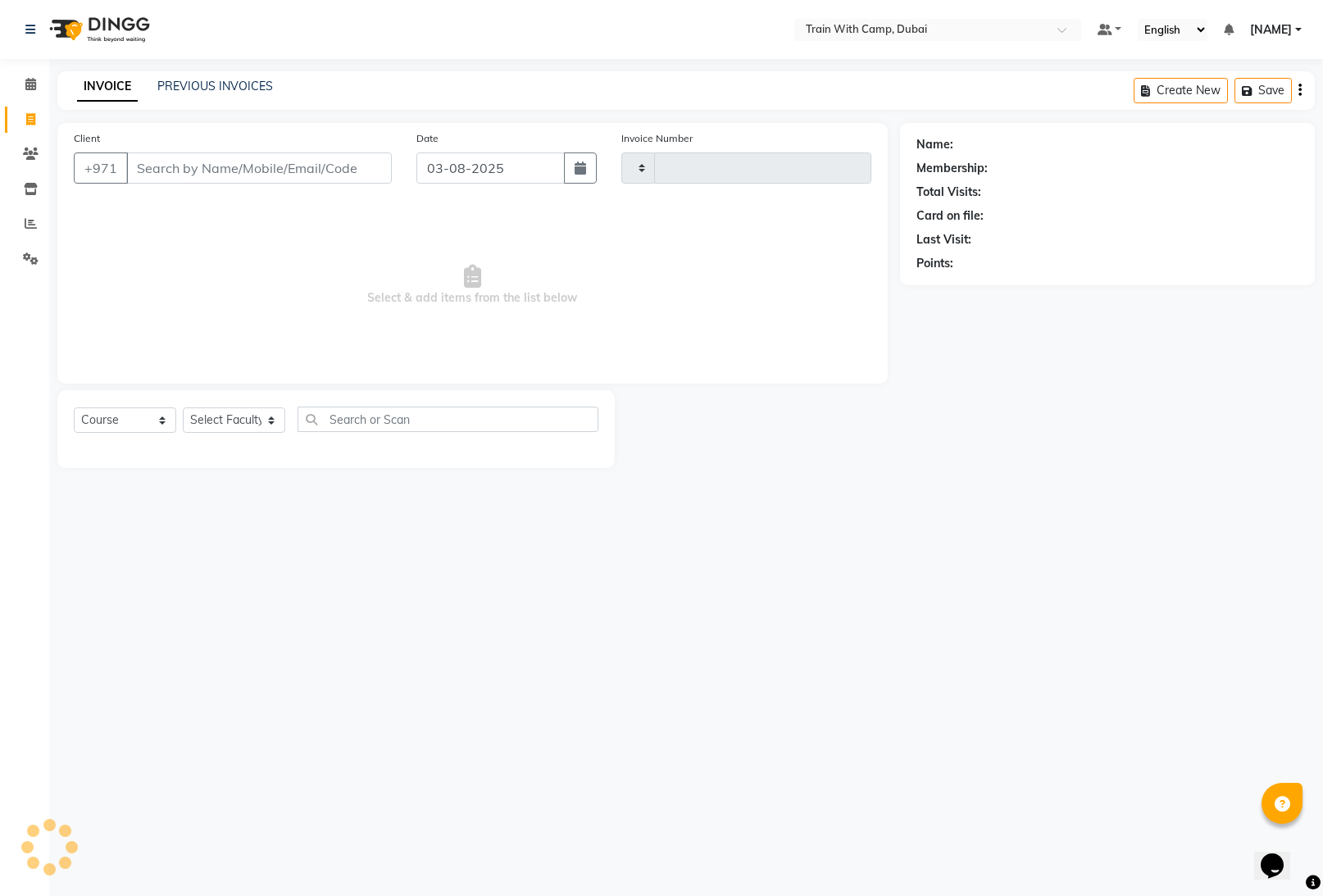 type on "3451" 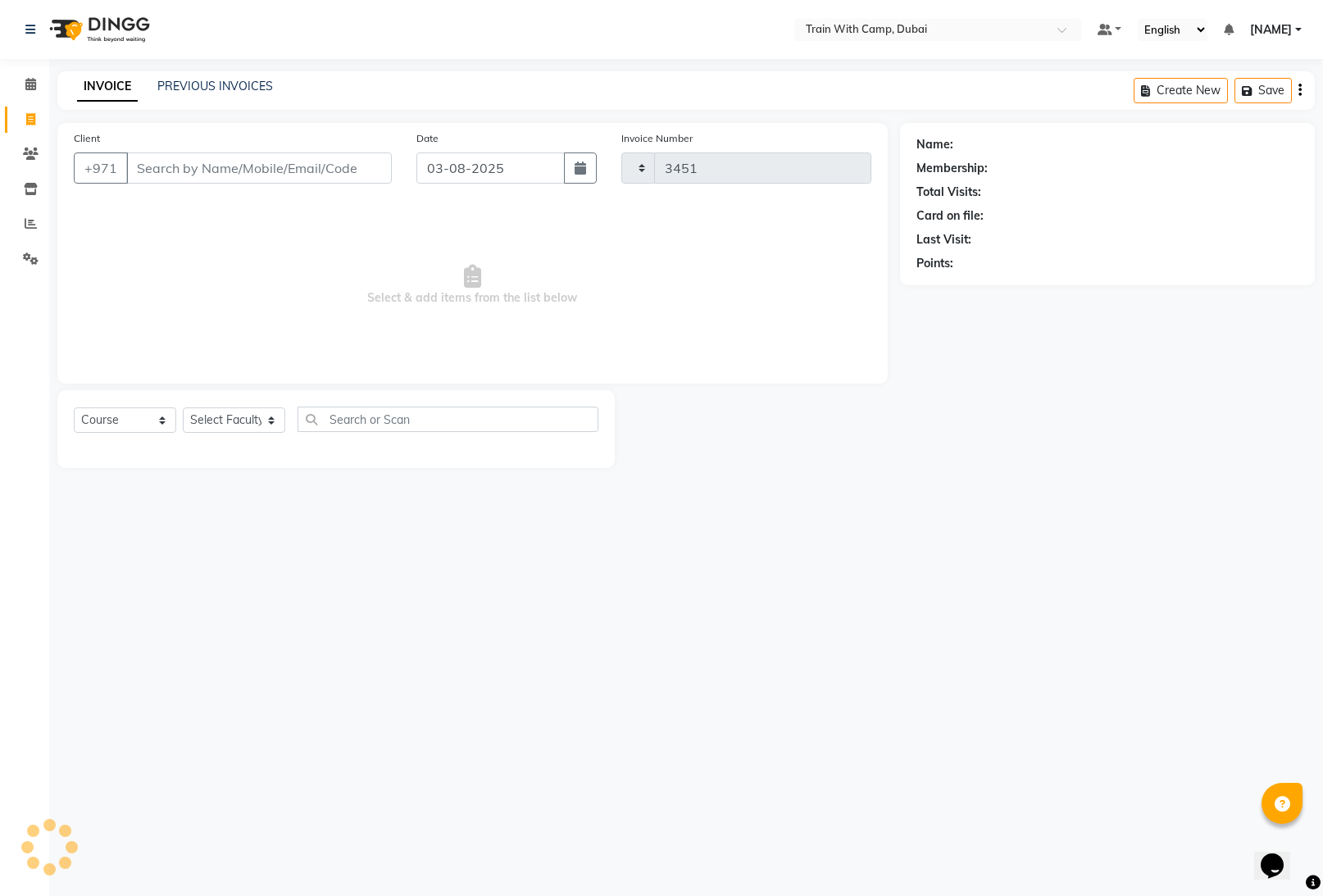 select on "910" 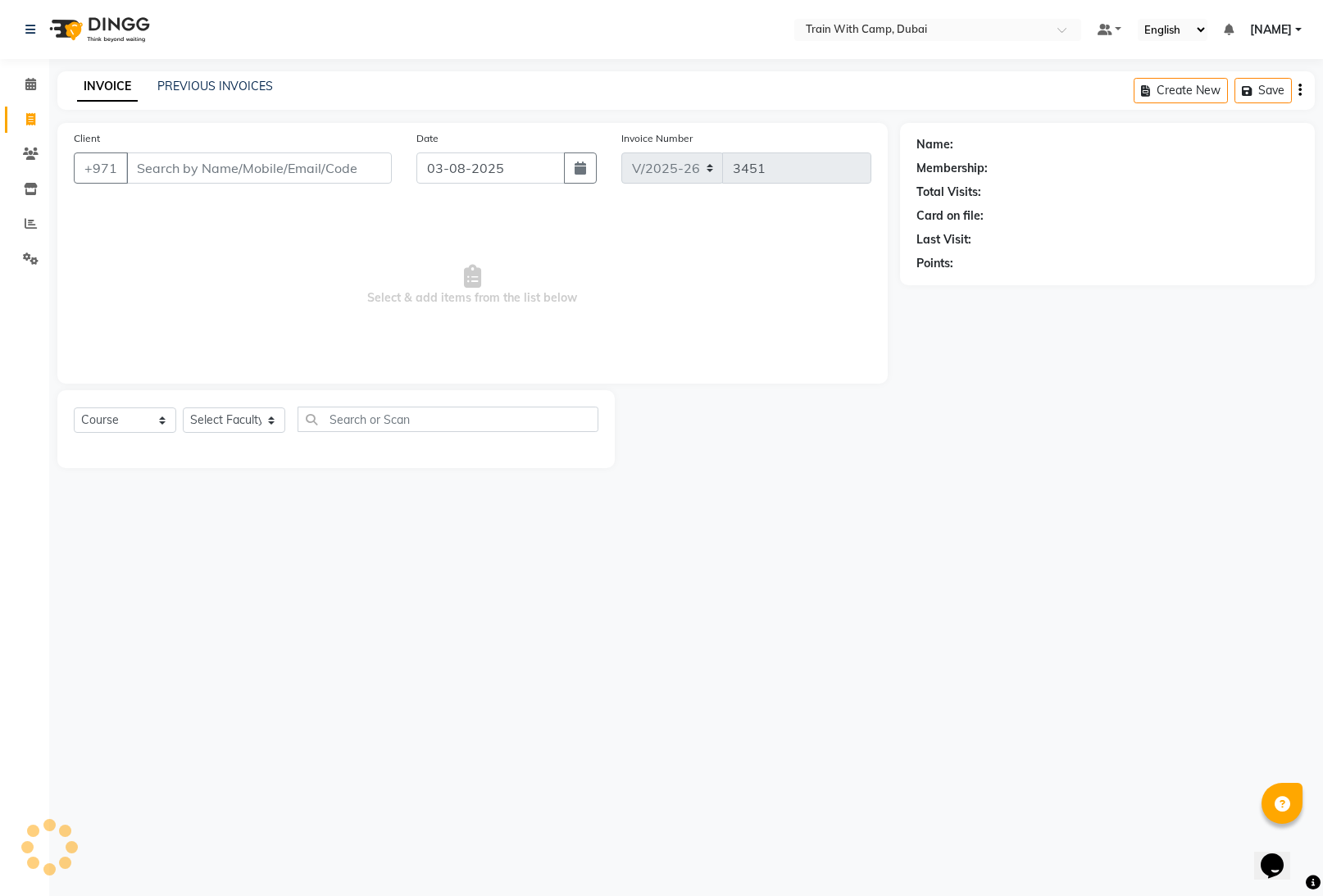 click on "Client" at bounding box center (259, 168) 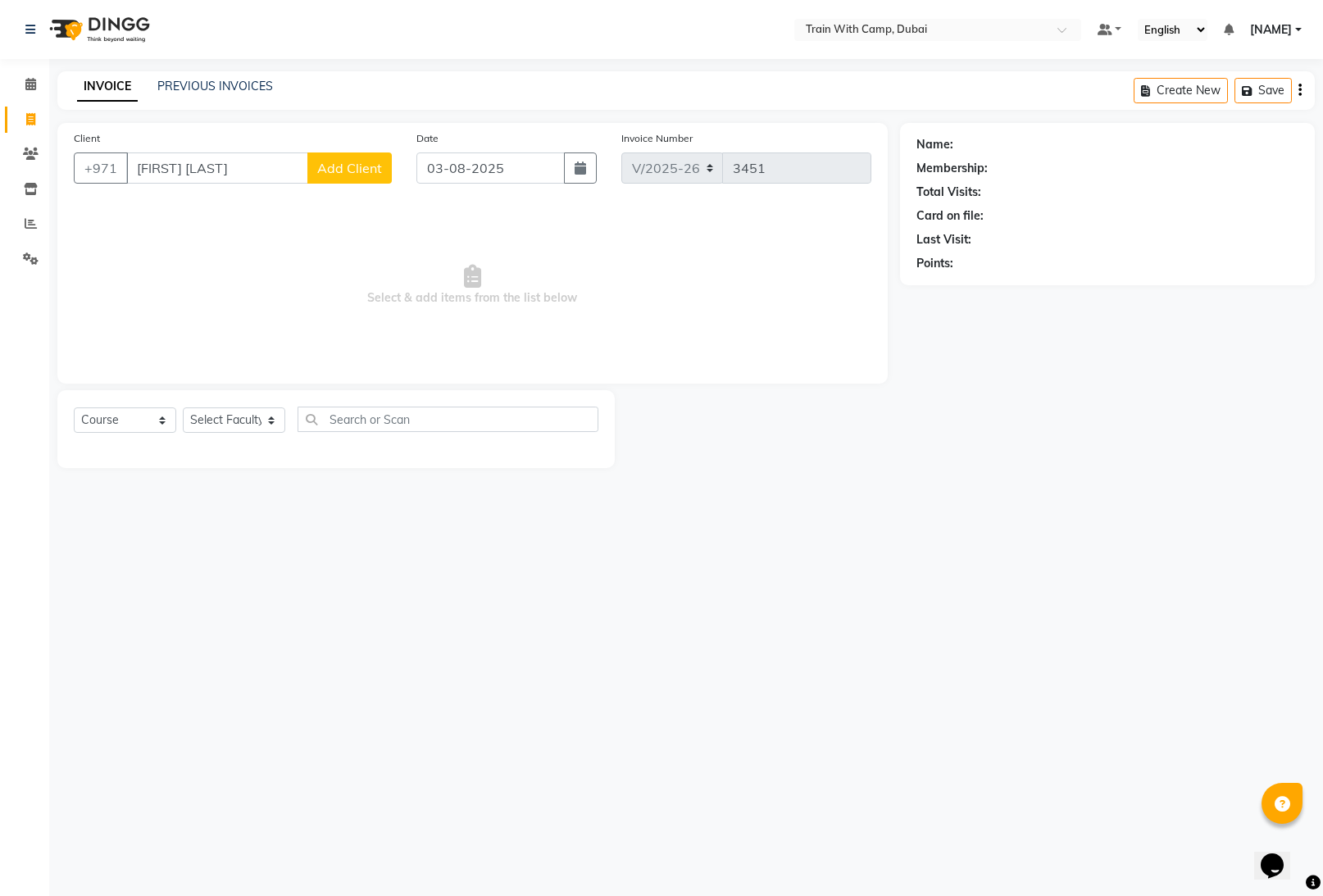 select on "14965" 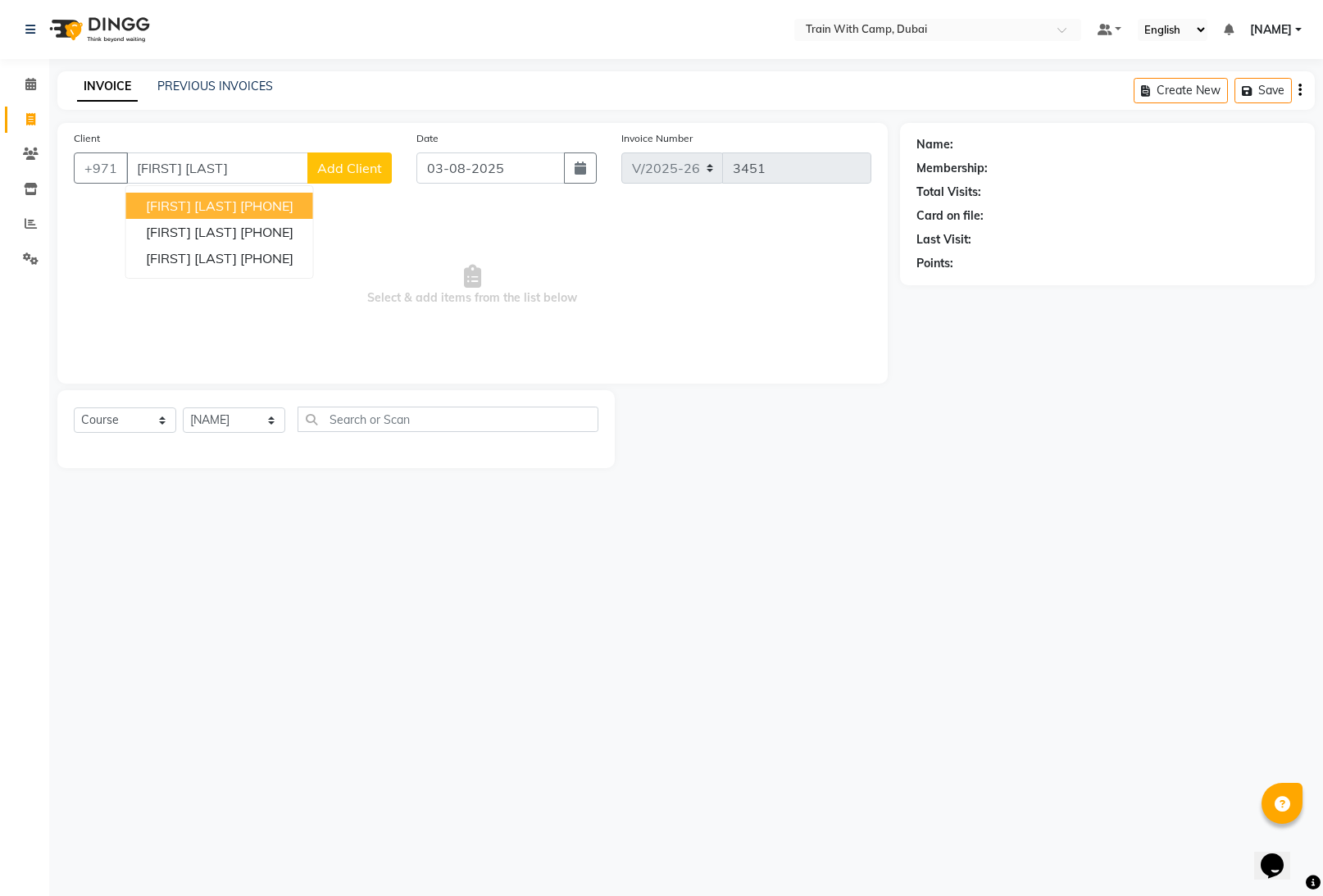 type on "[FIRST] [LAST]" 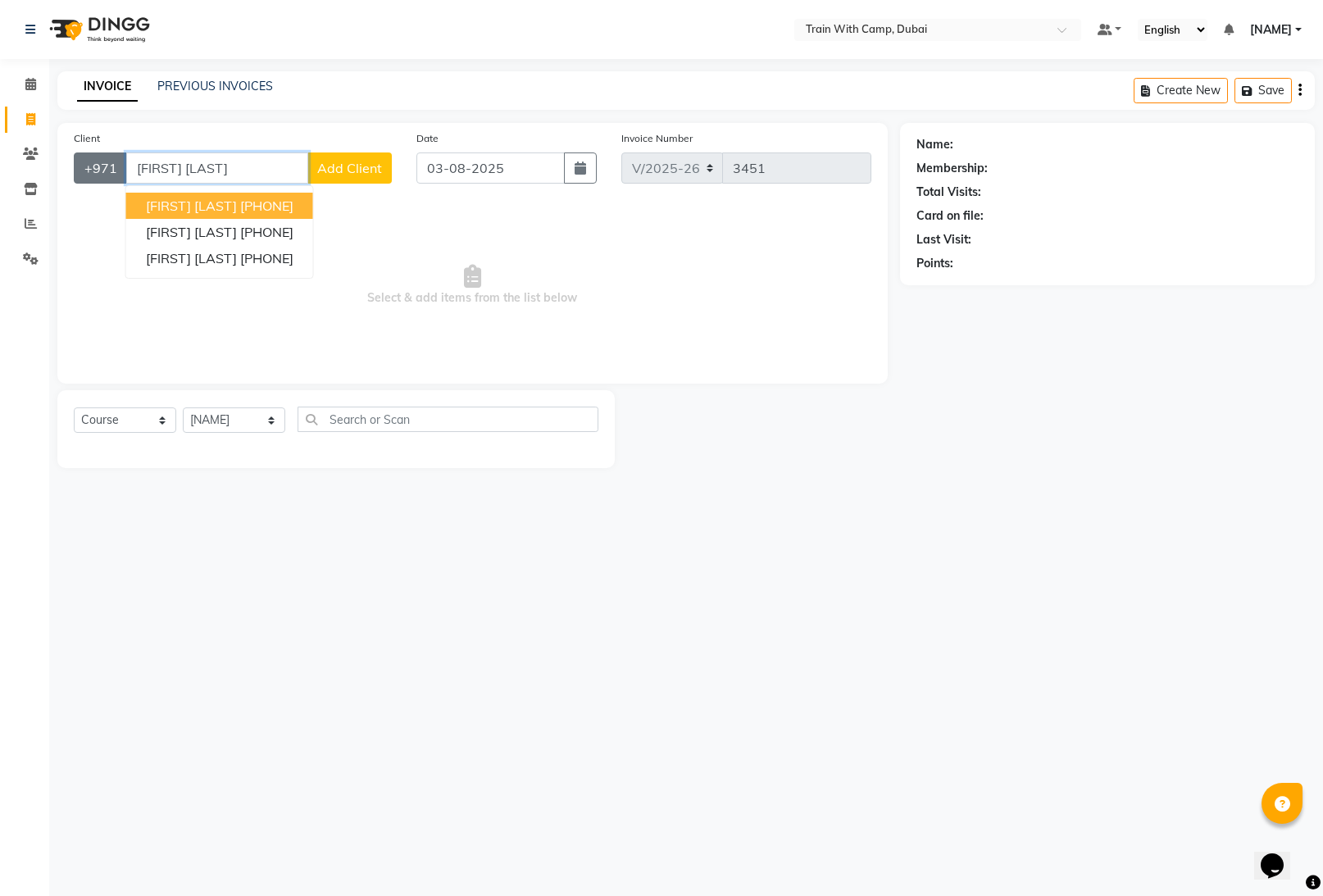 drag, startPoint x: 175, startPoint y: 169, endPoint x: 122, endPoint y: 173, distance: 53.150729 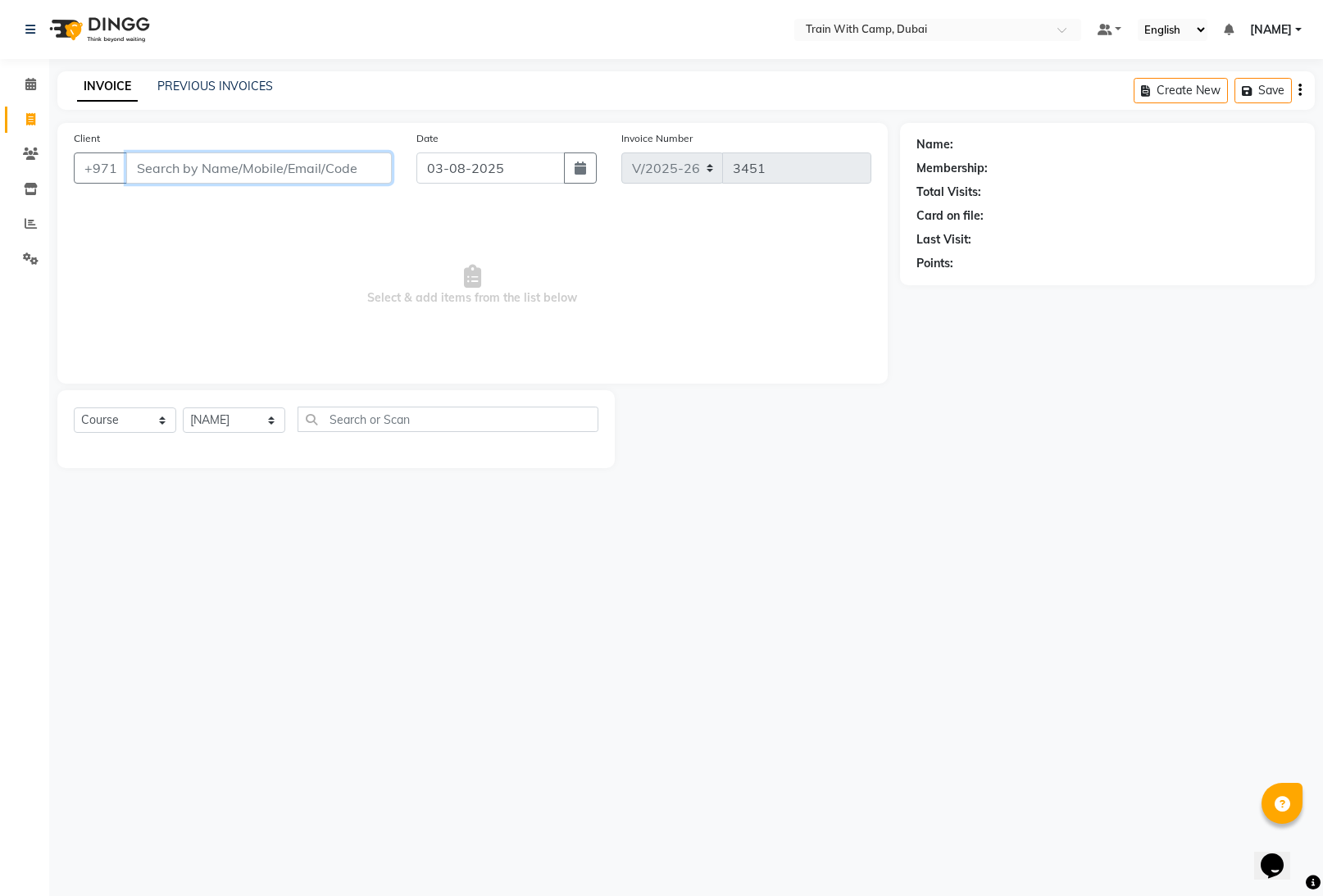 click on "Client" at bounding box center (259, 168) 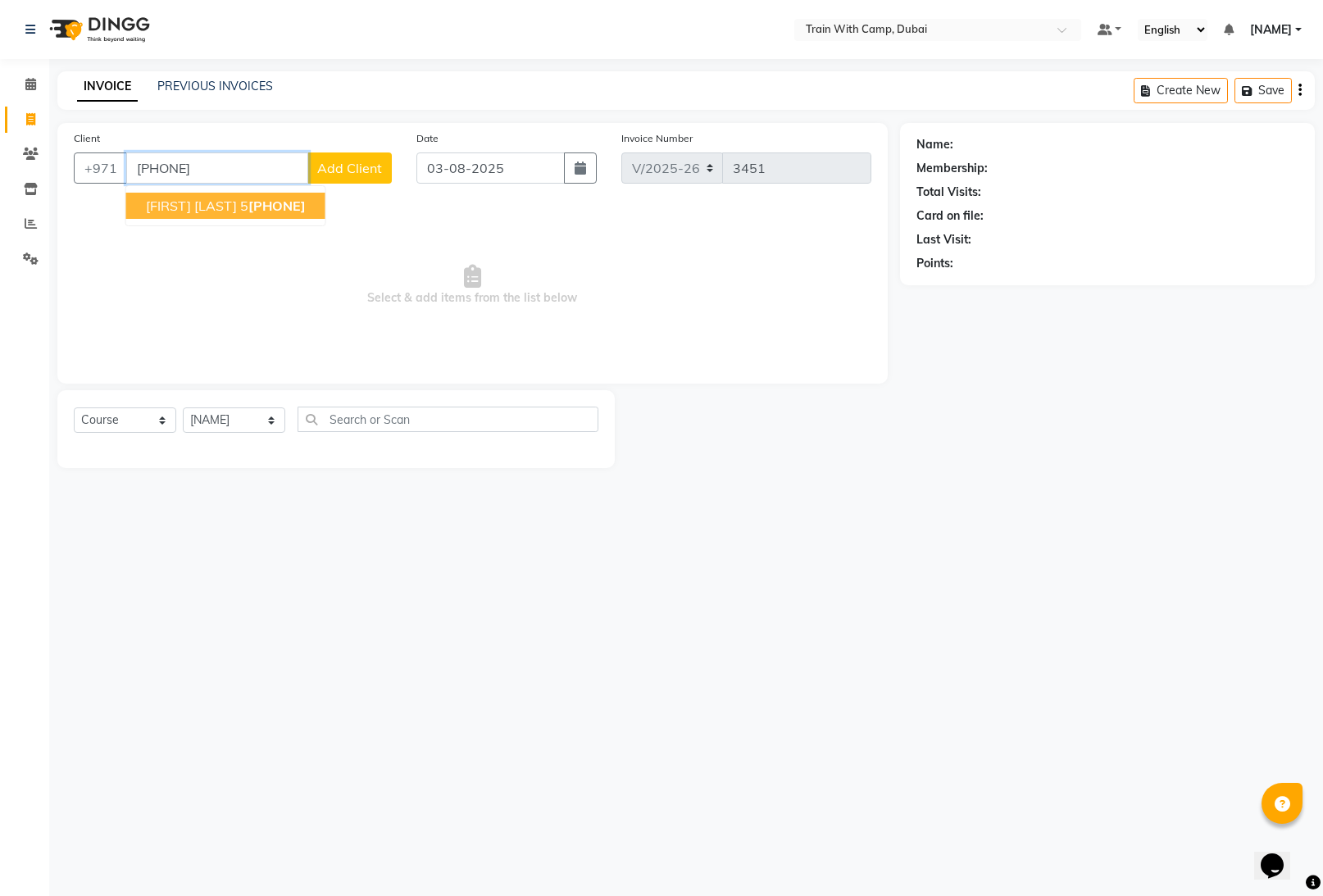 click on "[FIRST] [LAST] [PHONE]" at bounding box center (225, 206) 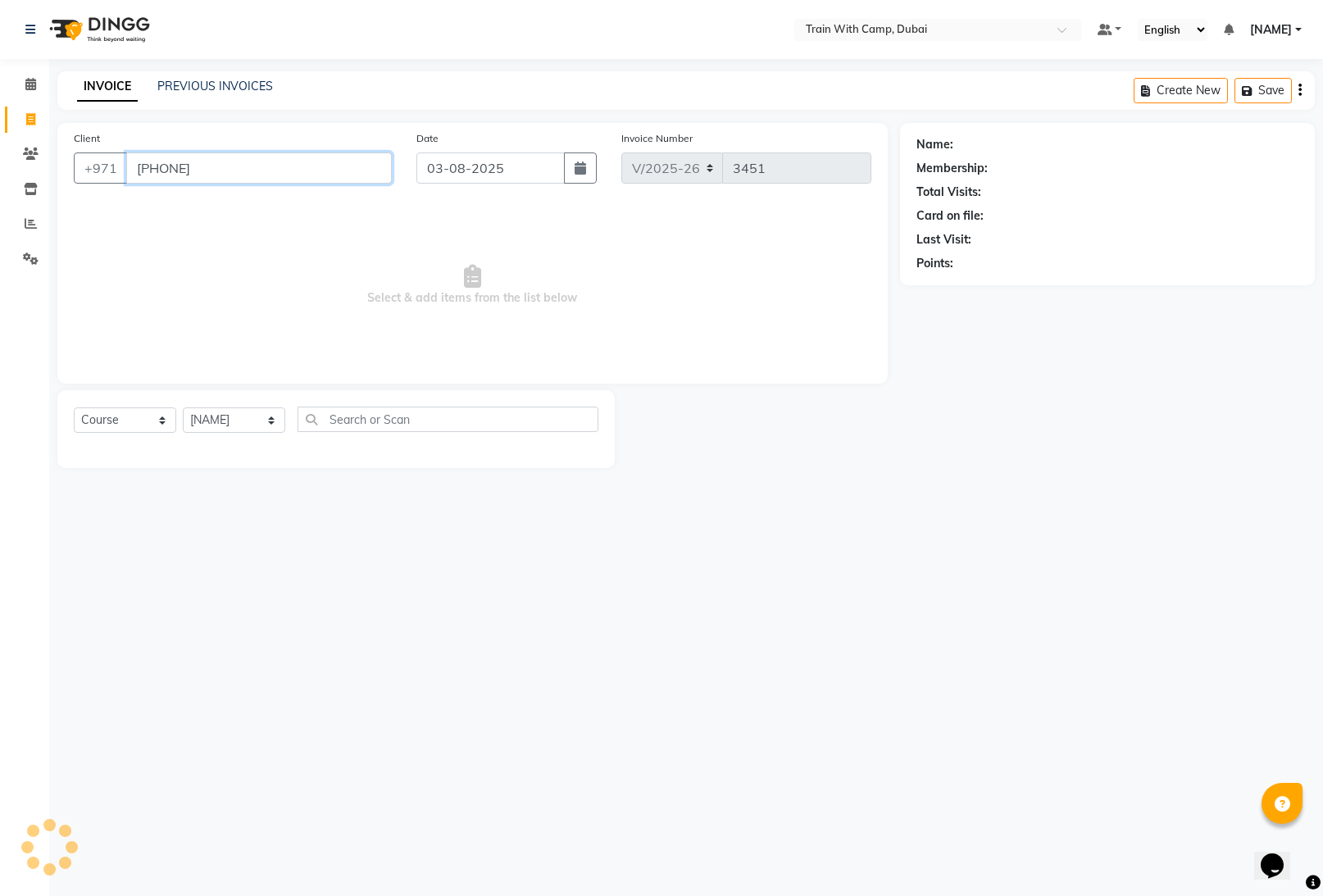 type on "[PHONE]" 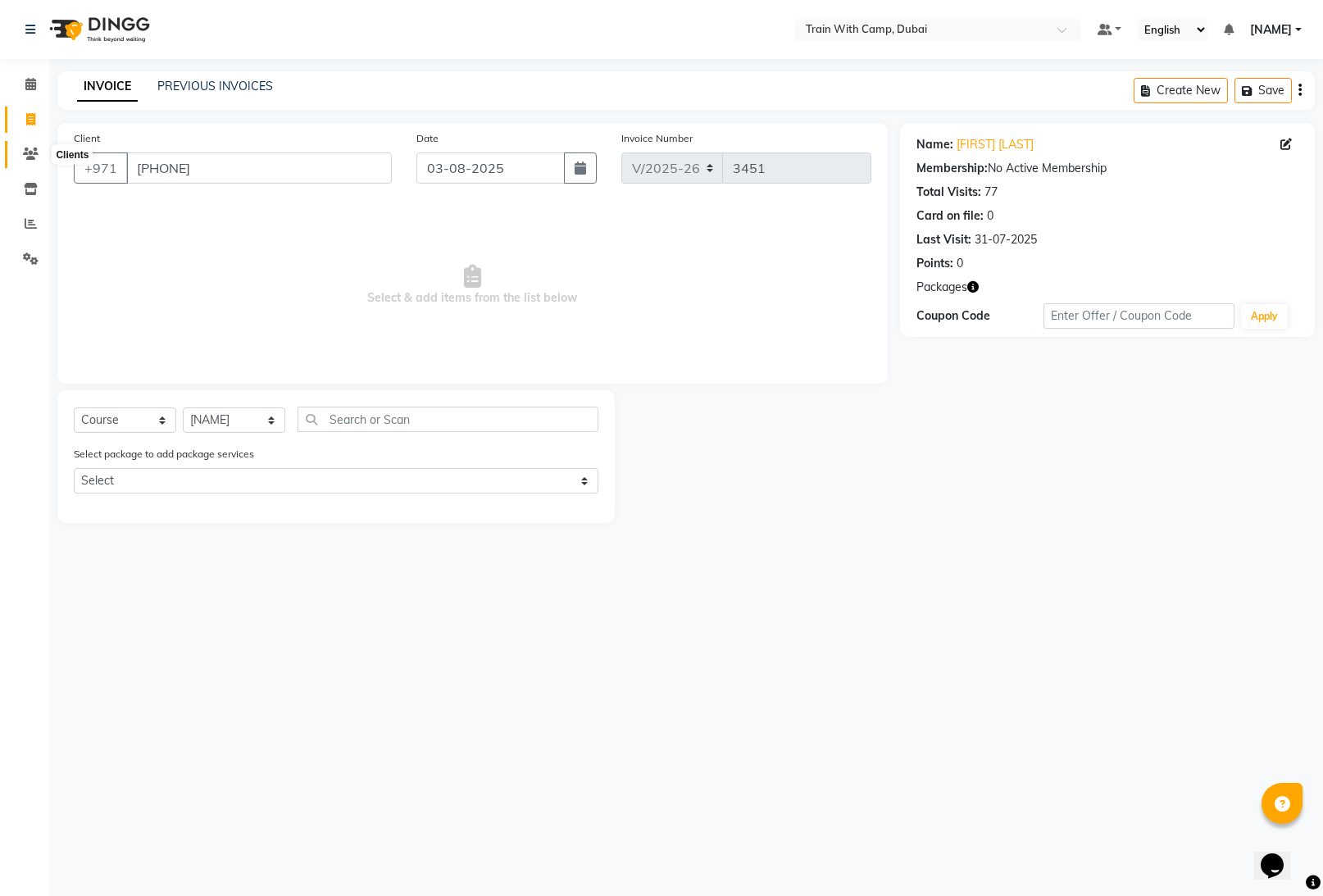 click 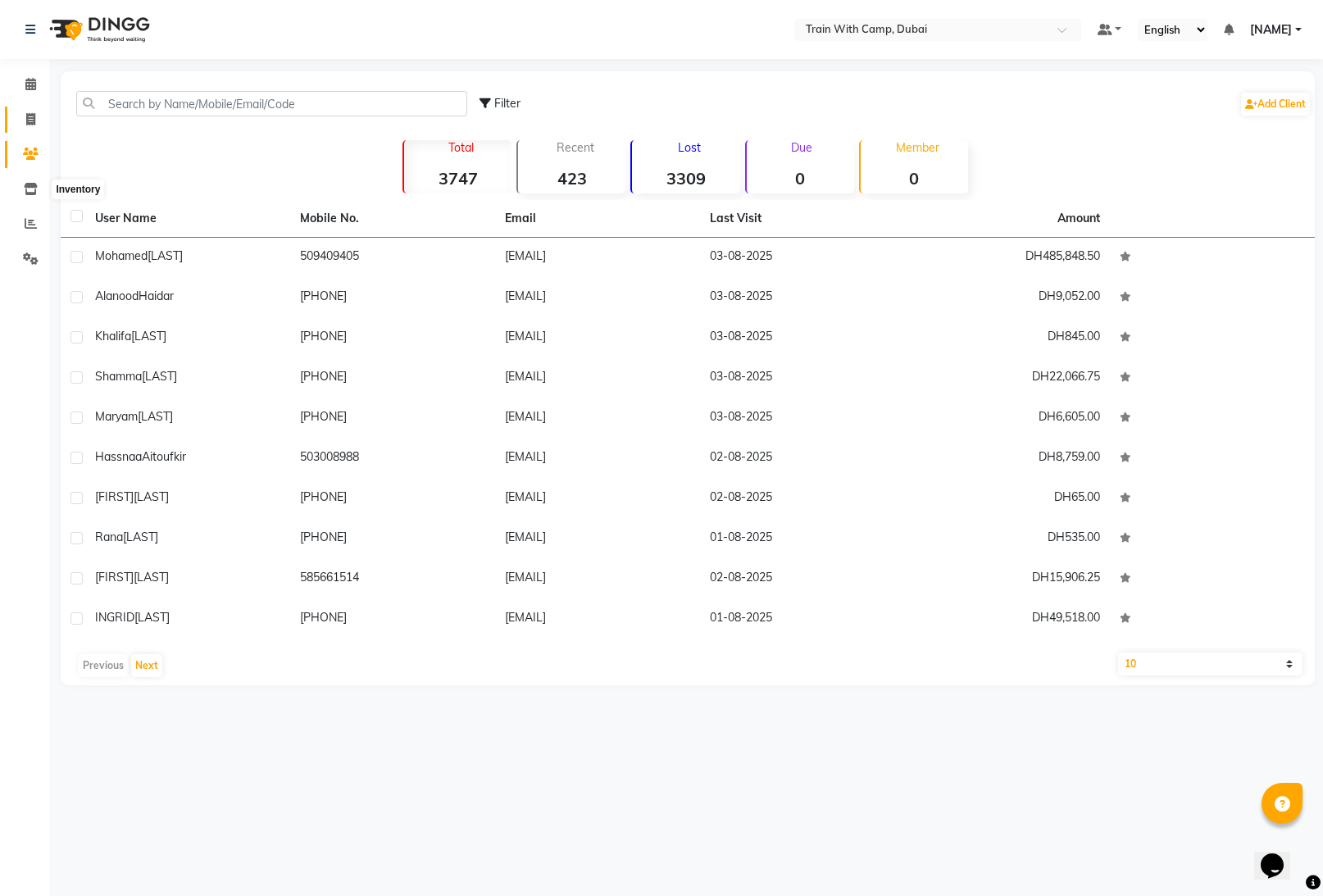 click 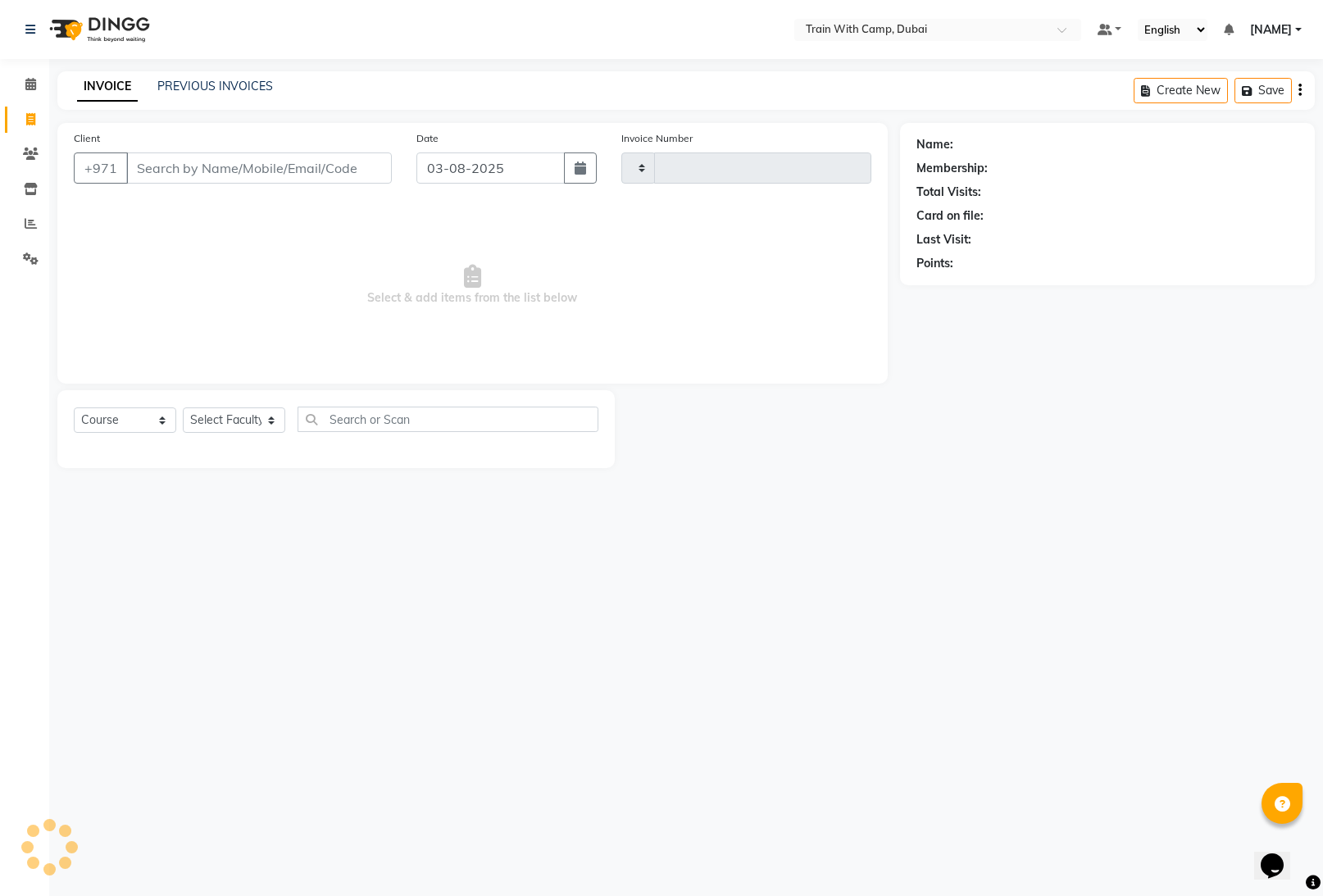 type on "3451" 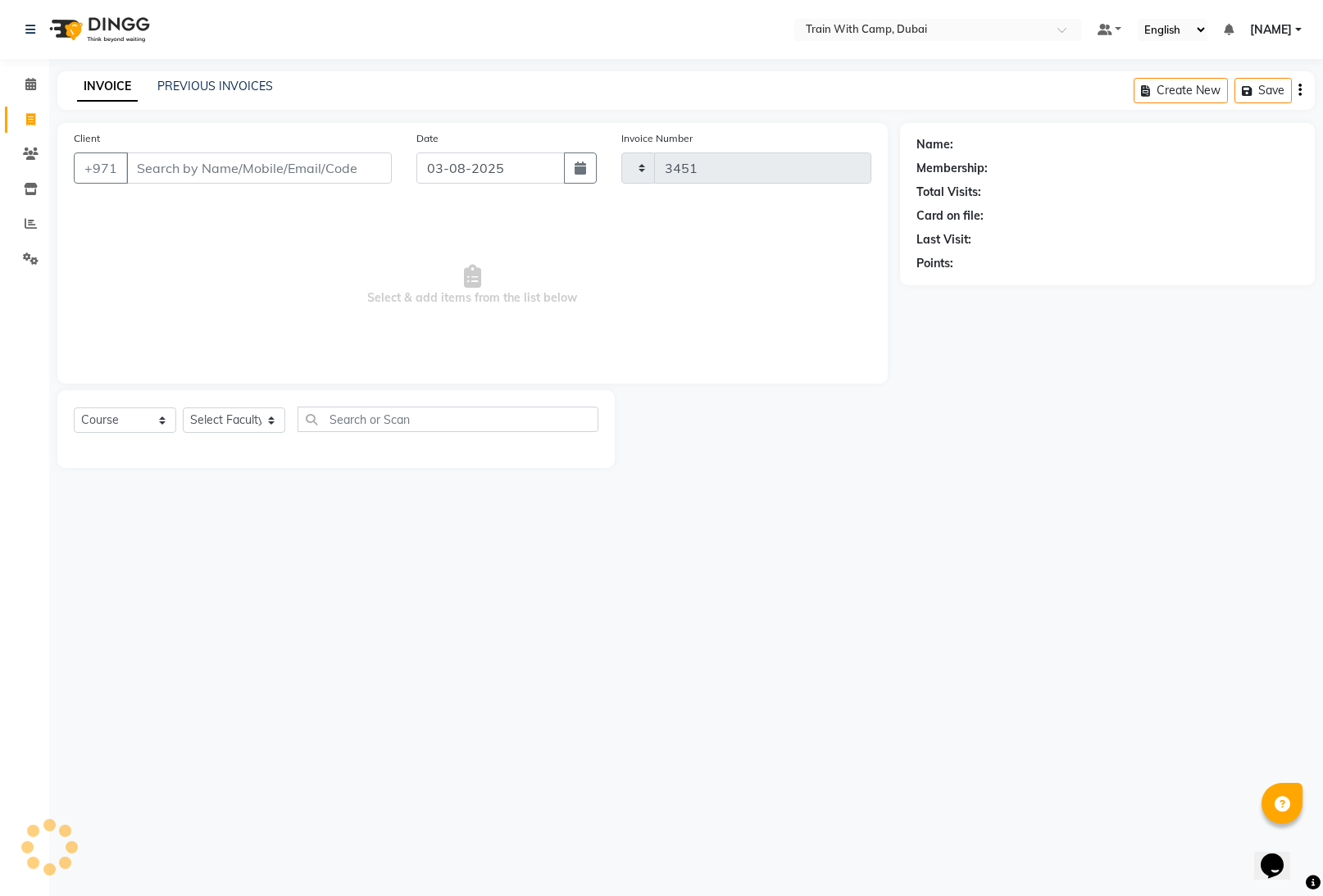 select on "910" 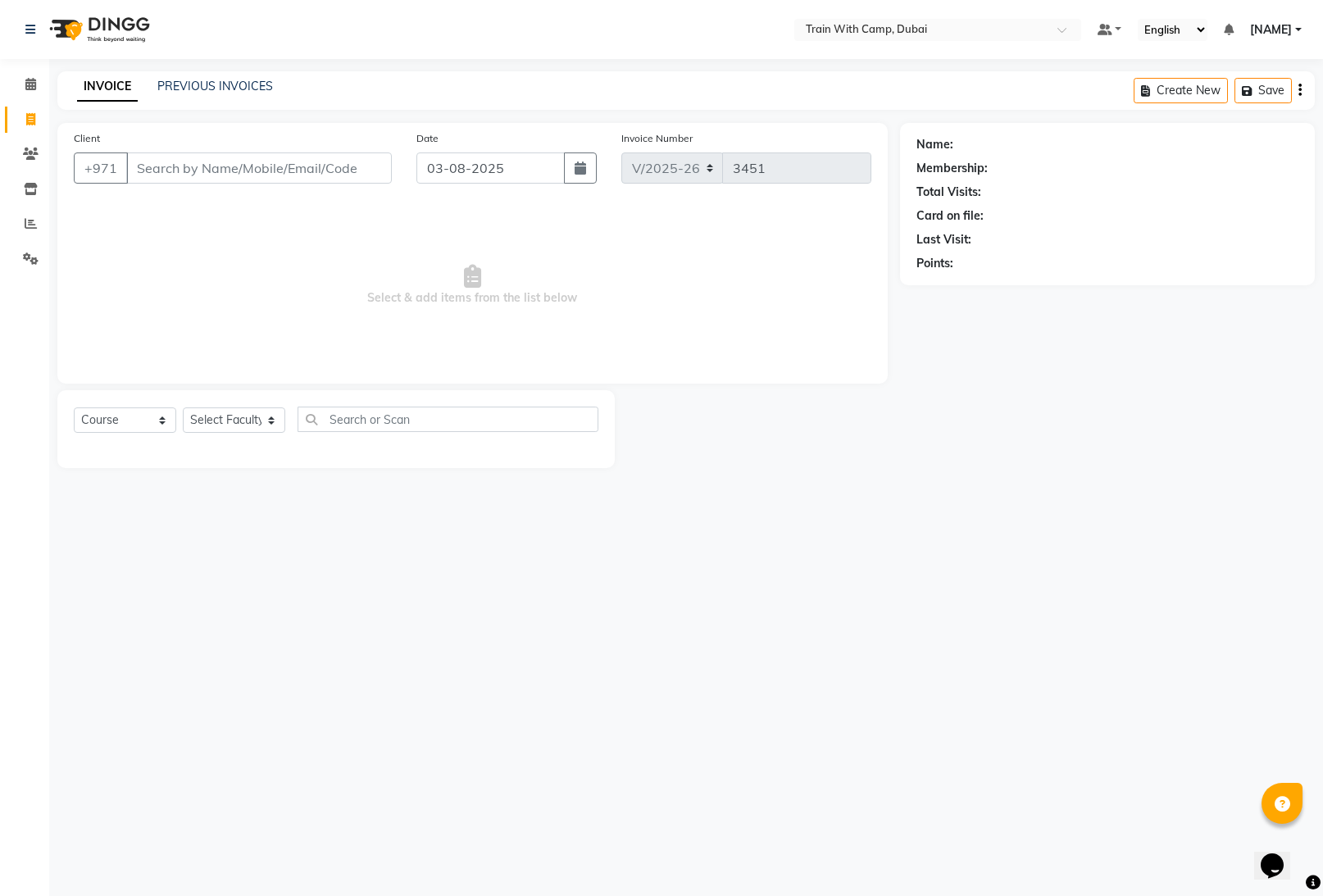 select on "14965" 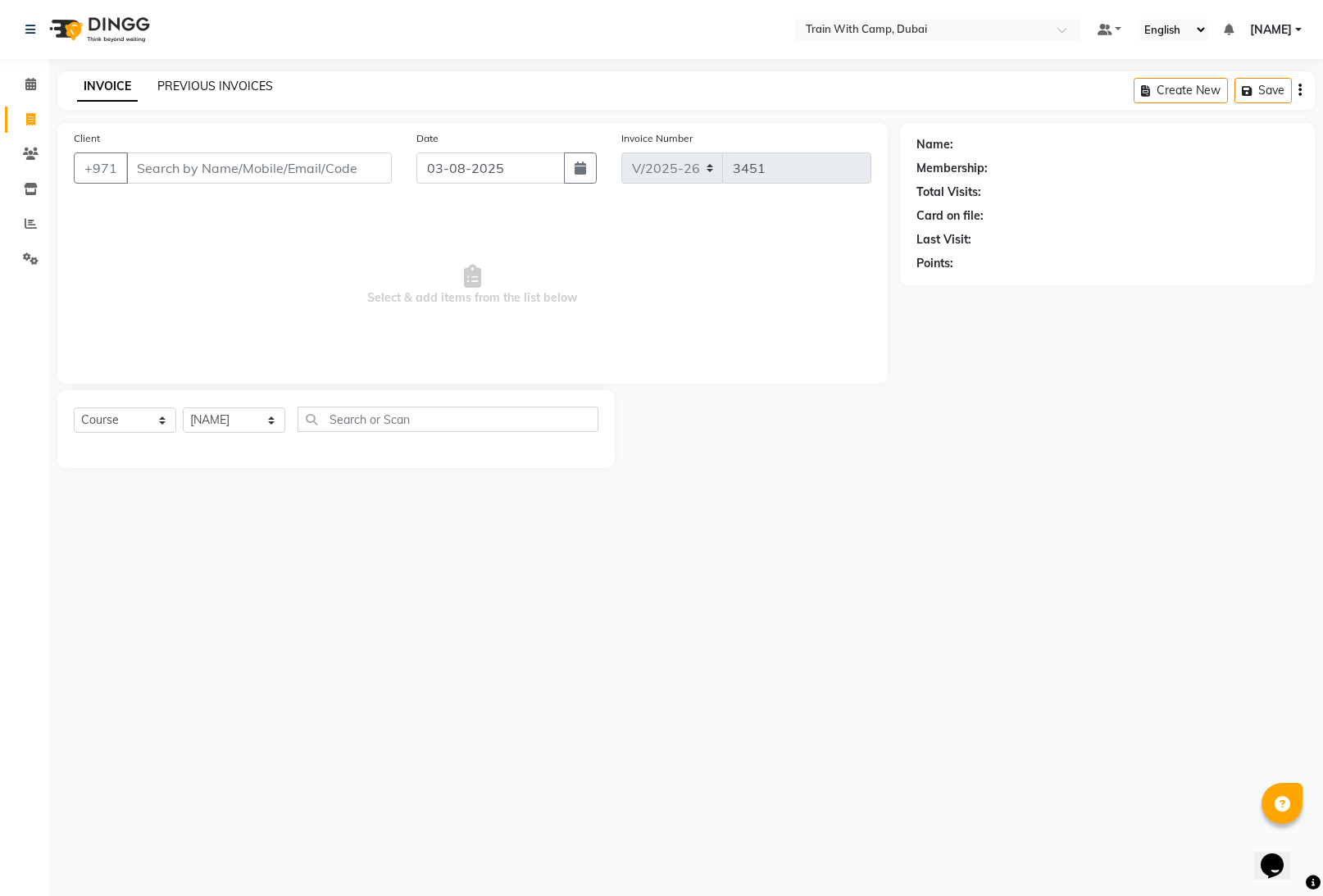 click on "PREVIOUS INVOICES" 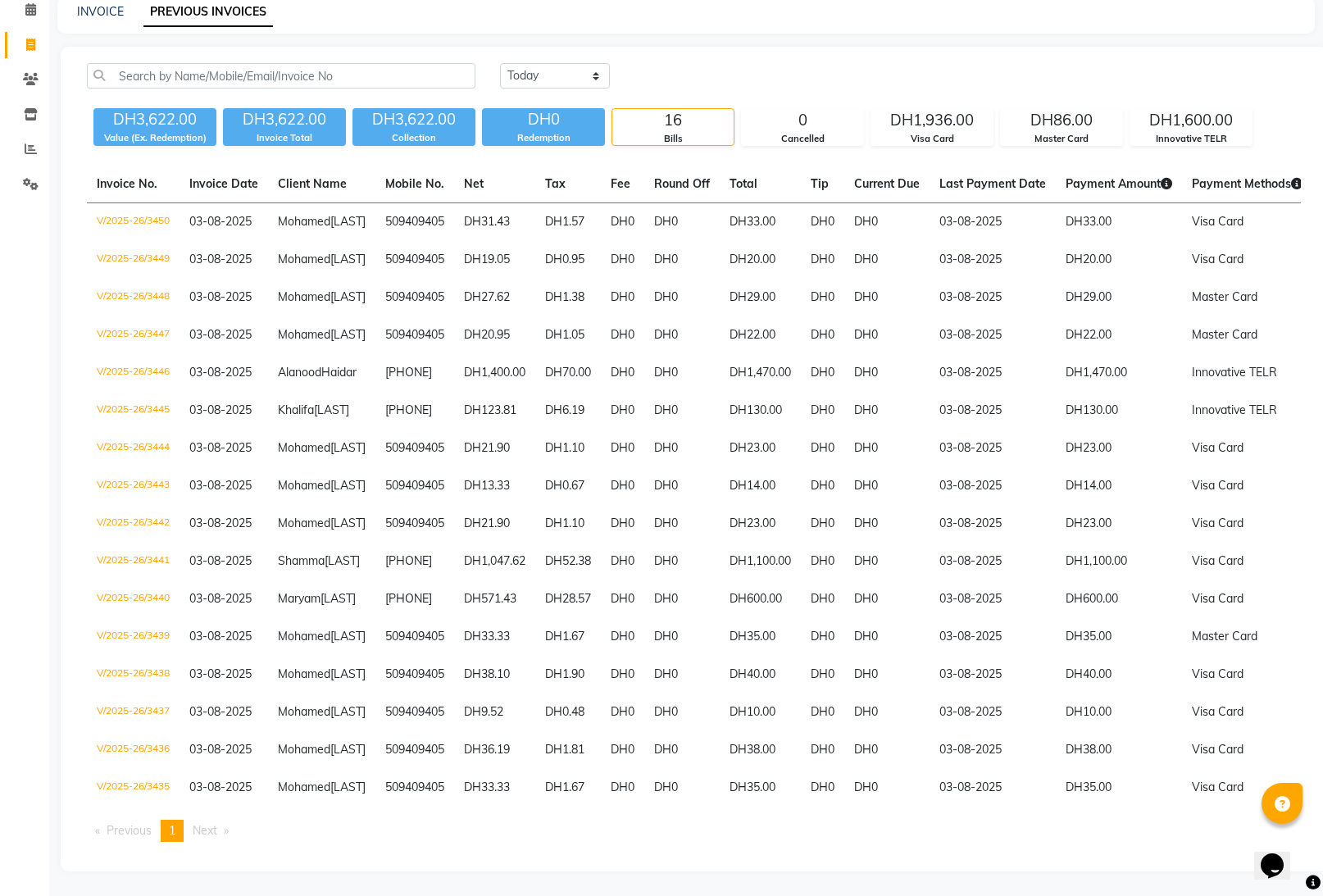 scroll, scrollTop: 0, scrollLeft: 0, axis: both 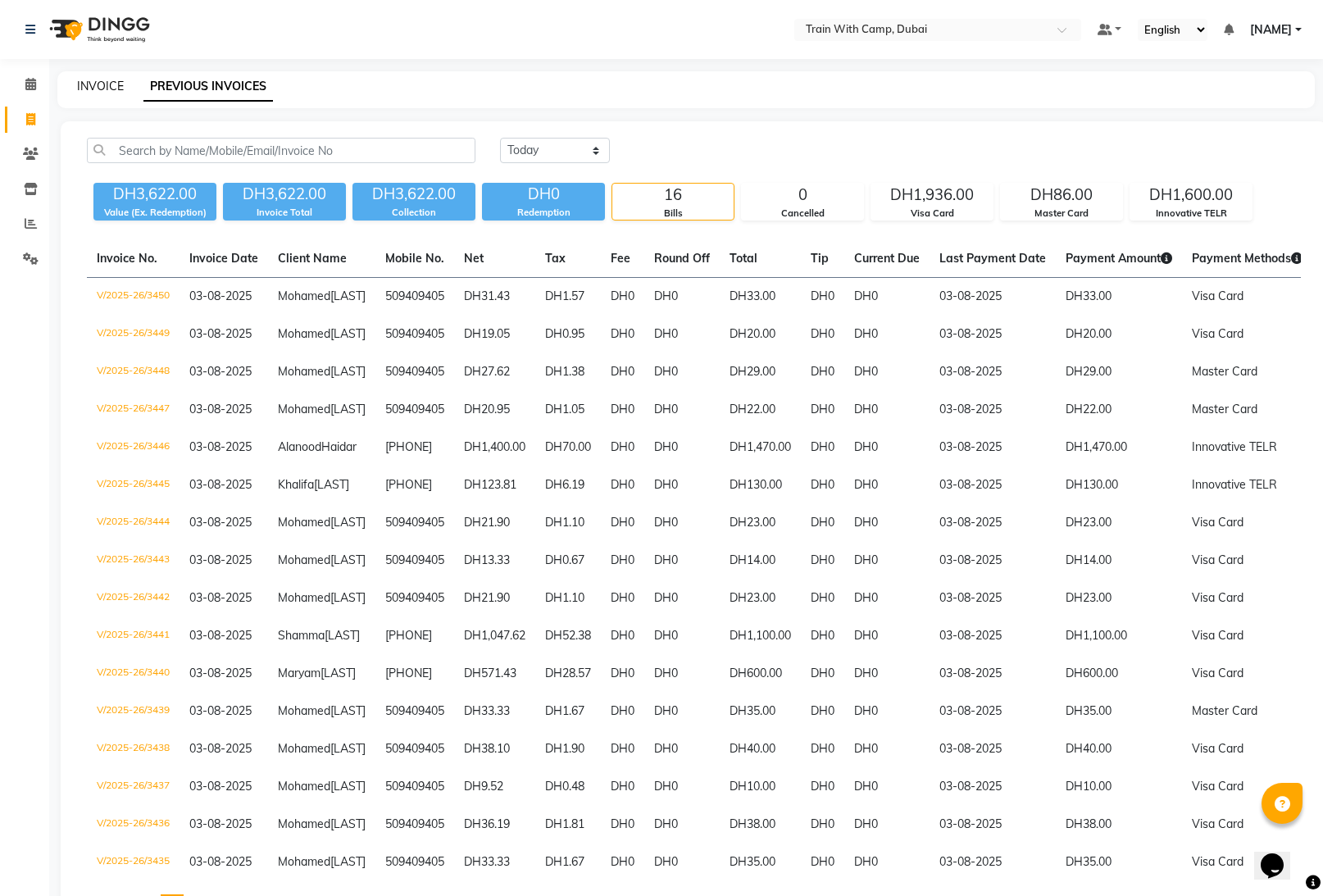 drag, startPoint x: 91, startPoint y: 75, endPoint x: 95, endPoint y: 83, distance: 8.94427 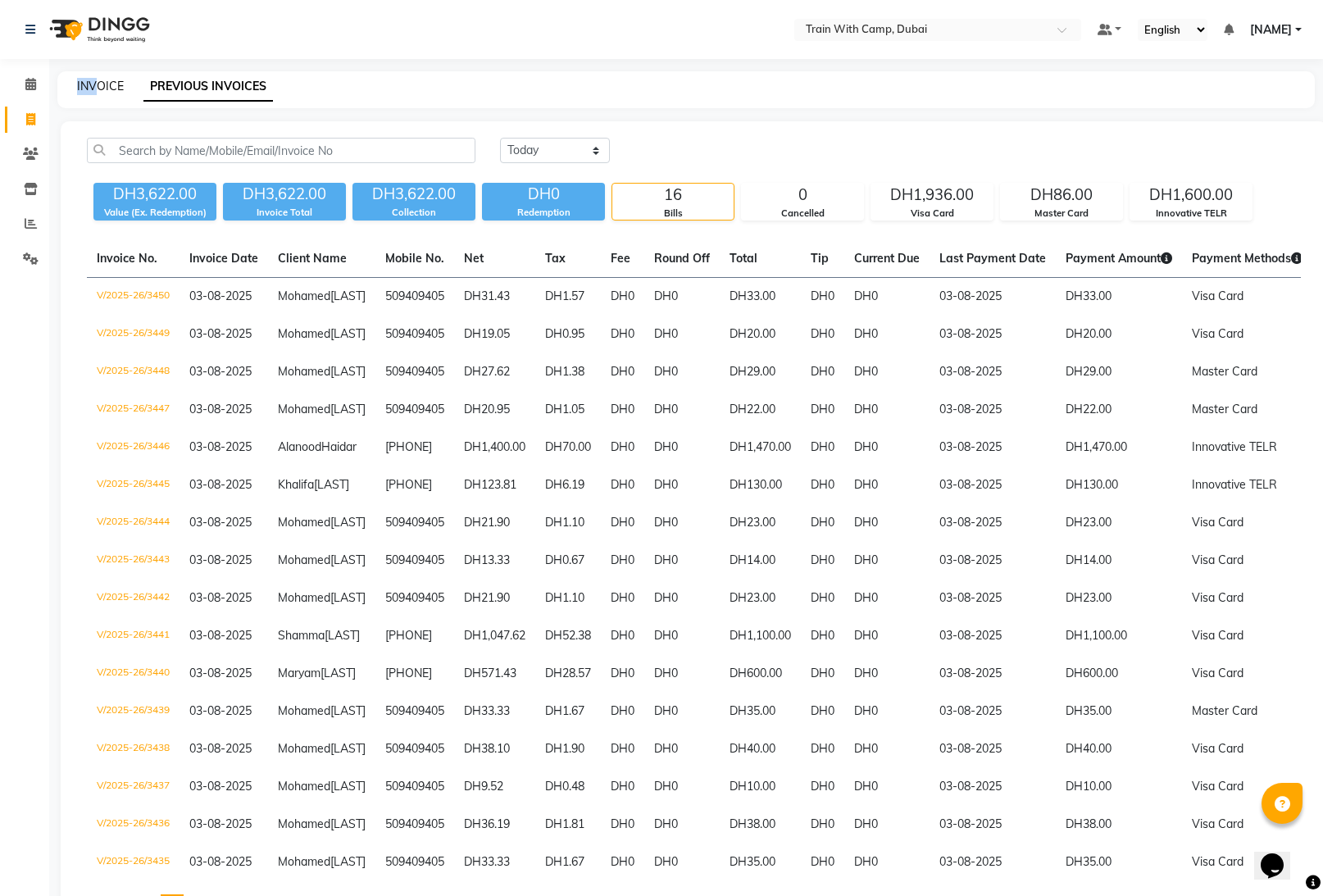 click on "INVOICE" 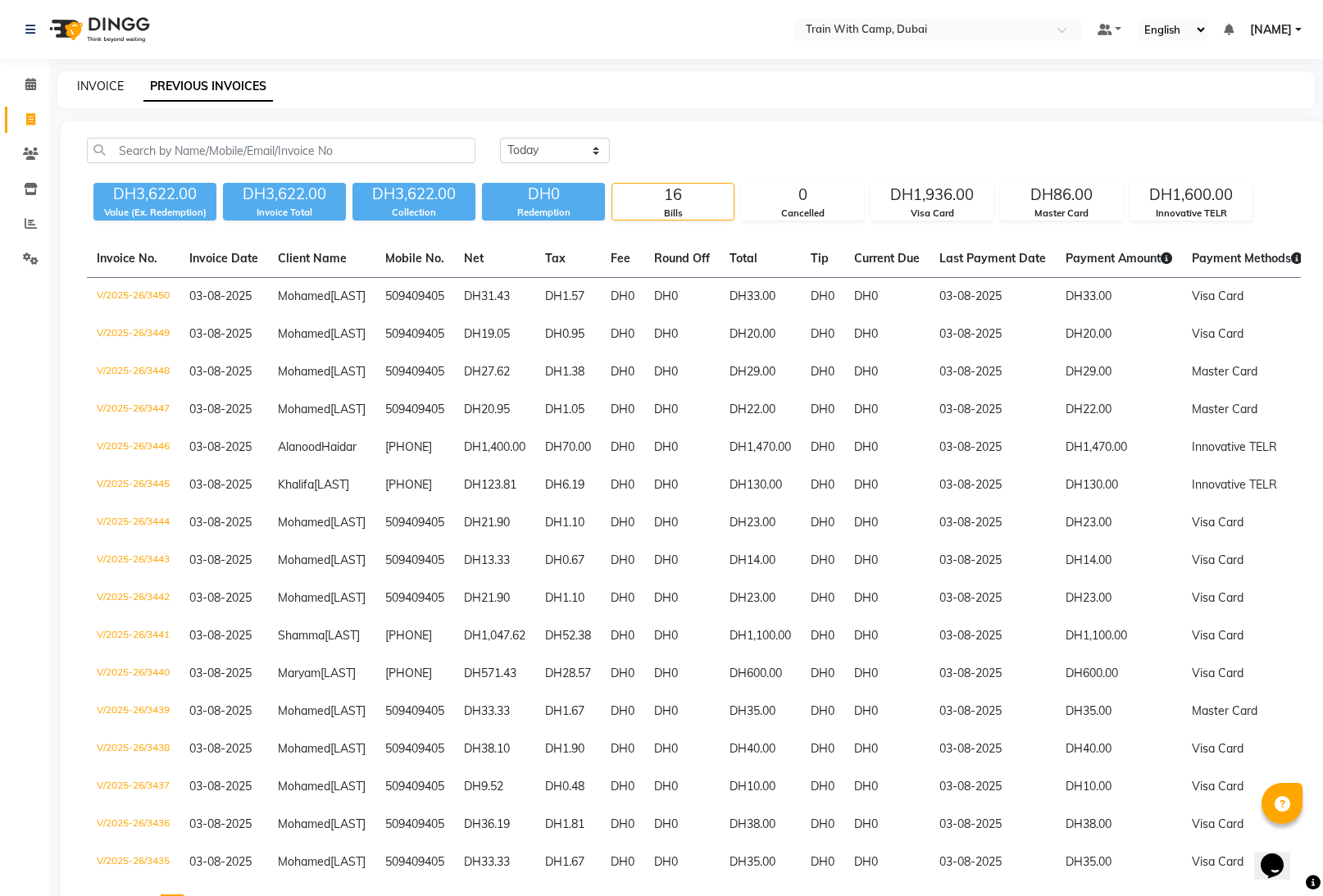 select on "910" 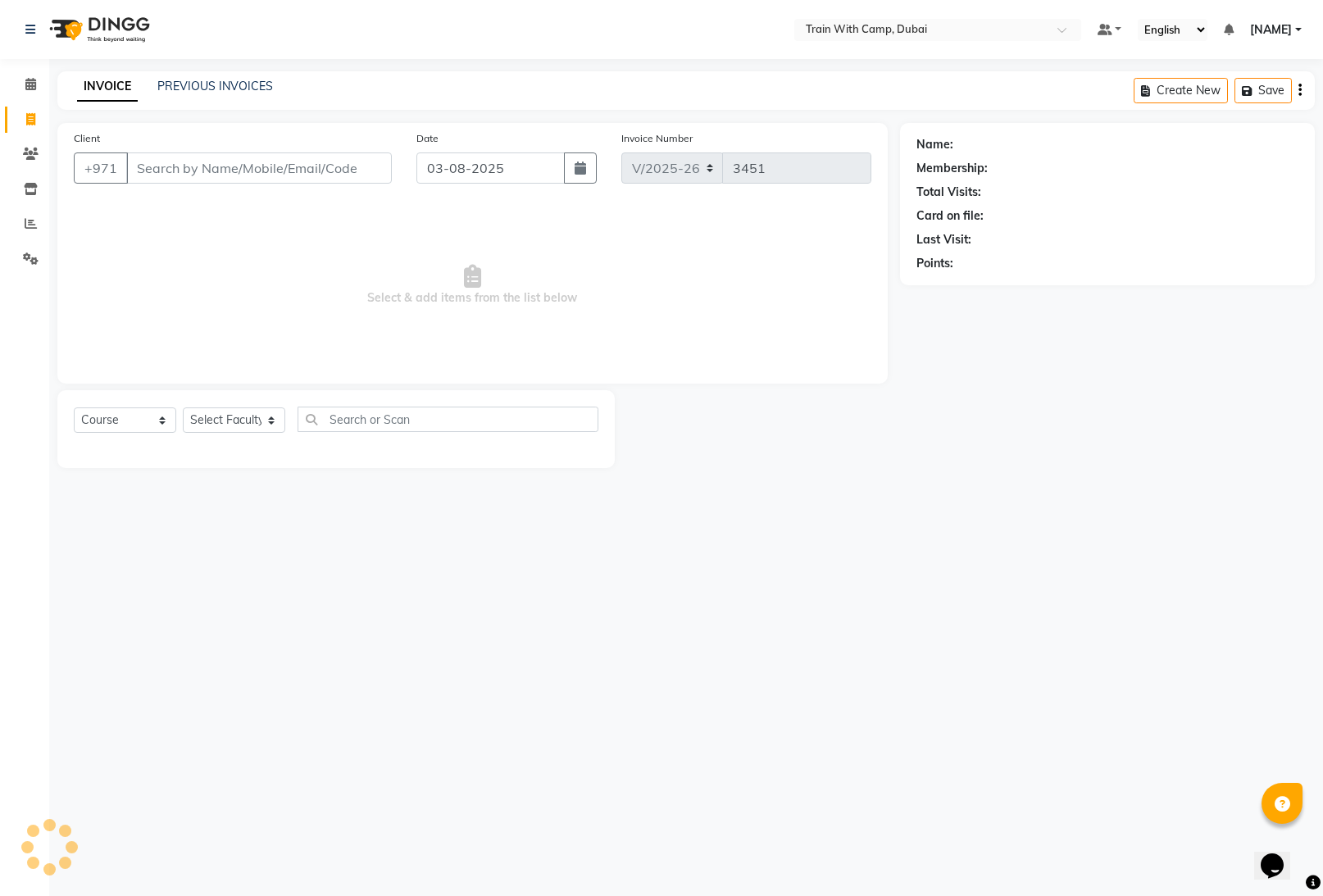 click on "Client" at bounding box center [259, 168] 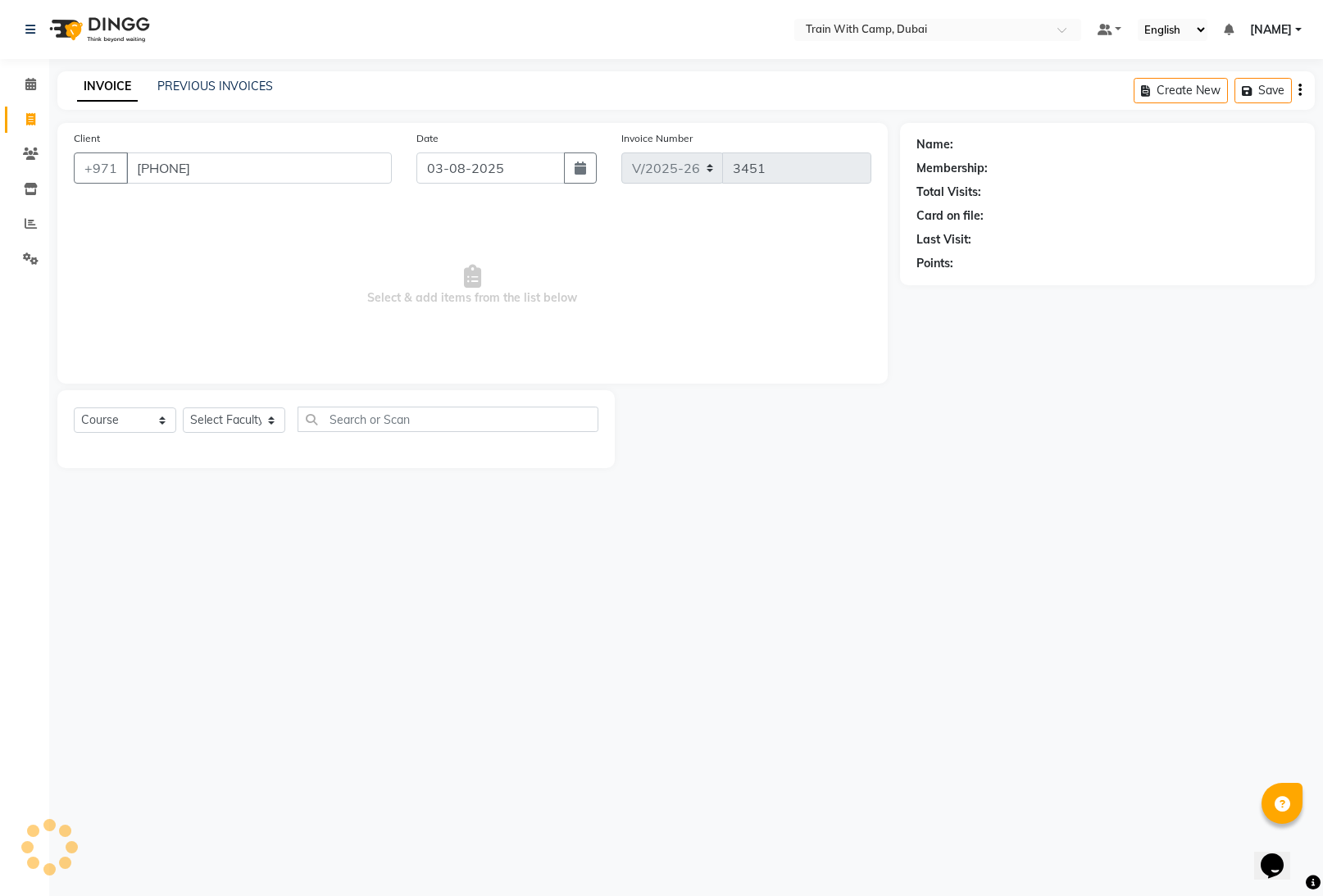 select on "14965" 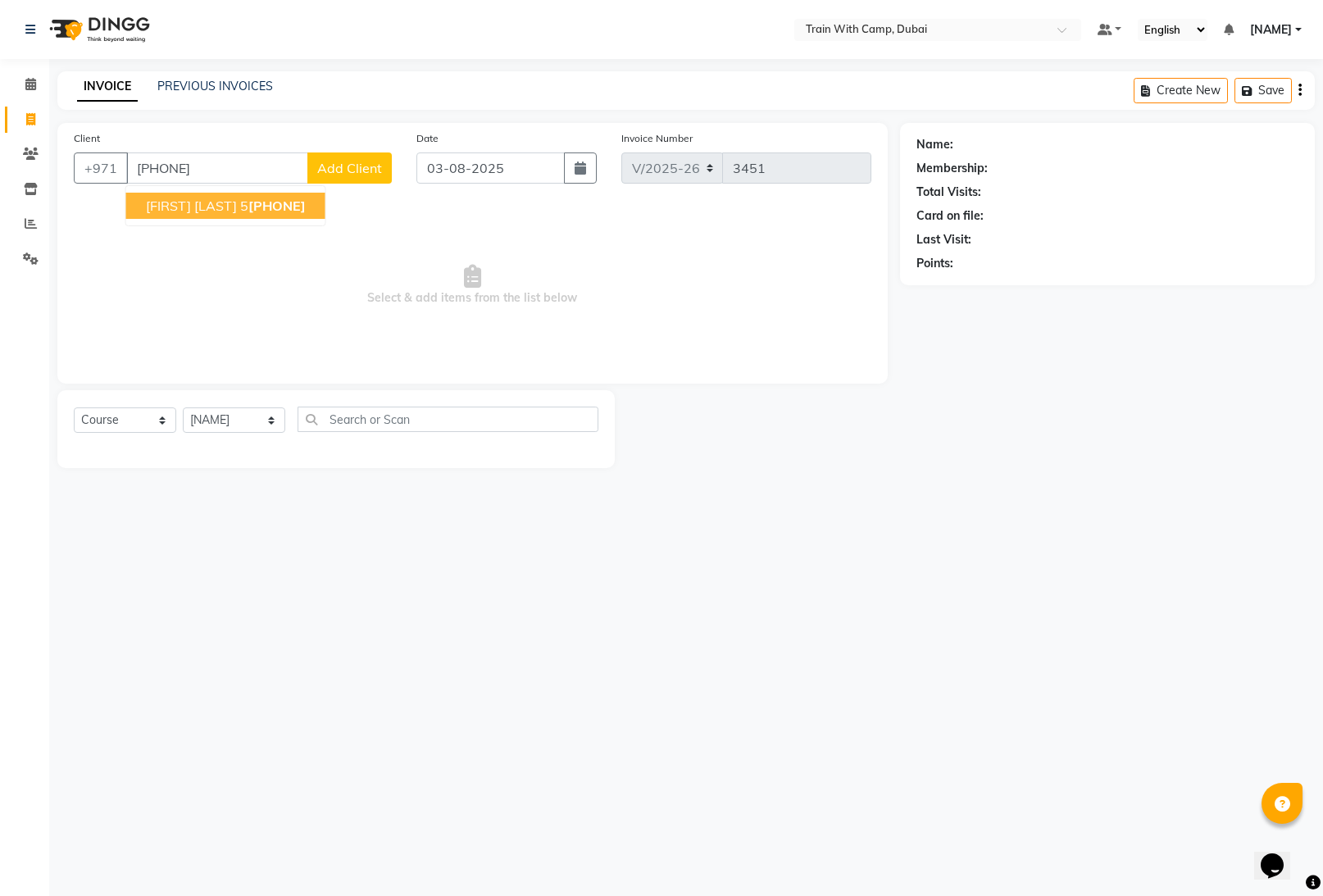 drag, startPoint x: 183, startPoint y: 209, endPoint x: 173, endPoint y: 305, distance: 96.51943 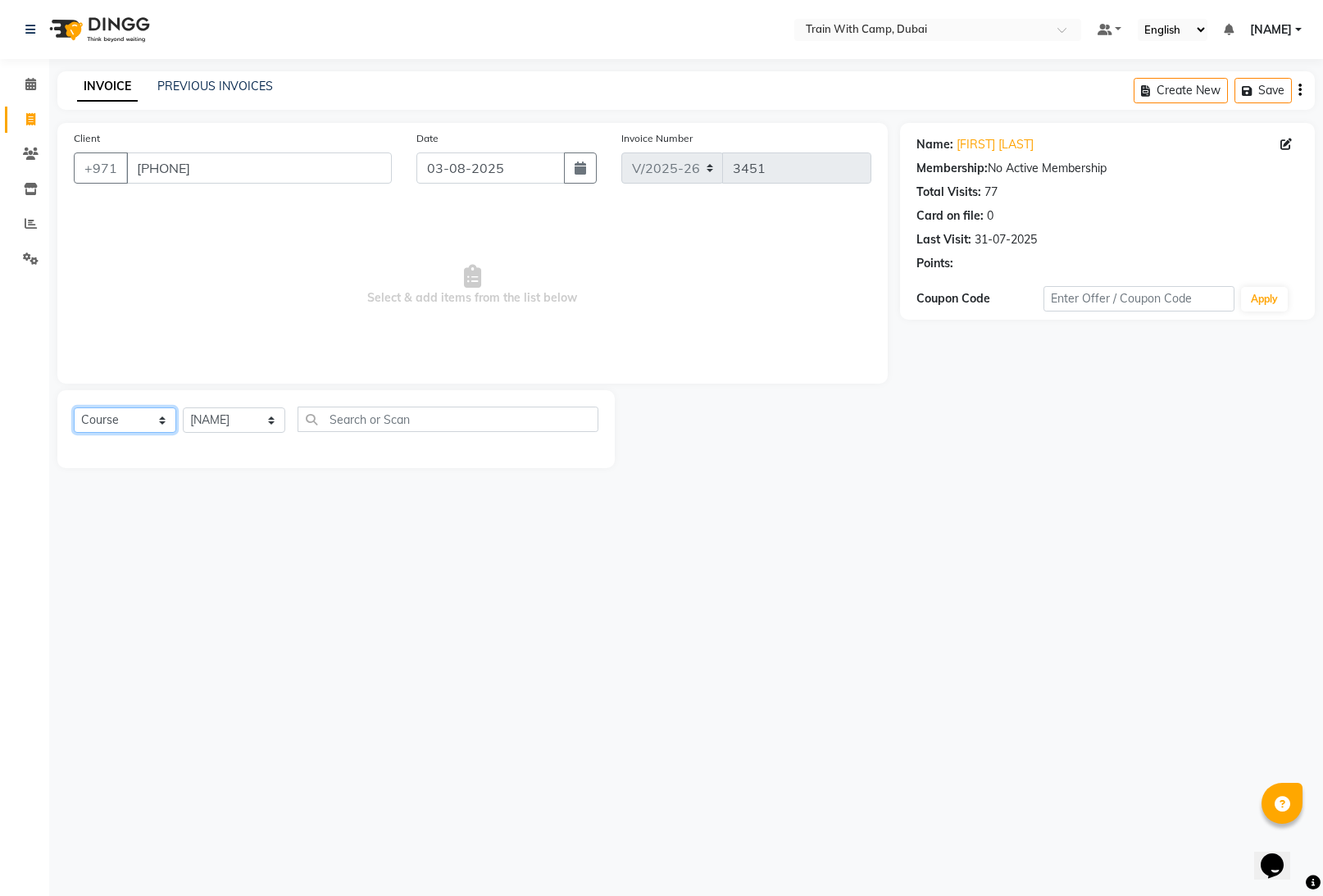 click on "Select  Course  Product  Membership  Package Voucher Prepaid Gift Card" 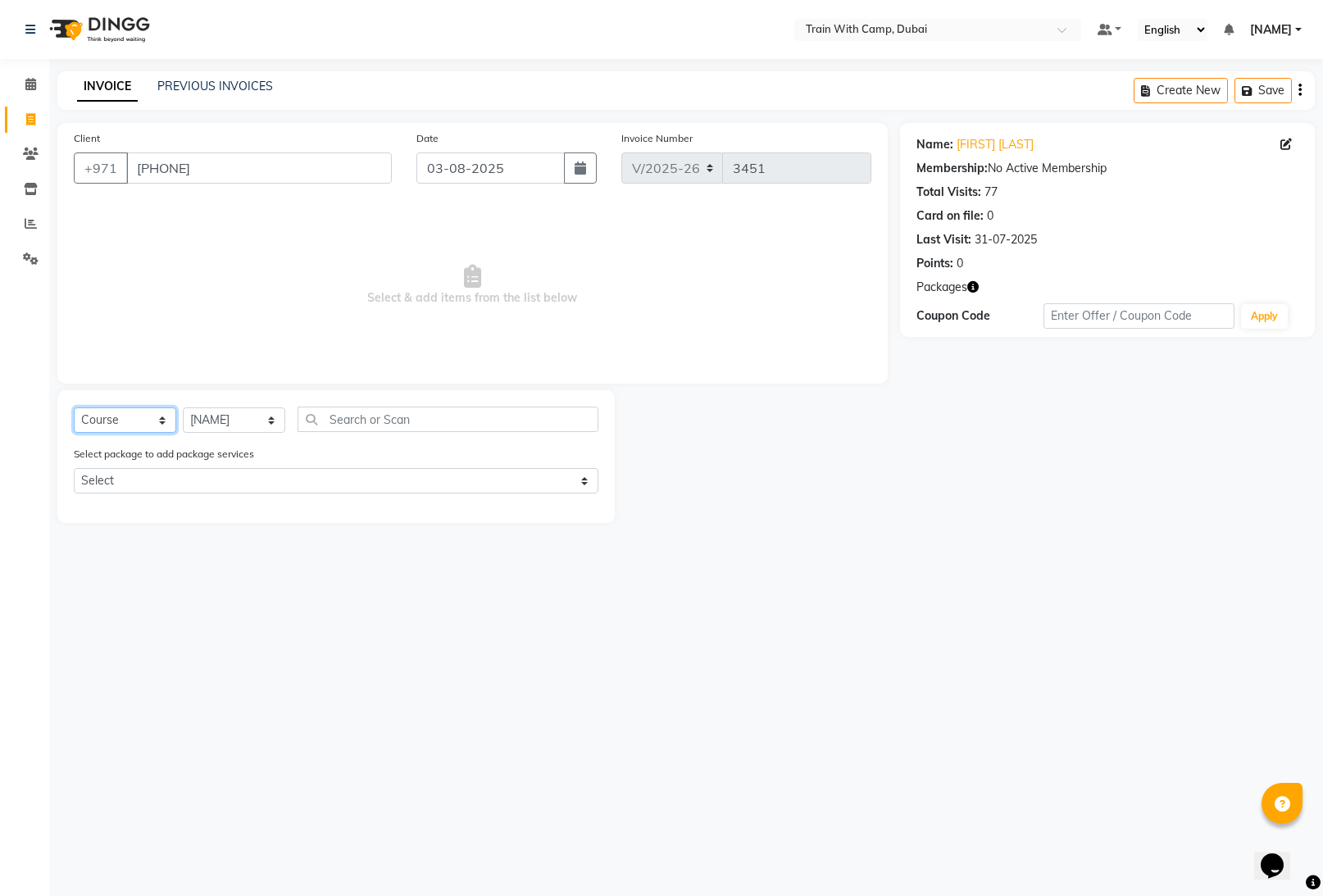 select on "package" 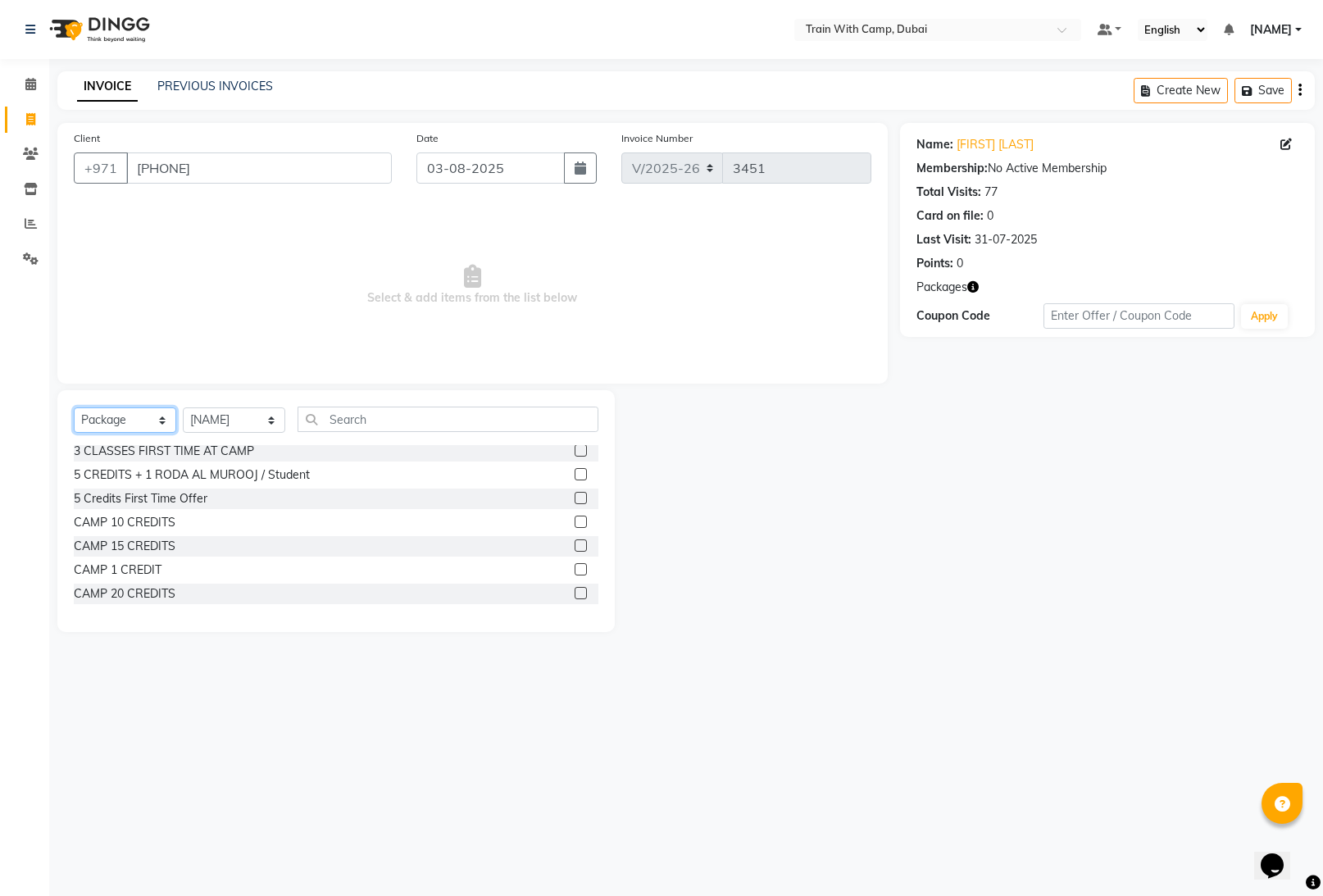 scroll, scrollTop: 89, scrollLeft: 0, axis: vertical 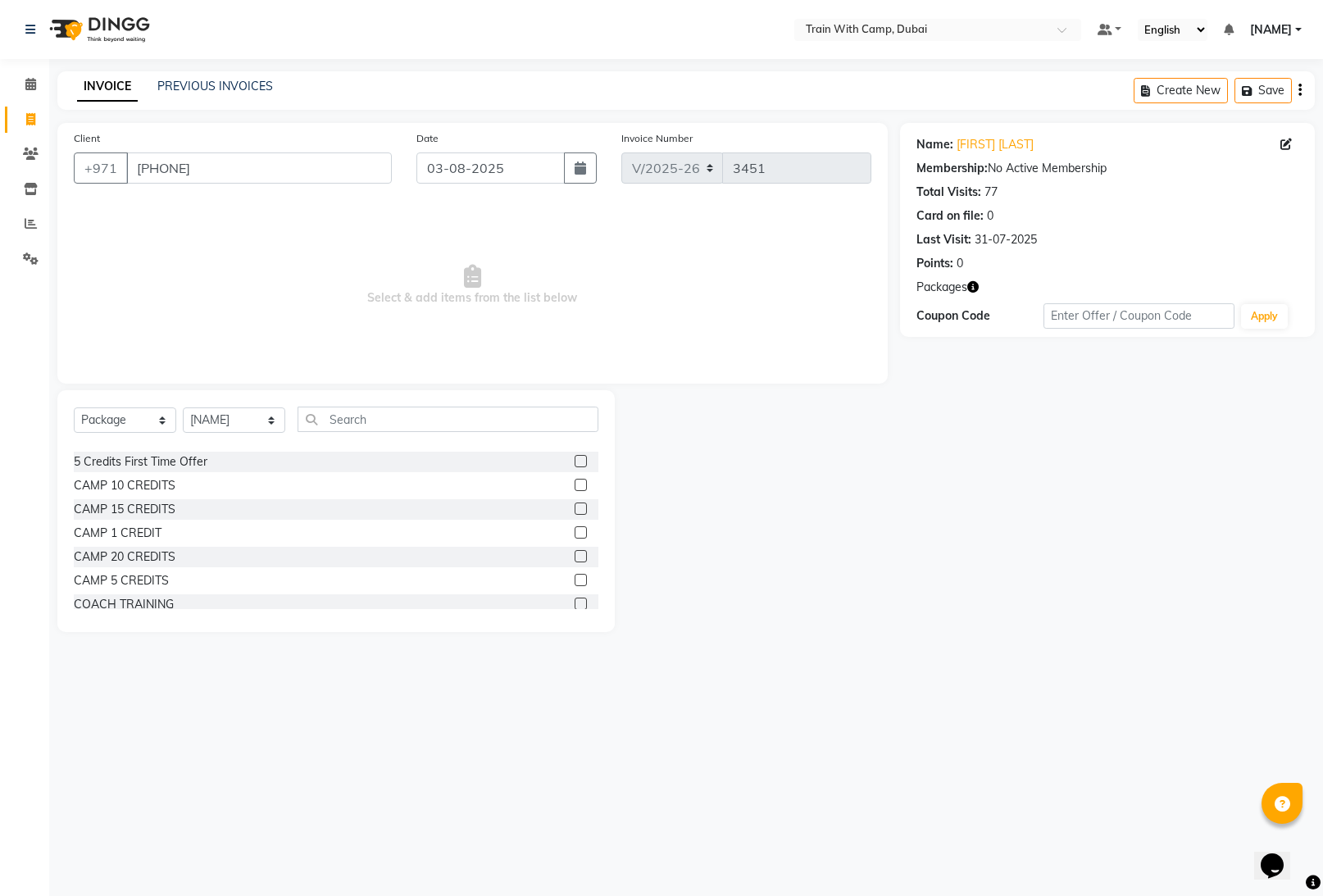 click 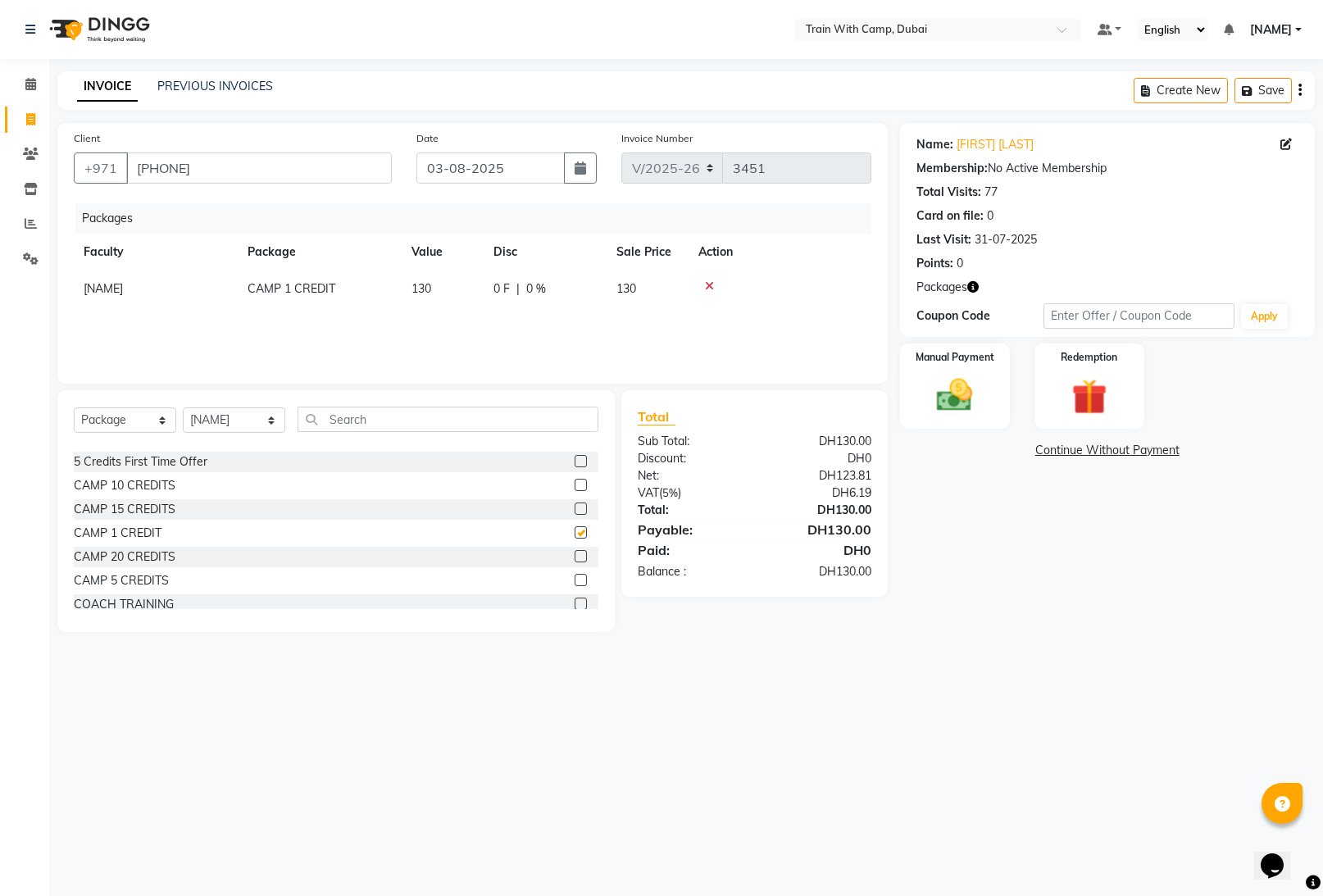 checkbox on "false" 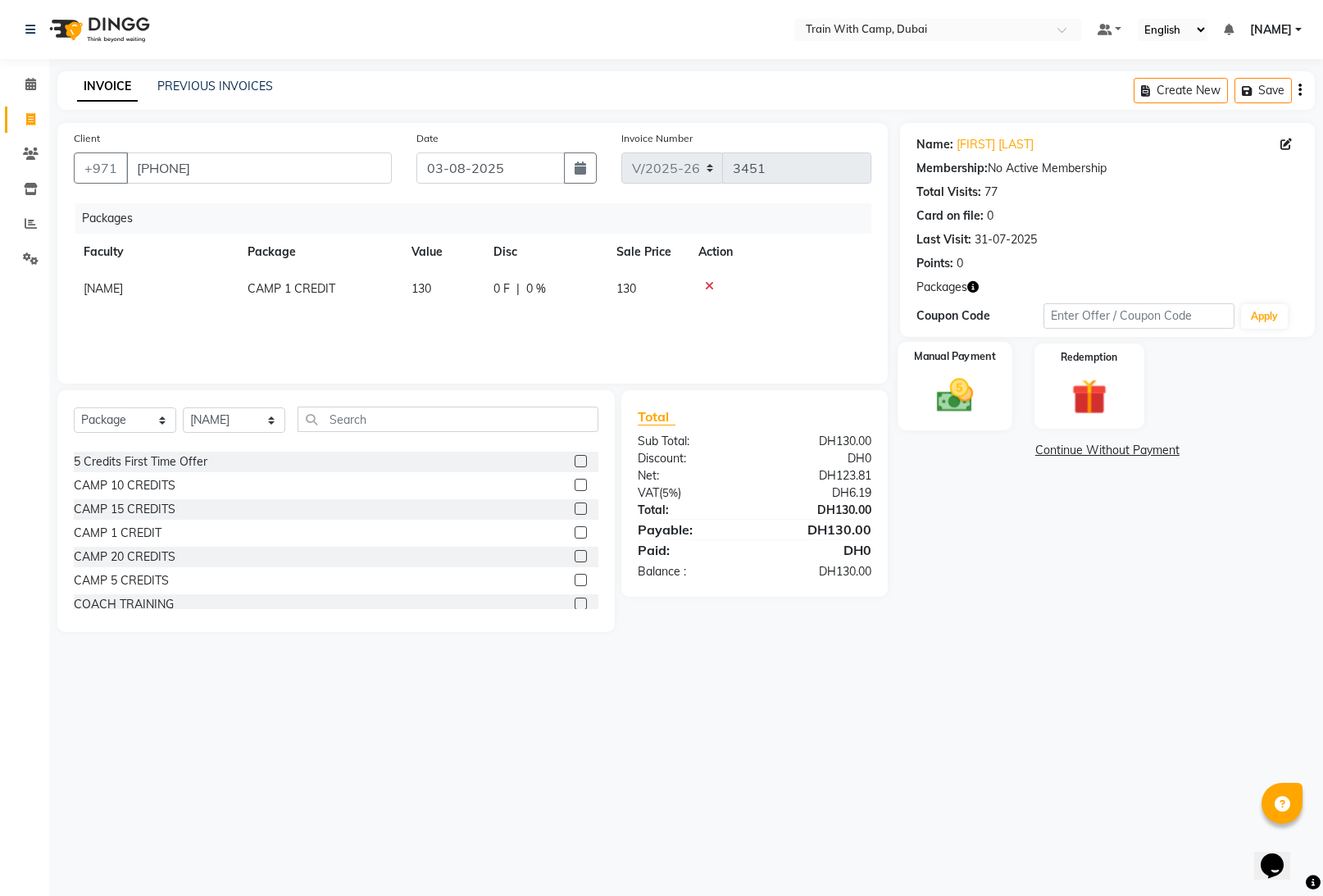 drag, startPoint x: 943, startPoint y: 401, endPoint x: 925, endPoint y: 407, distance: 18.97367 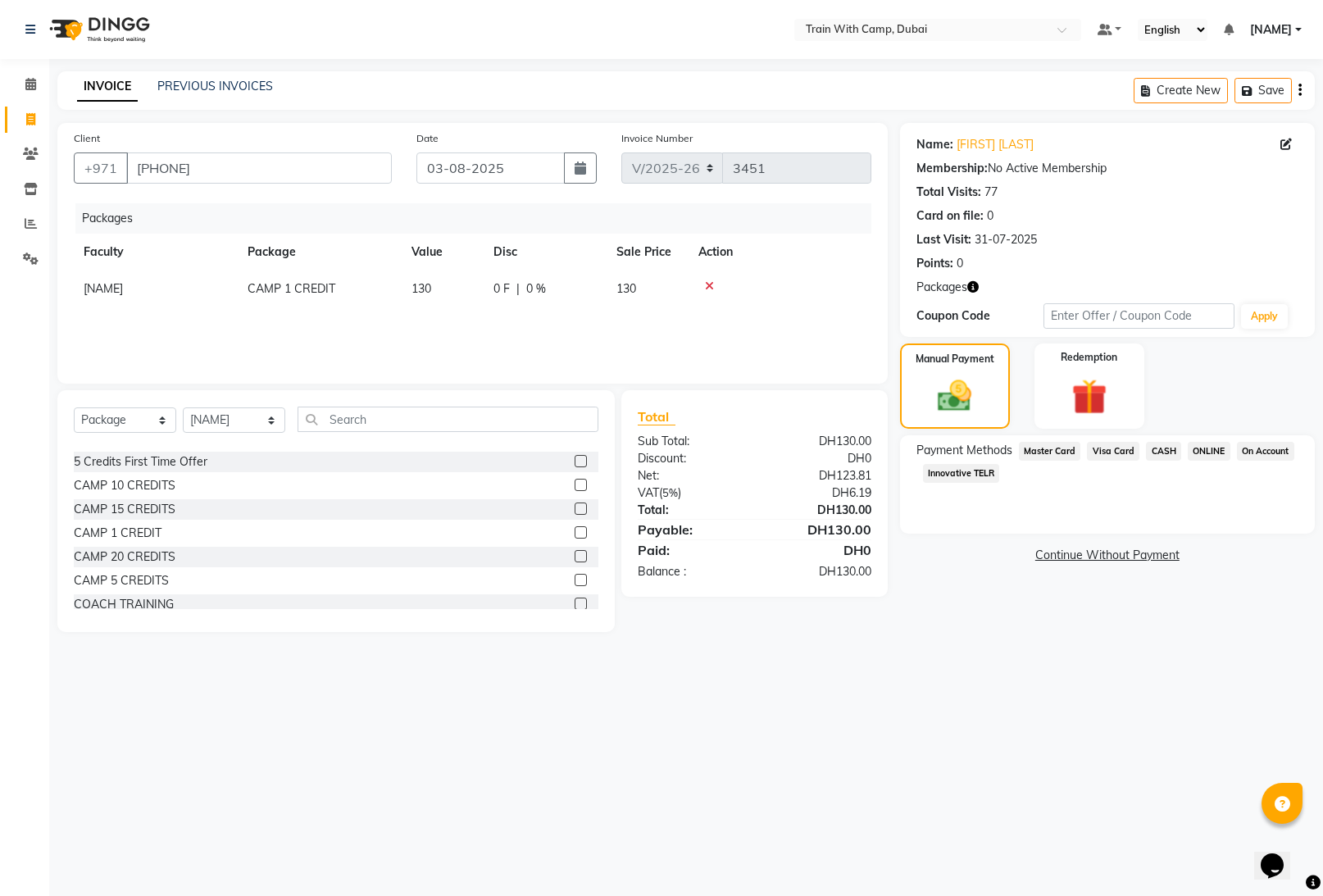click on "Innovative TELR" 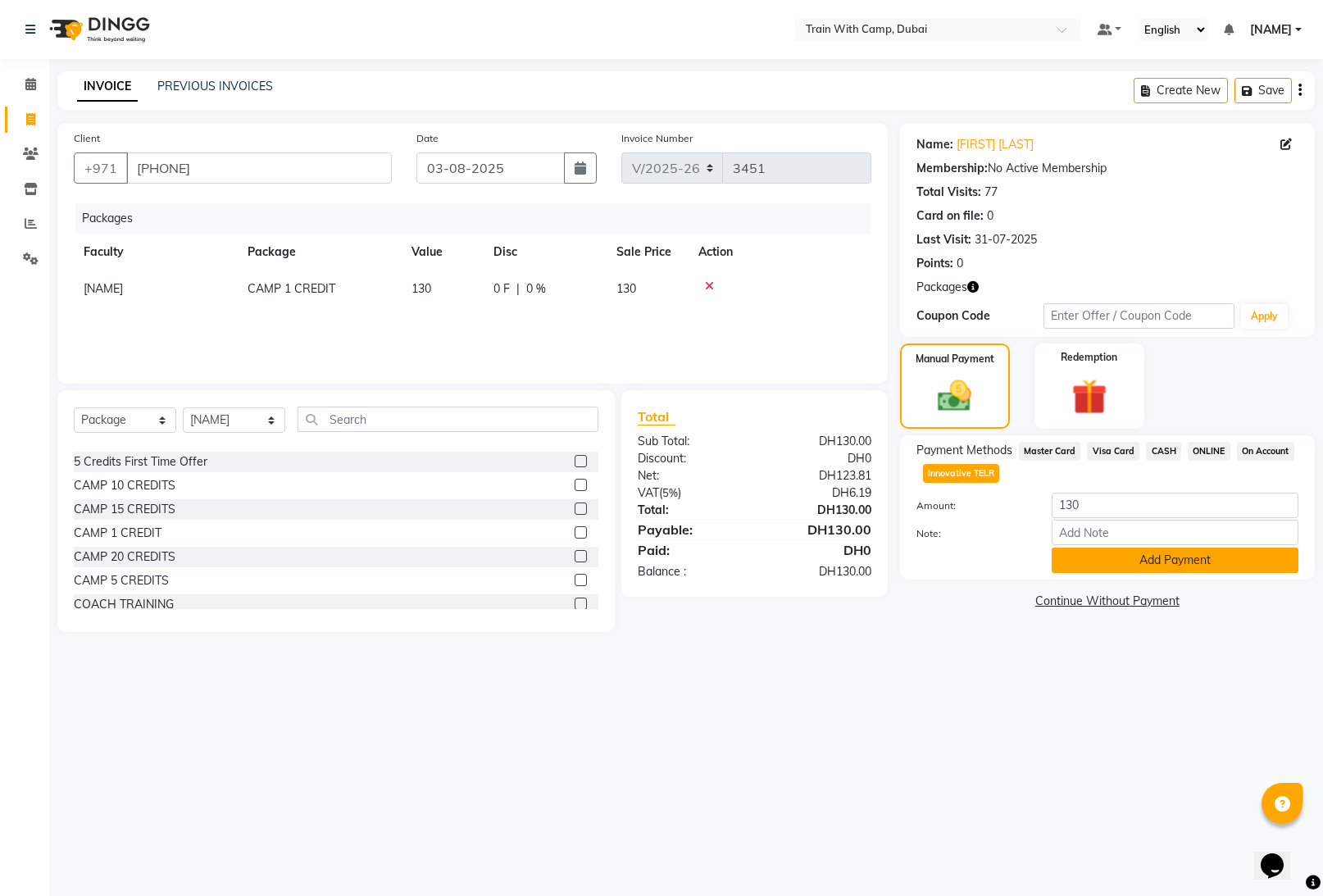 click on "Add Payment" 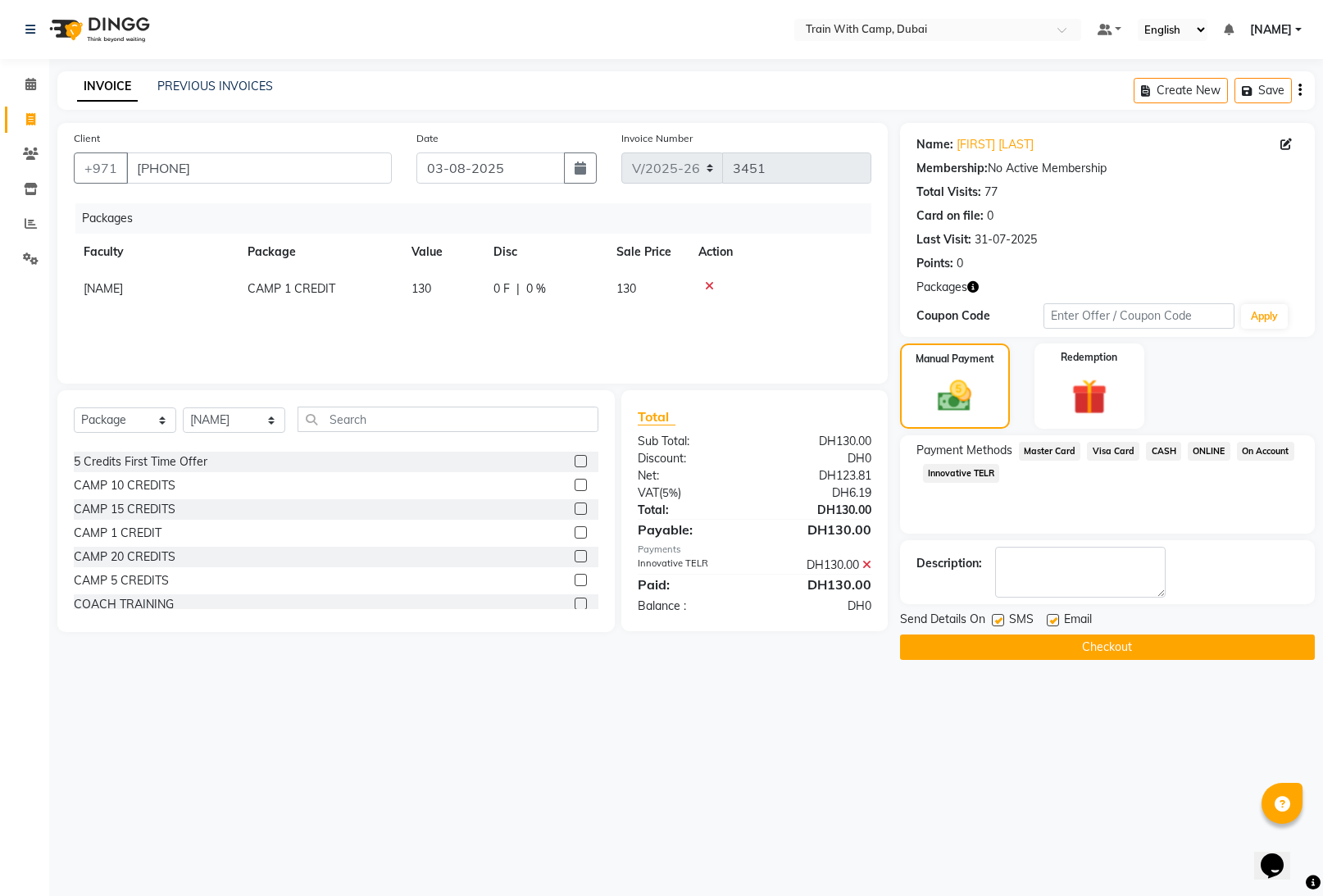 drag, startPoint x: 993, startPoint y: 621, endPoint x: 1004, endPoint y: 621, distance: 11 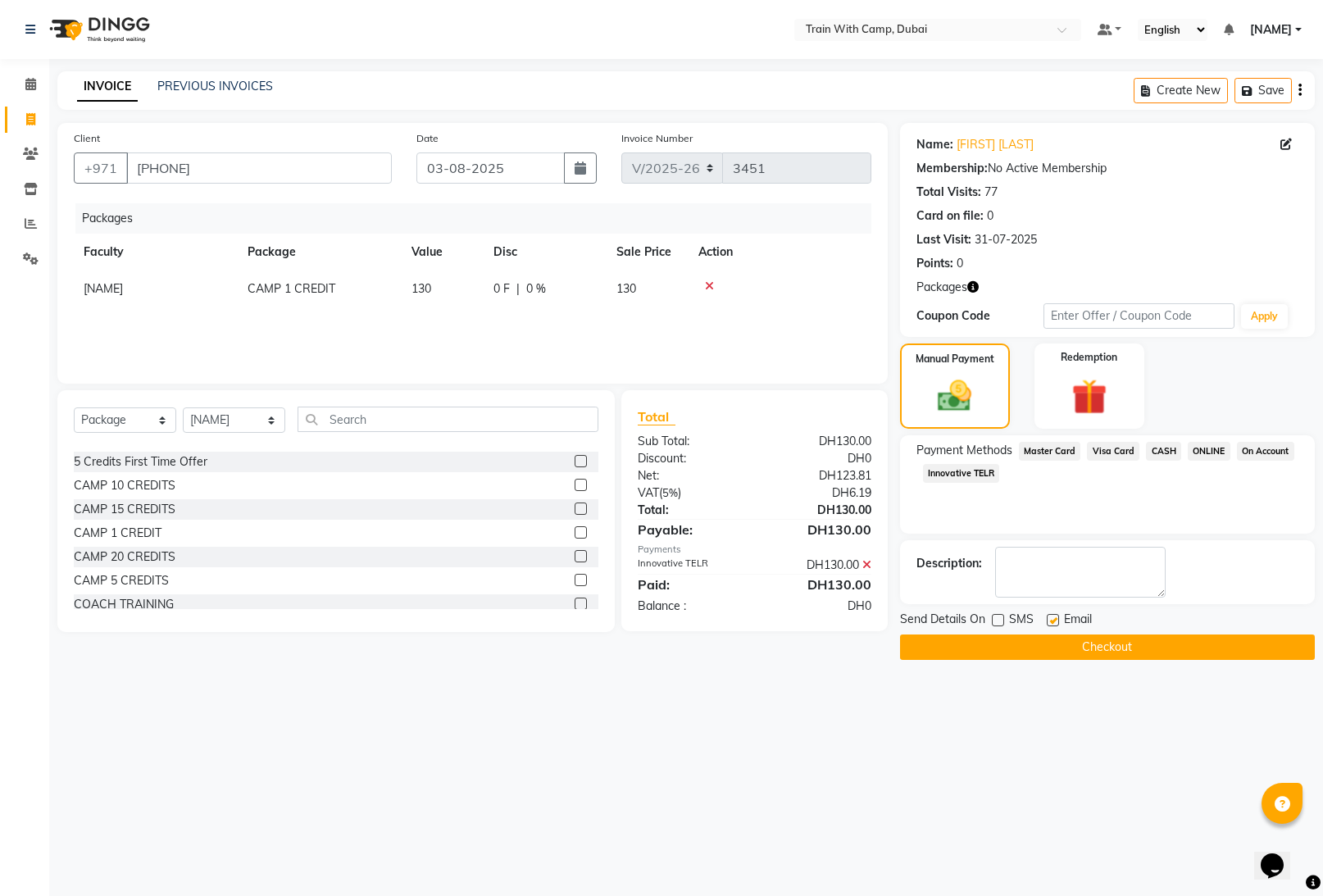drag, startPoint x: 1048, startPoint y: 619, endPoint x: 1014, endPoint y: 644, distance: 42.201896 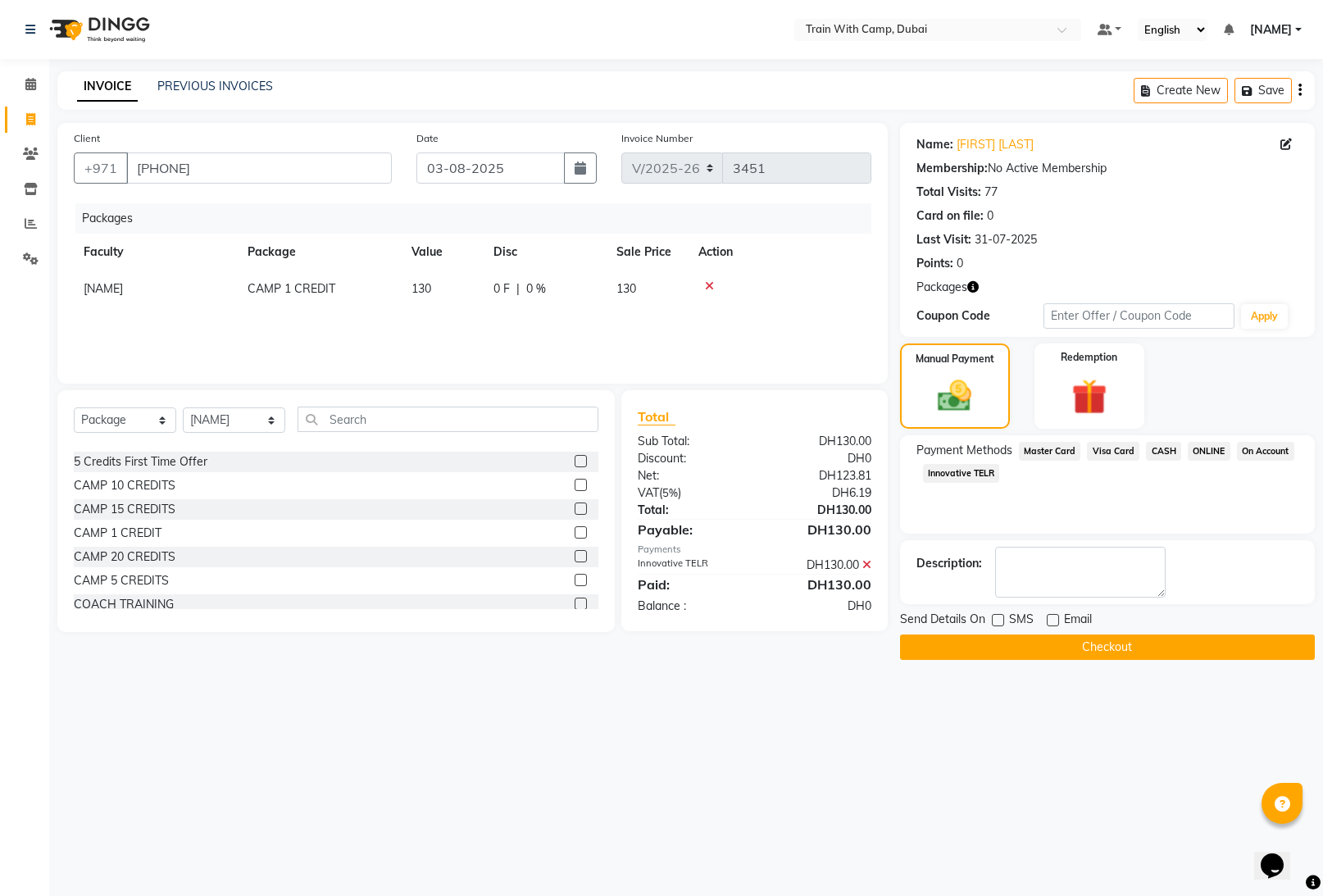 drag, startPoint x: 1008, startPoint y: 640, endPoint x: 1038, endPoint y: 630, distance: 31.62278 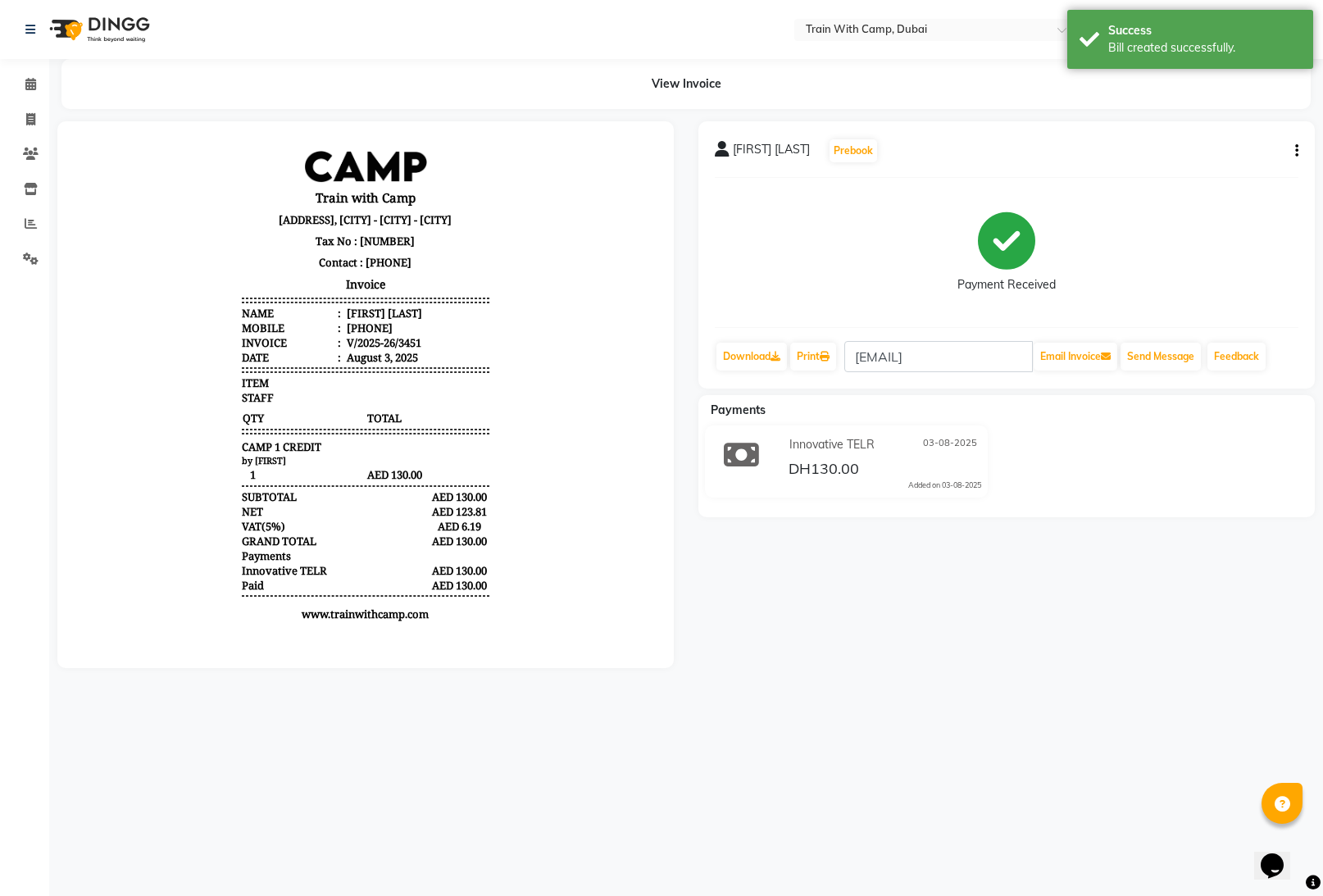 scroll, scrollTop: 0, scrollLeft: 0, axis: both 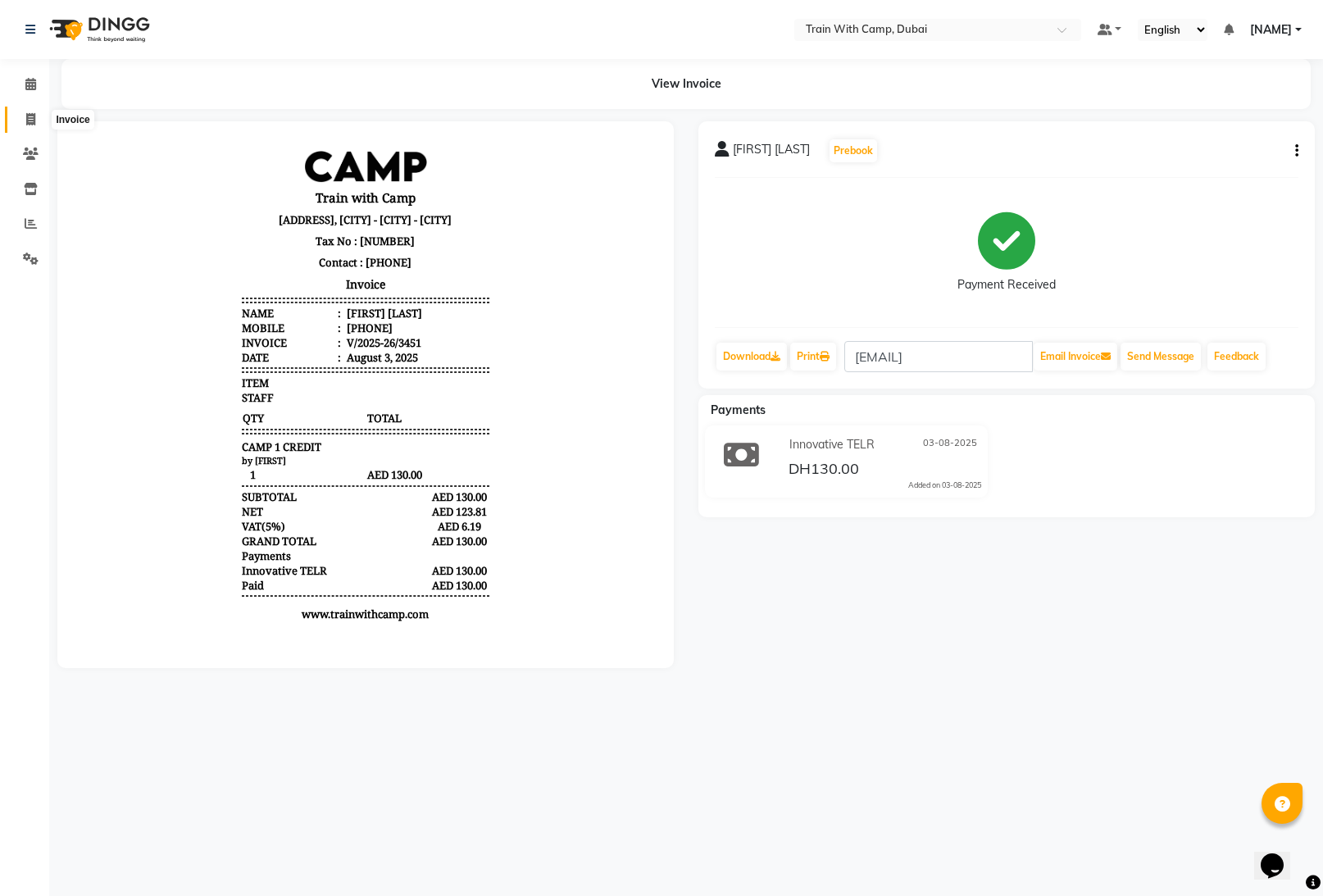 click 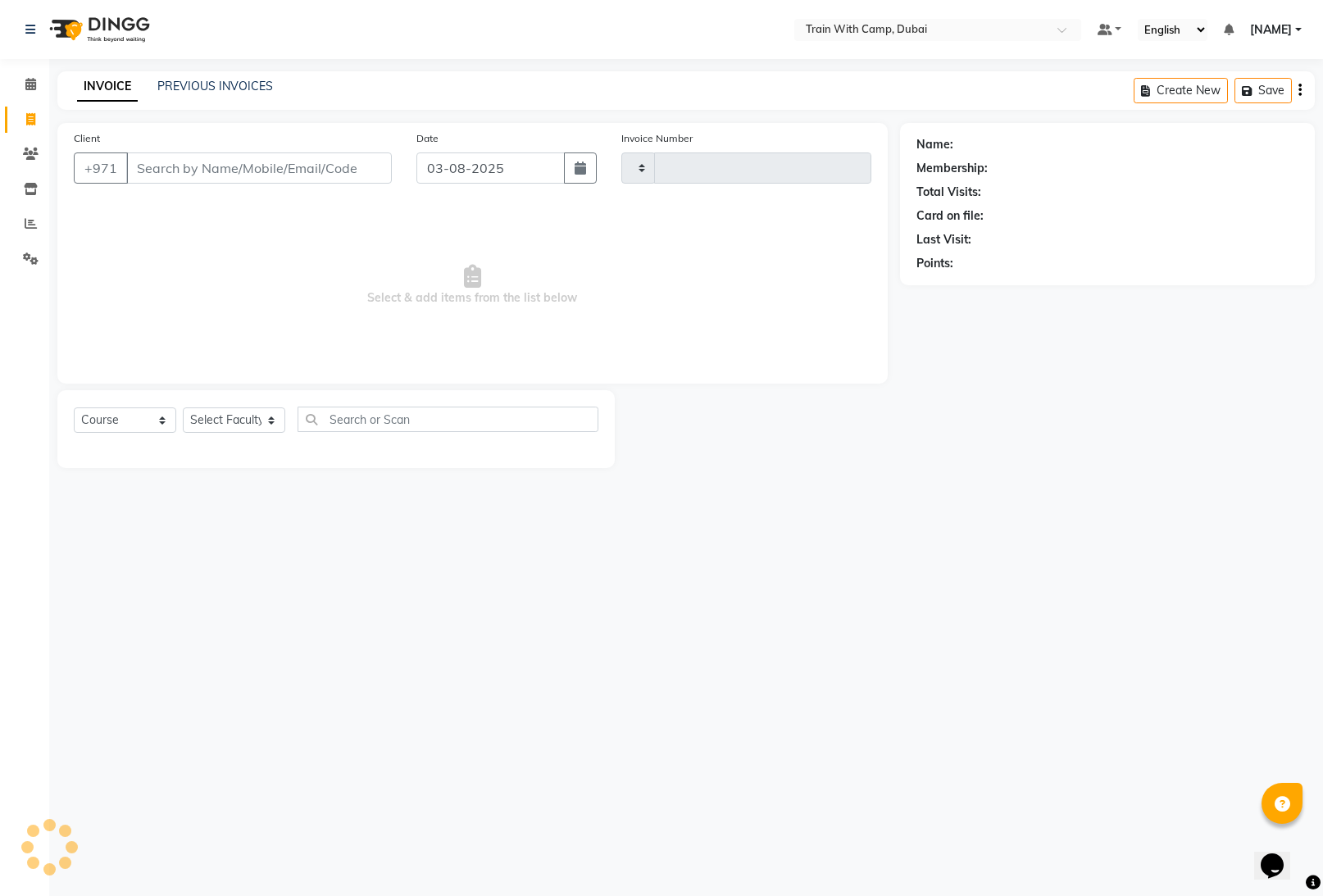 type on "3452" 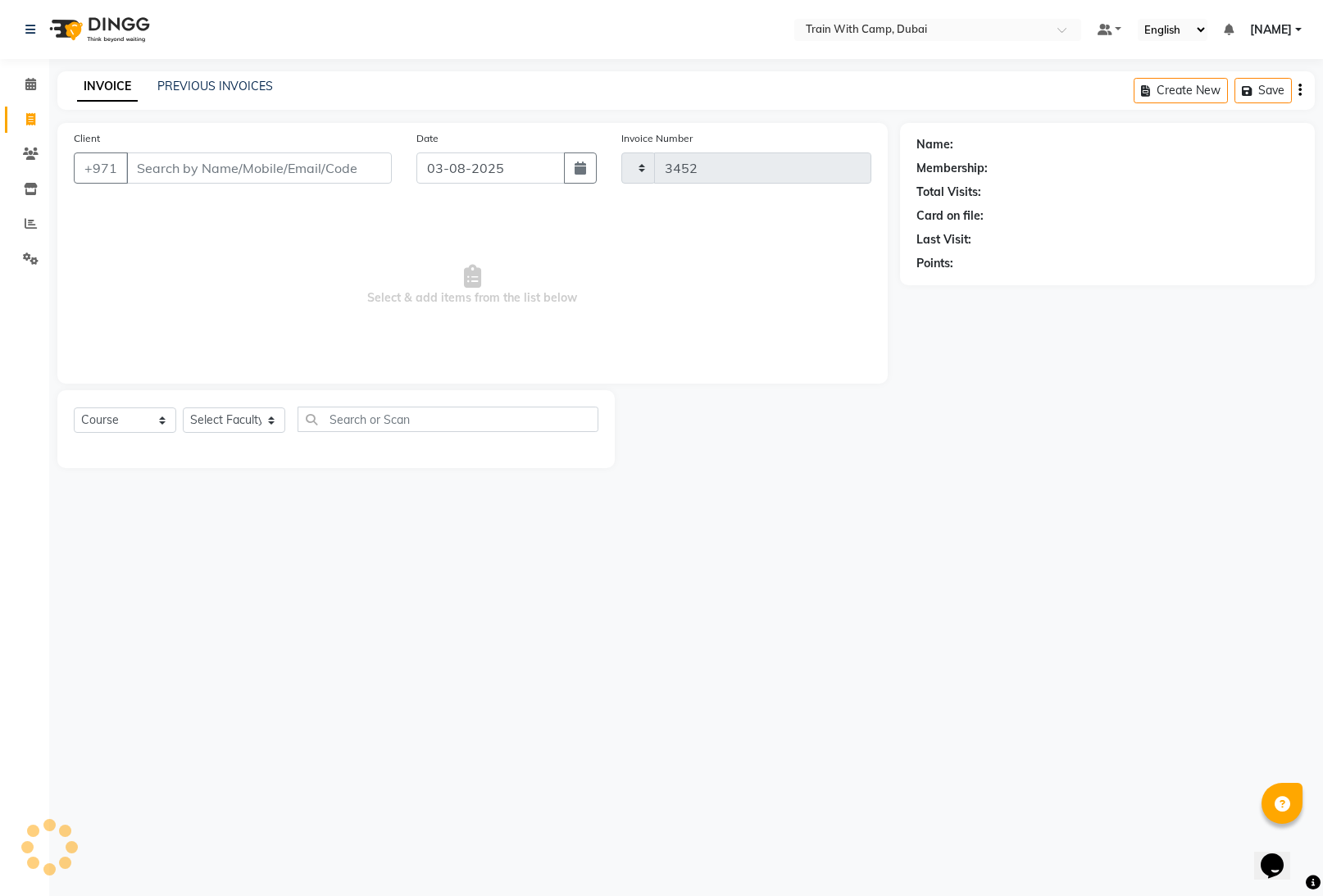 select on "910" 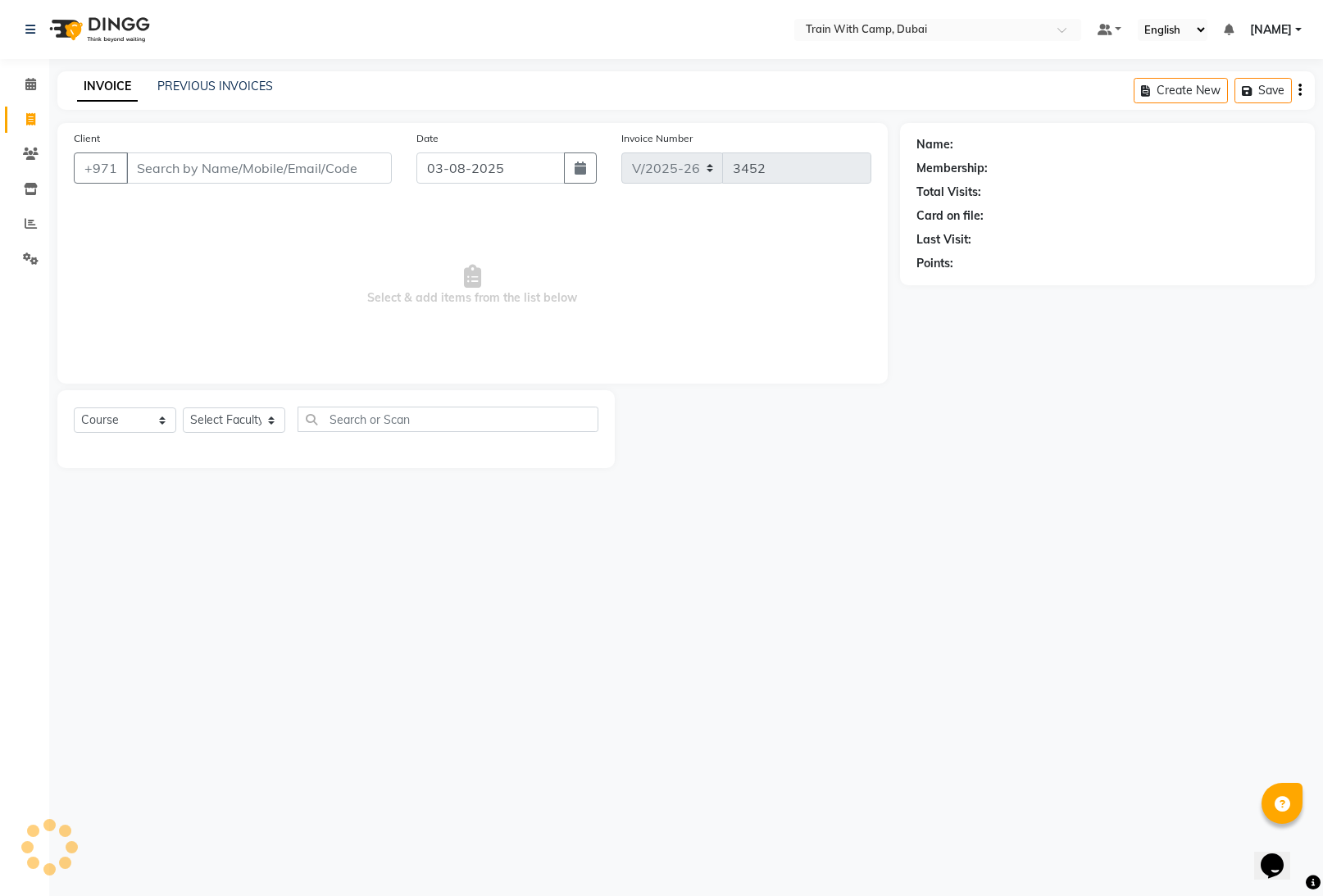select on "14965" 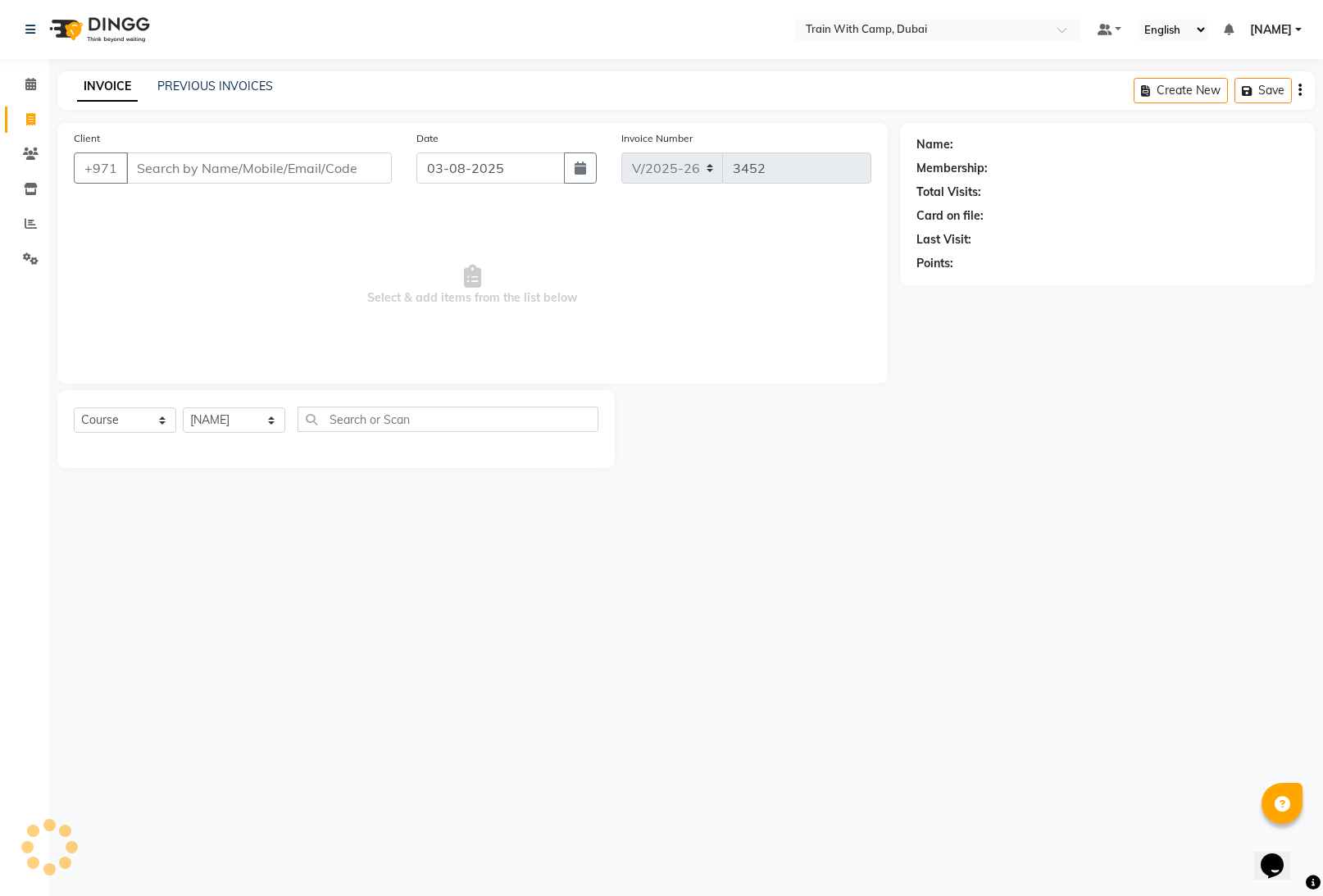 click on "Client" at bounding box center (259, 168) 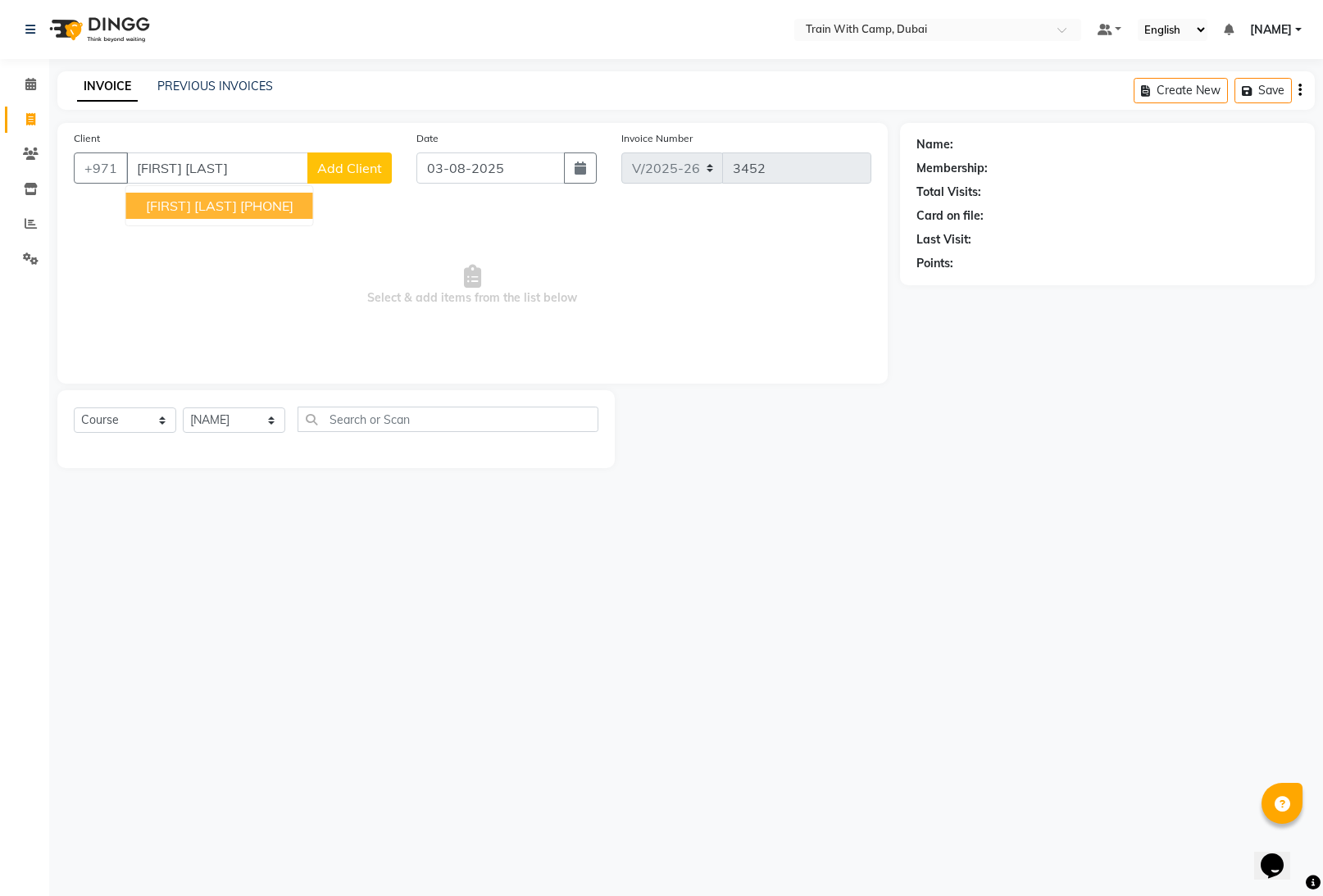 click on "[PHONE]" at bounding box center [266, 206] 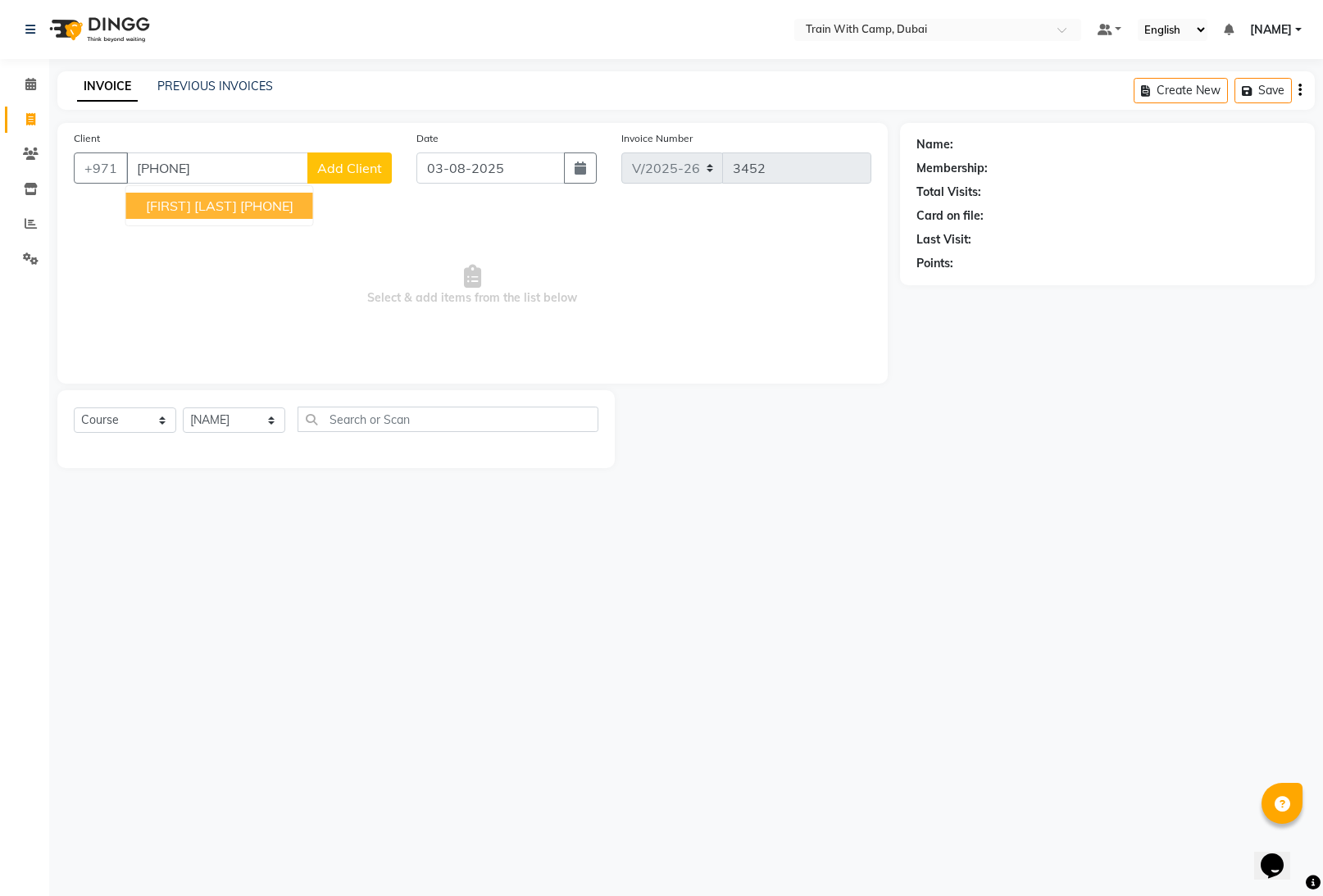 type on "[PHONE]" 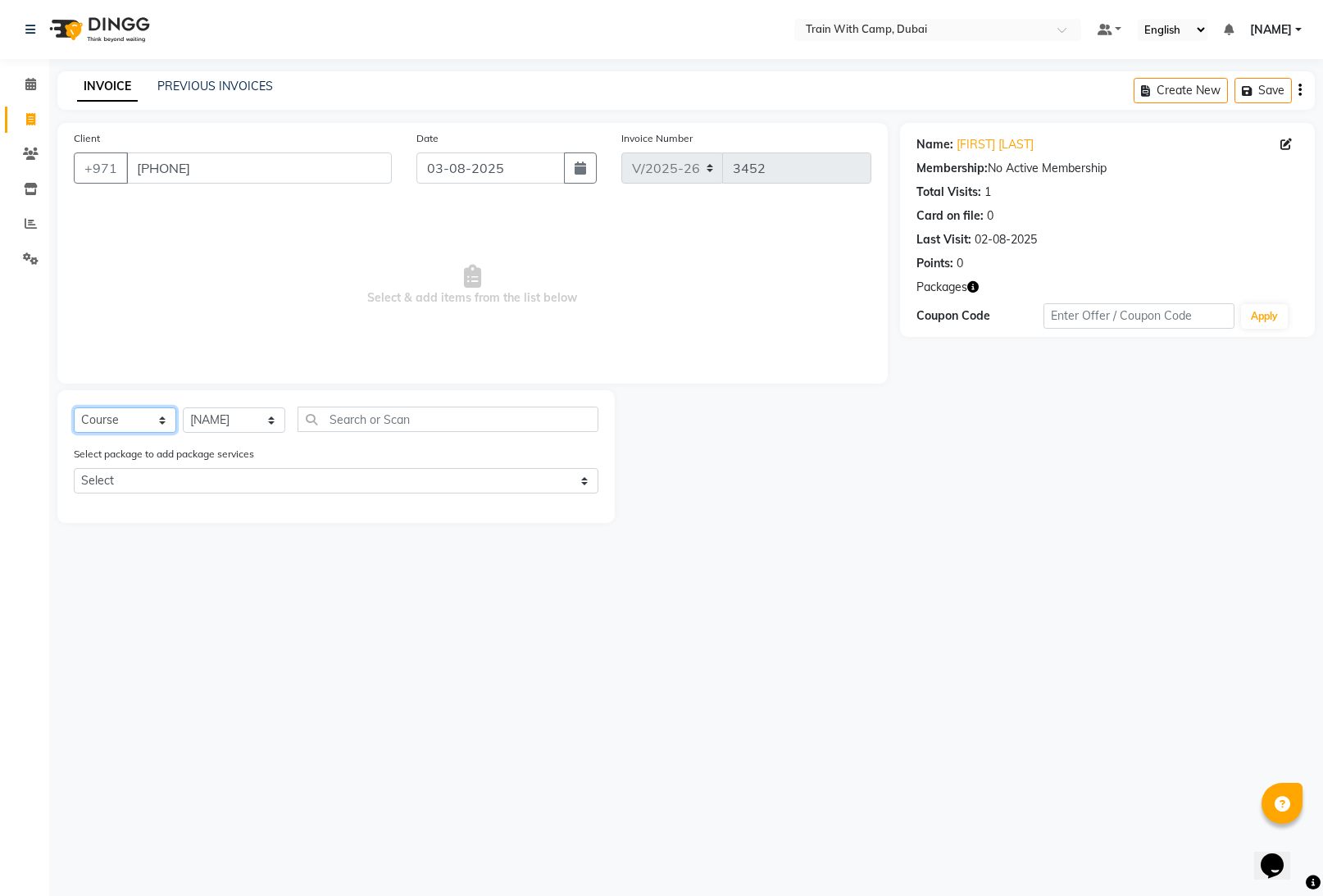 click on "Select  Course  Product  Membership  Package Voucher Prepaid Gift Card" 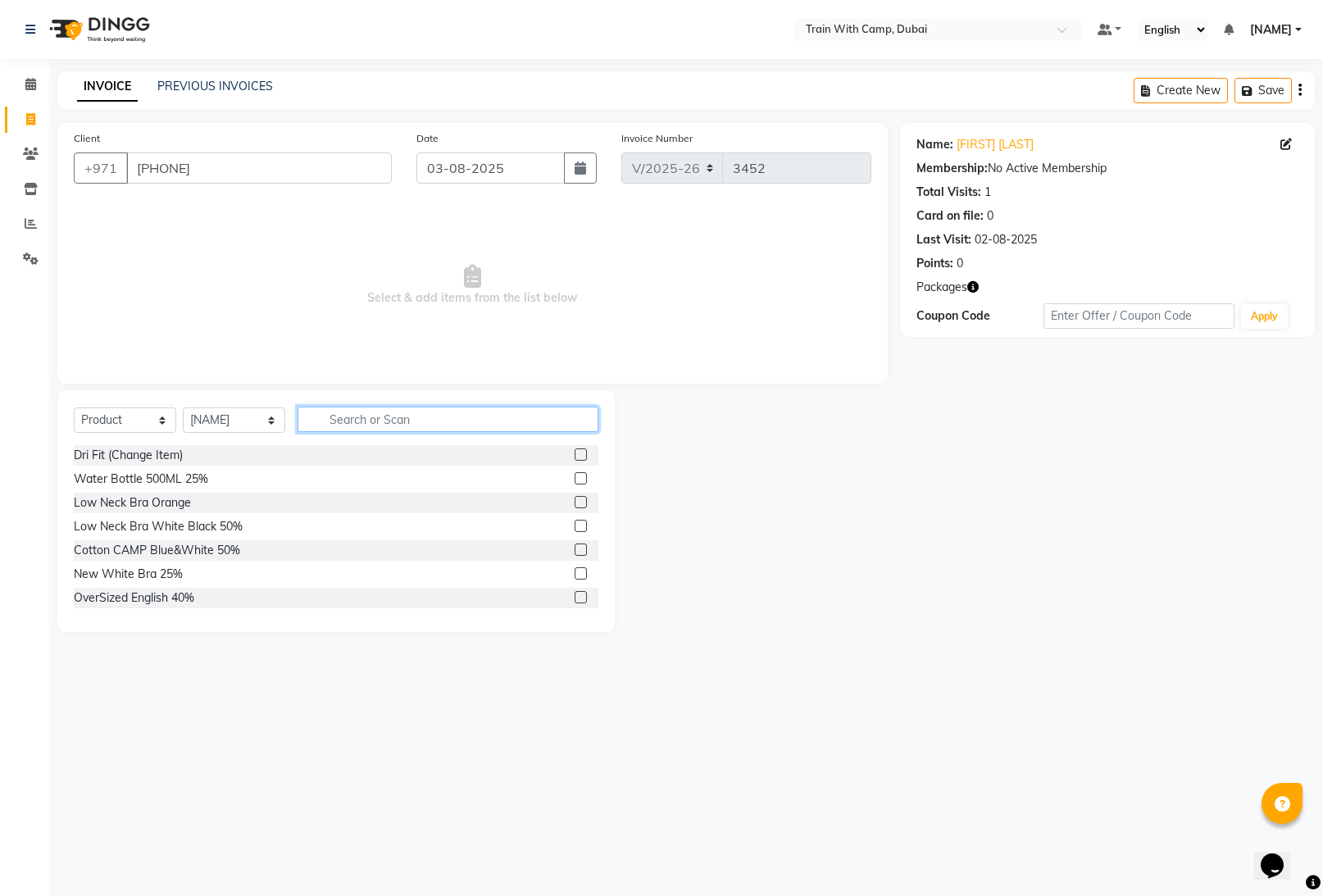 click 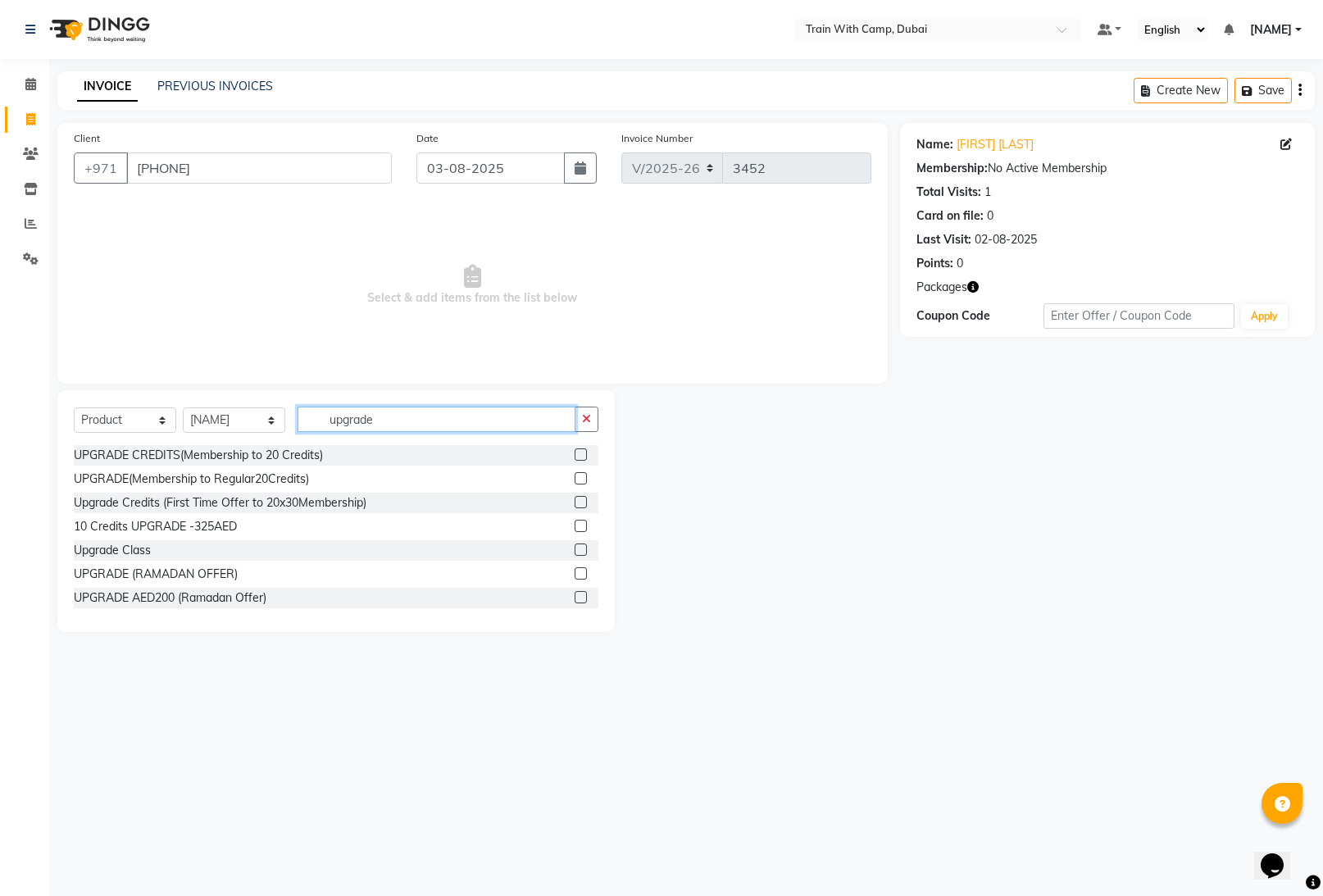 scroll, scrollTop: 2, scrollLeft: 0, axis: vertical 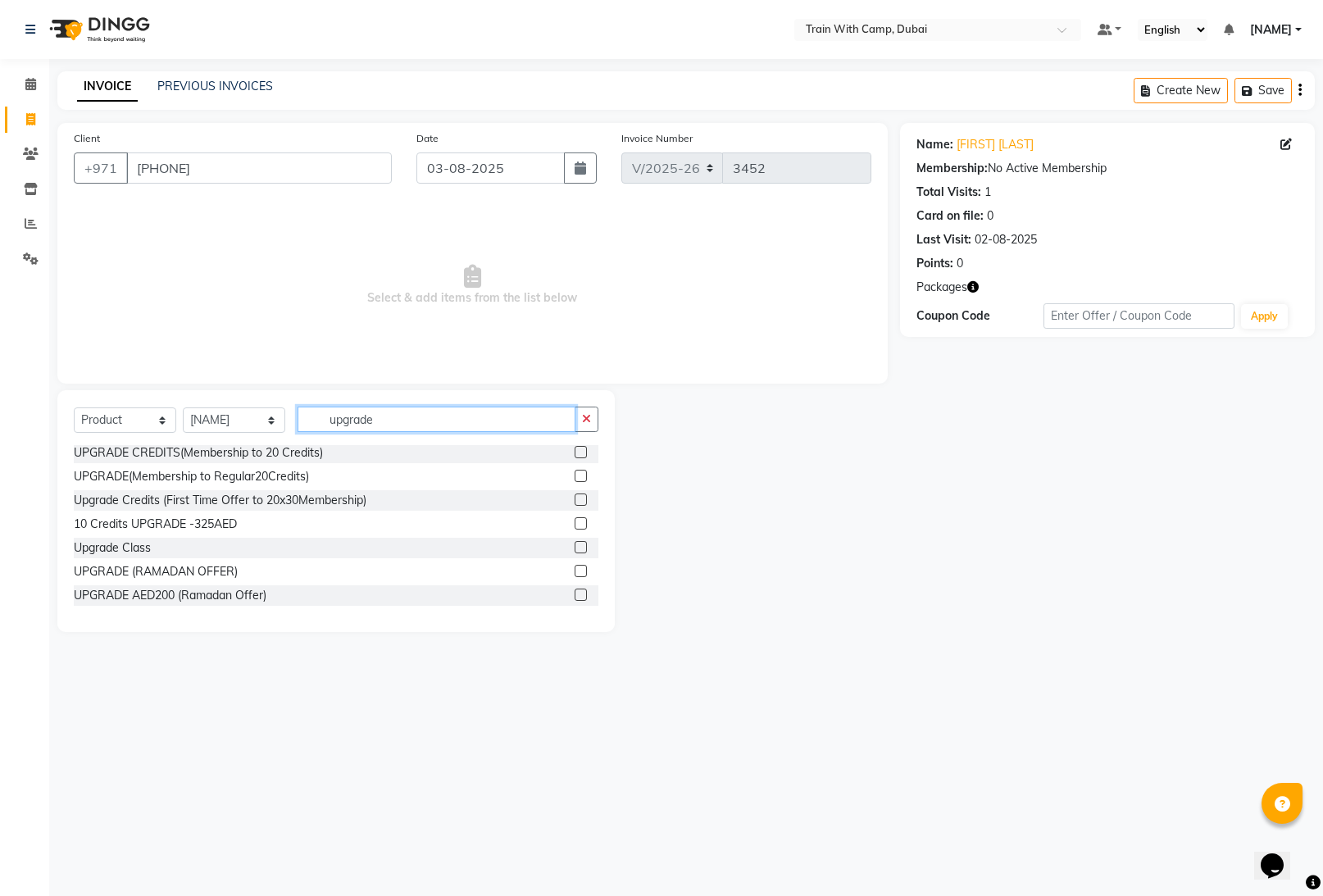 type on "upgrade" 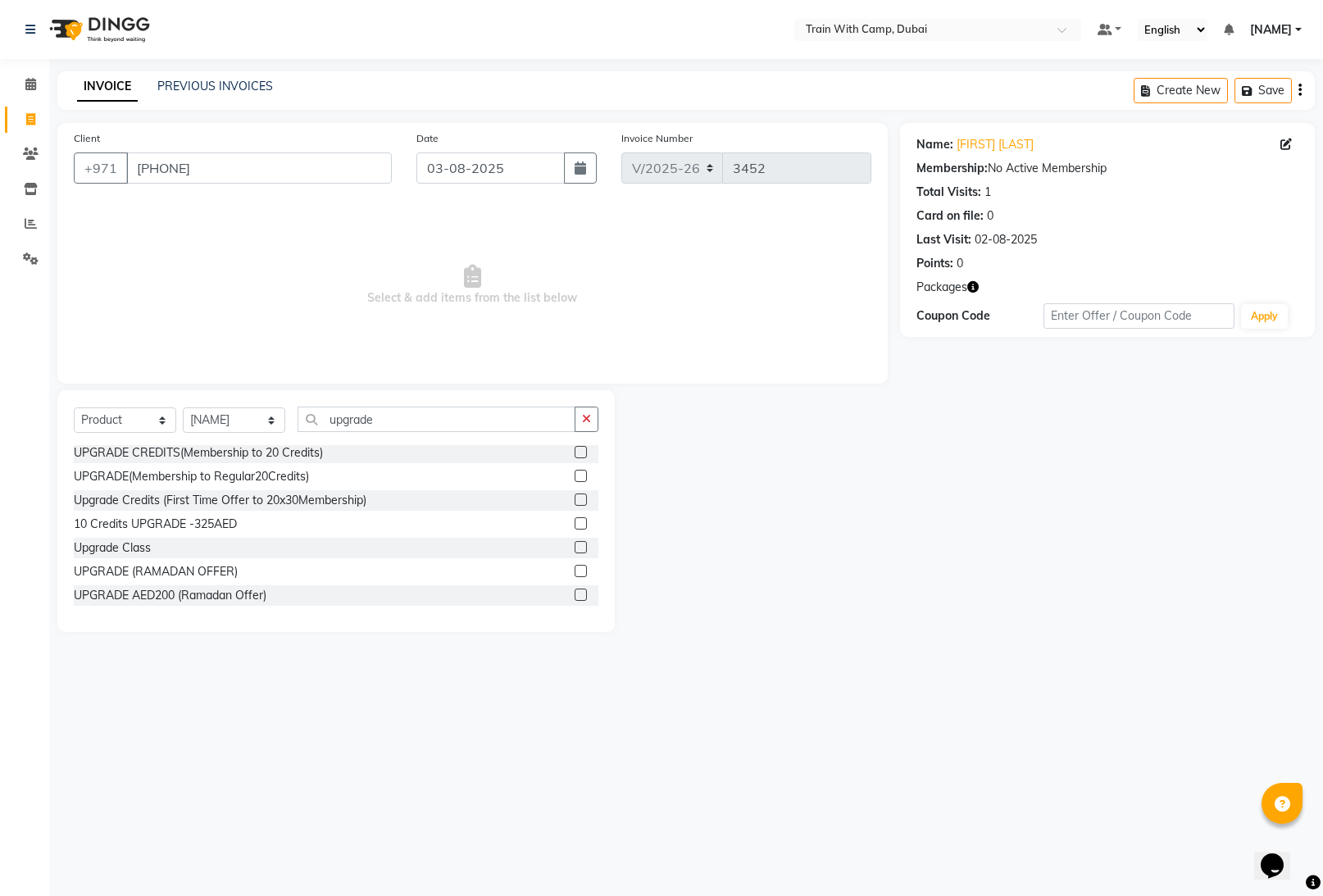 click 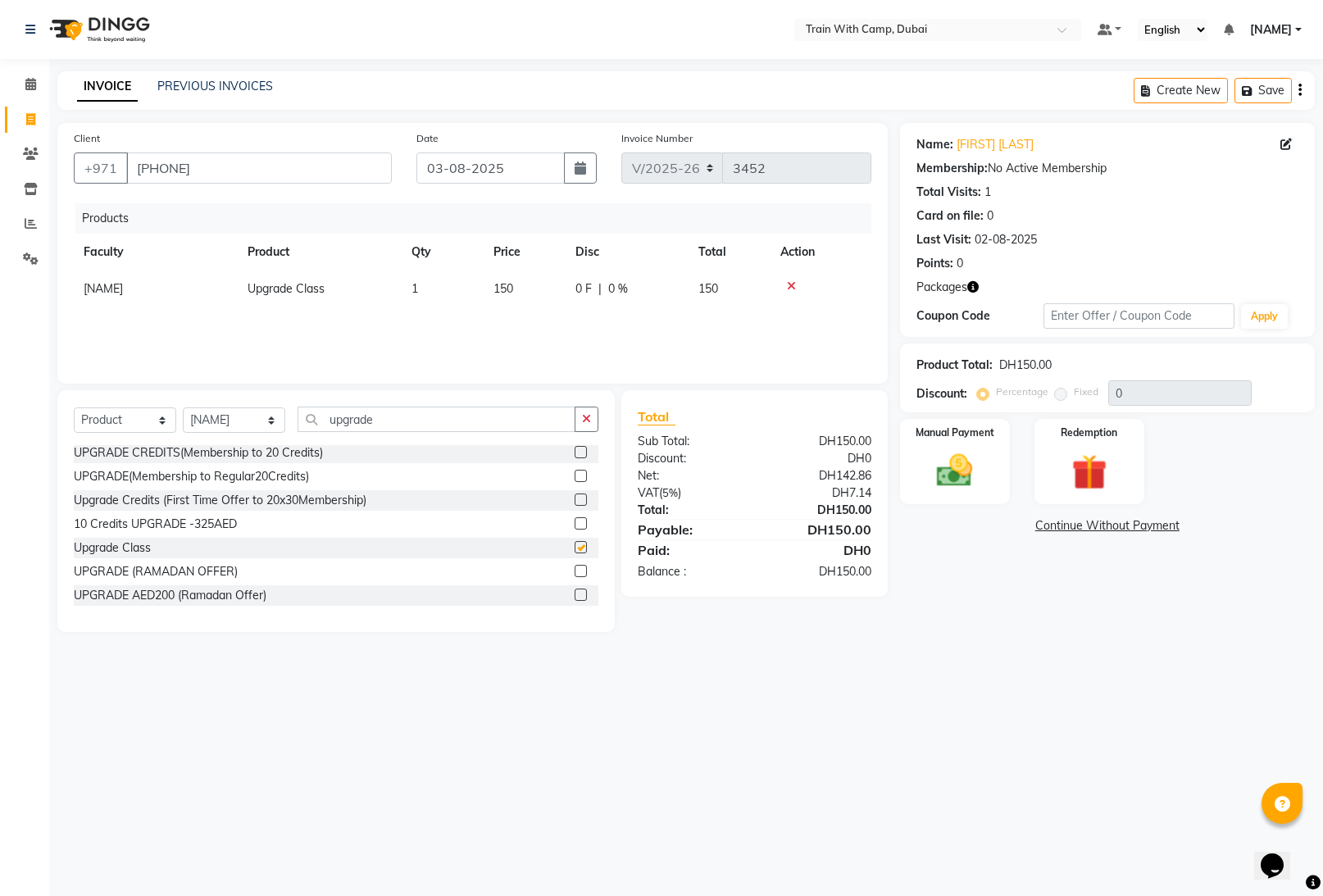 checkbox on "false" 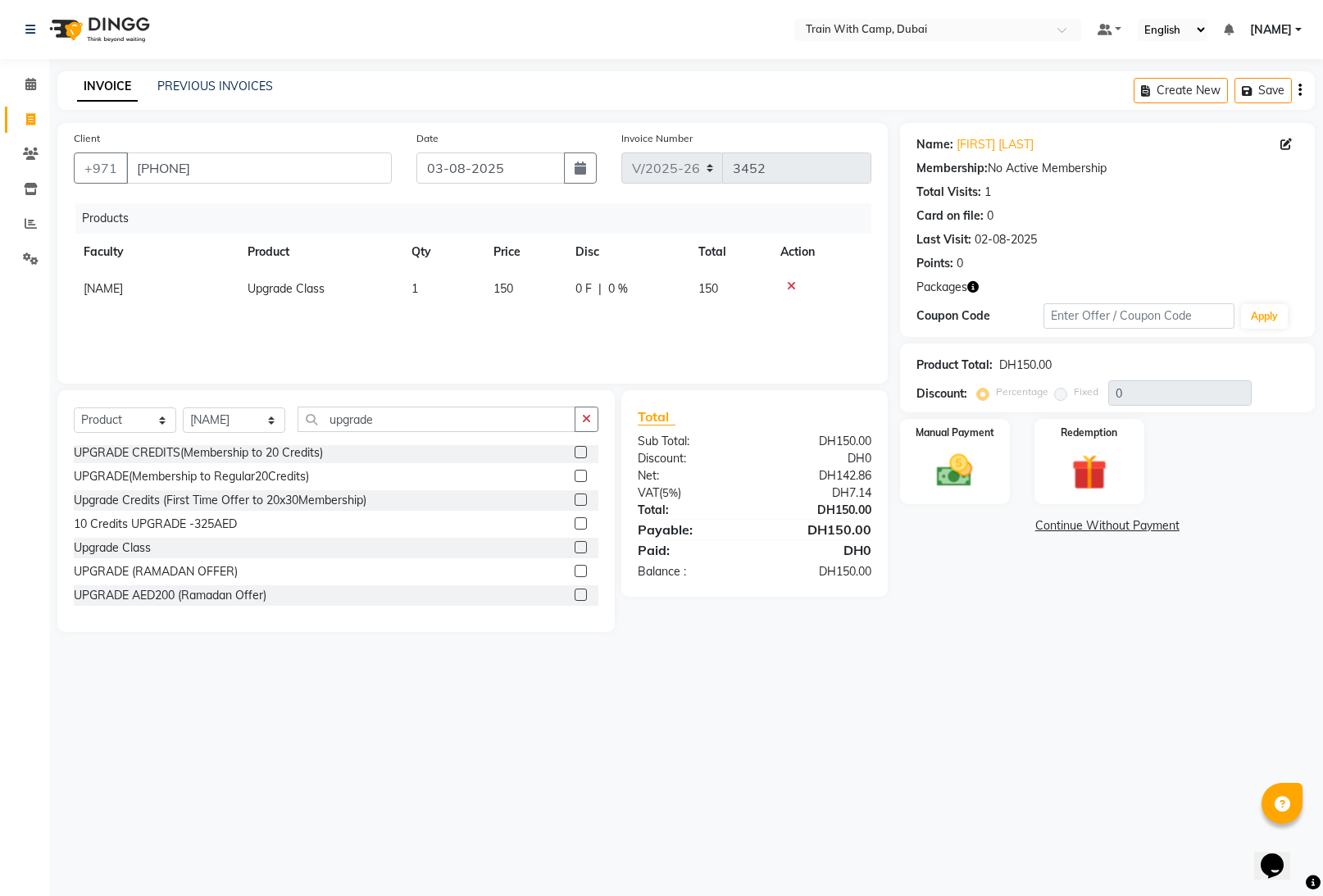 click 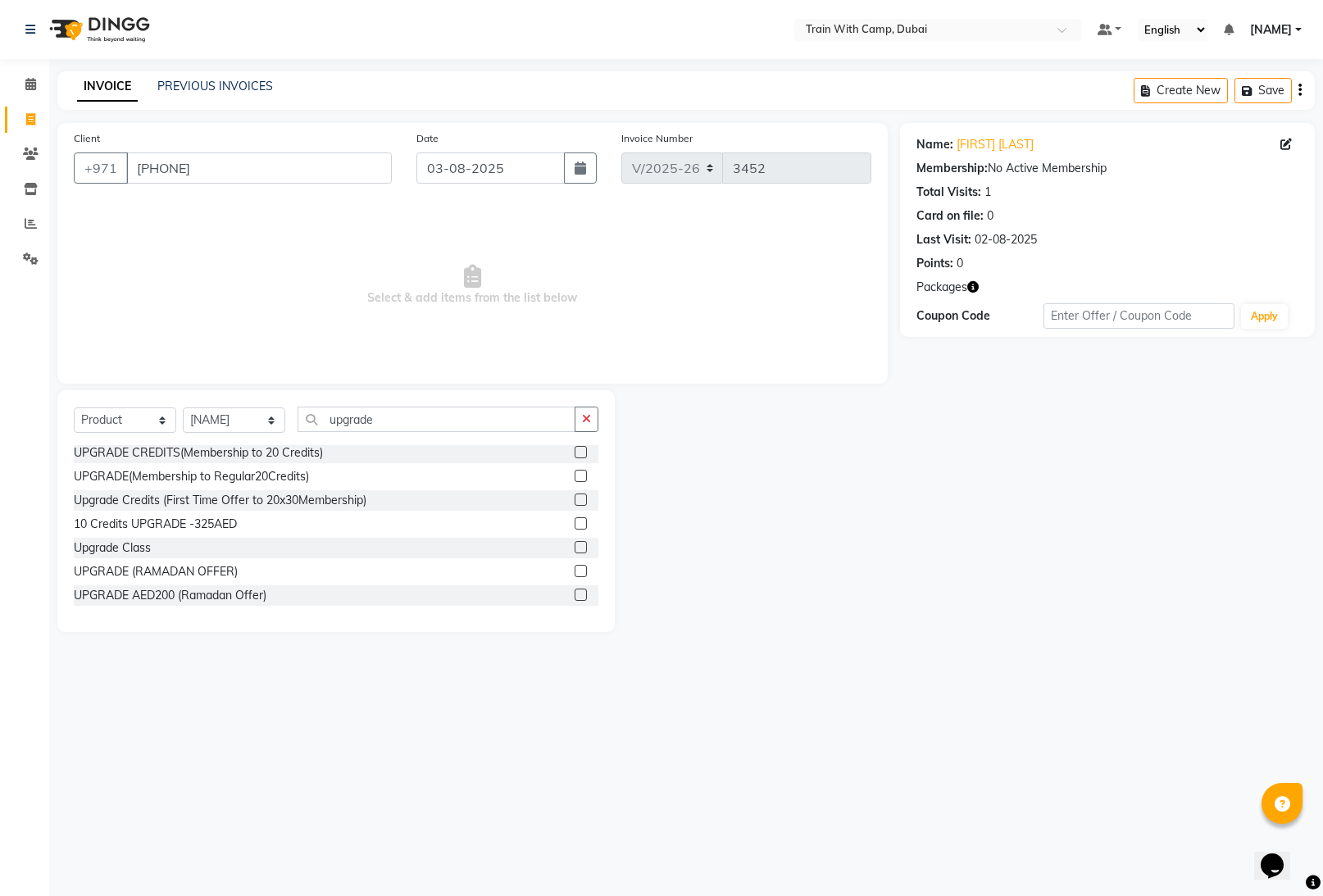scroll, scrollTop: 0, scrollLeft: 0, axis: both 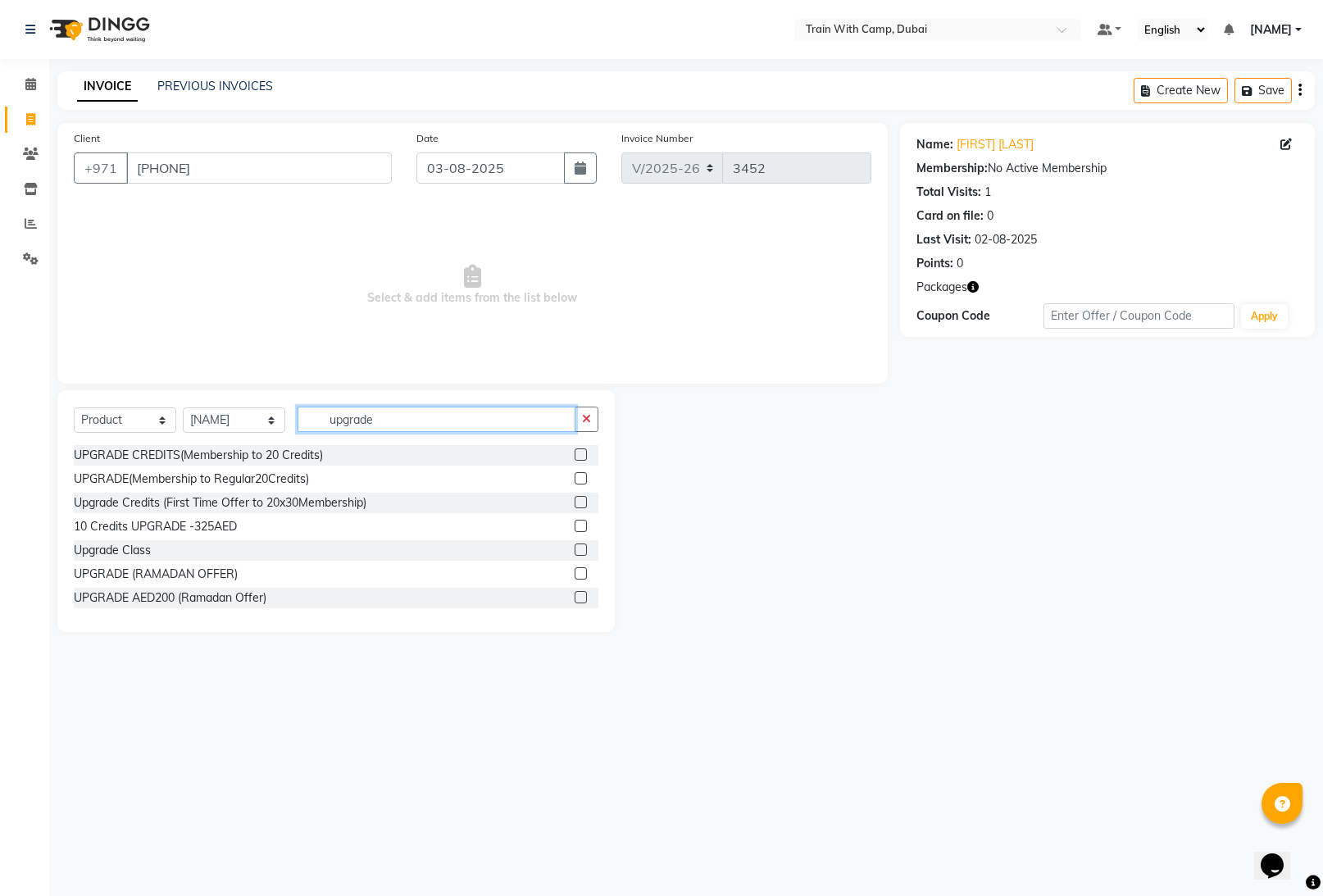 drag, startPoint x: 383, startPoint y: 425, endPoint x: 330, endPoint y: 421, distance: 53.15073 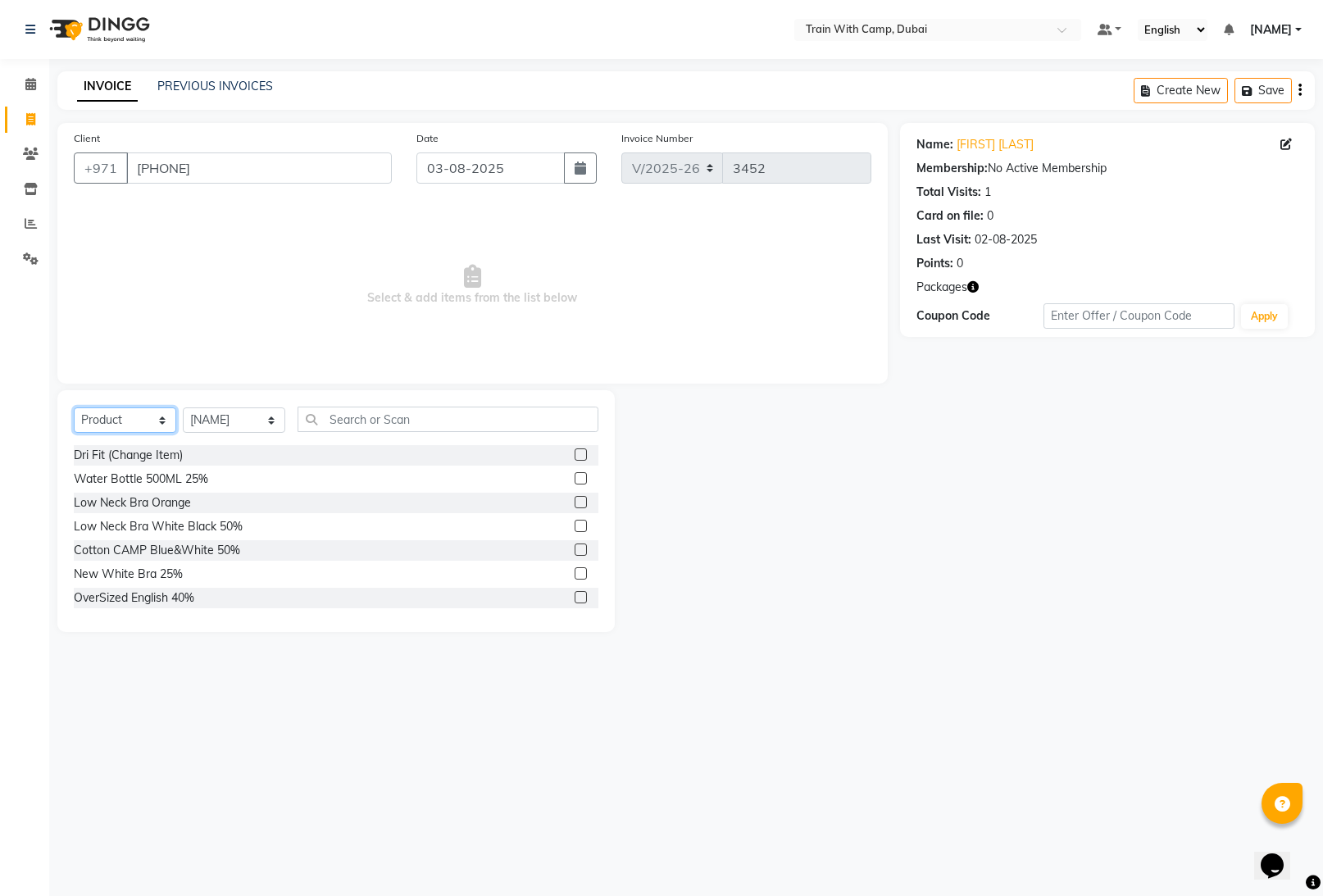 click on "Select  Course  Product  Membership  Package Voucher Prepaid Gift Card" 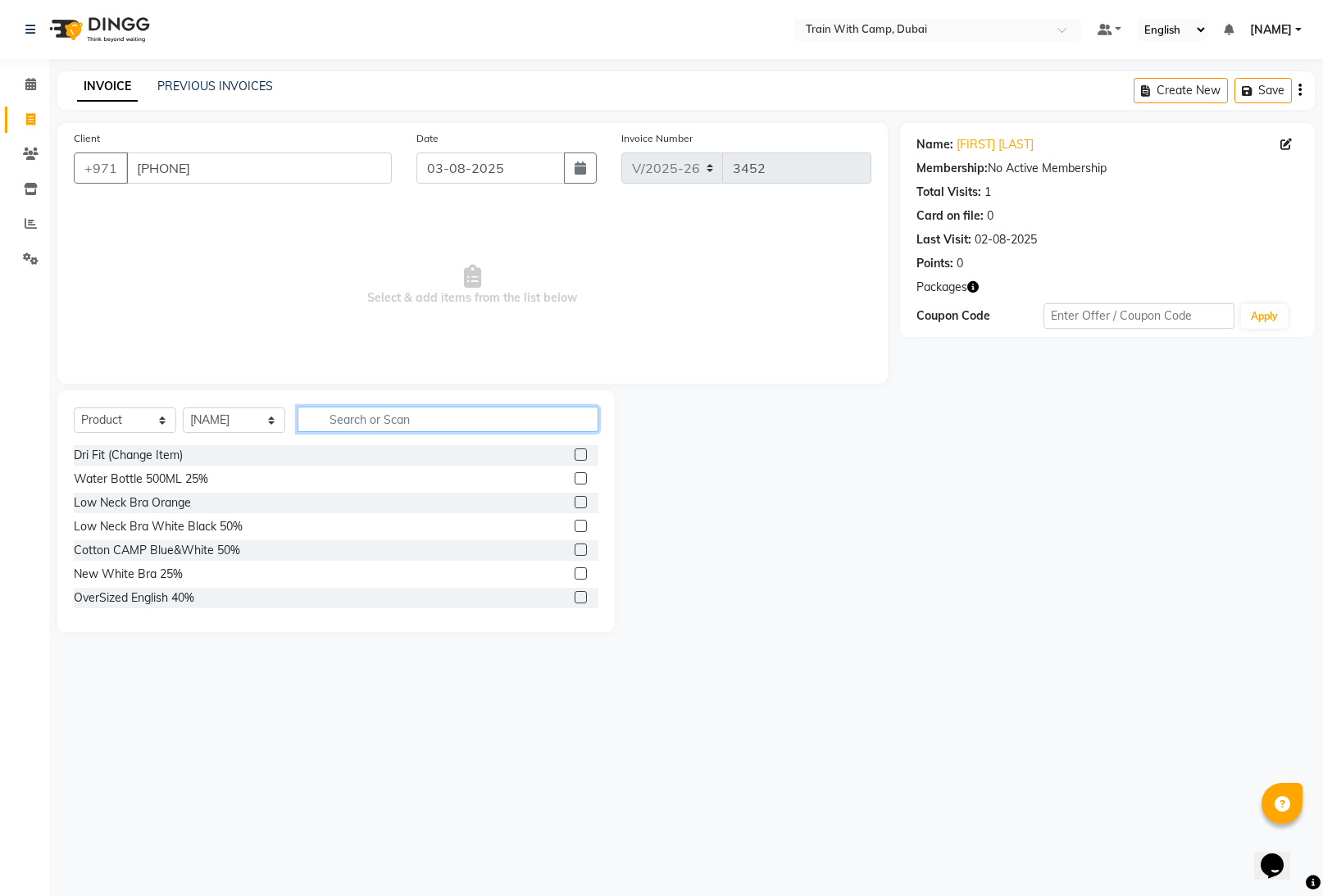 click 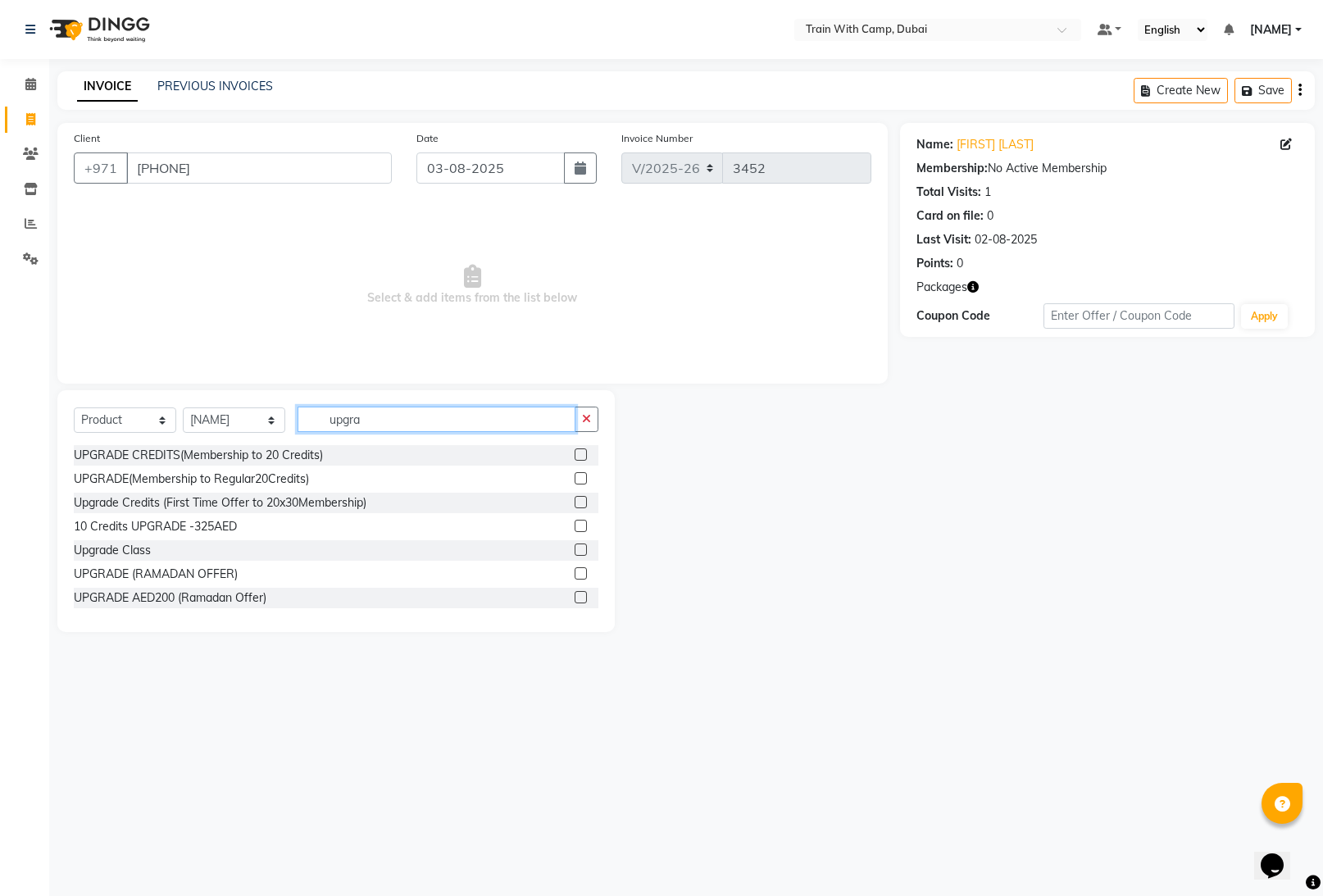 scroll, scrollTop: 2, scrollLeft: 0, axis: vertical 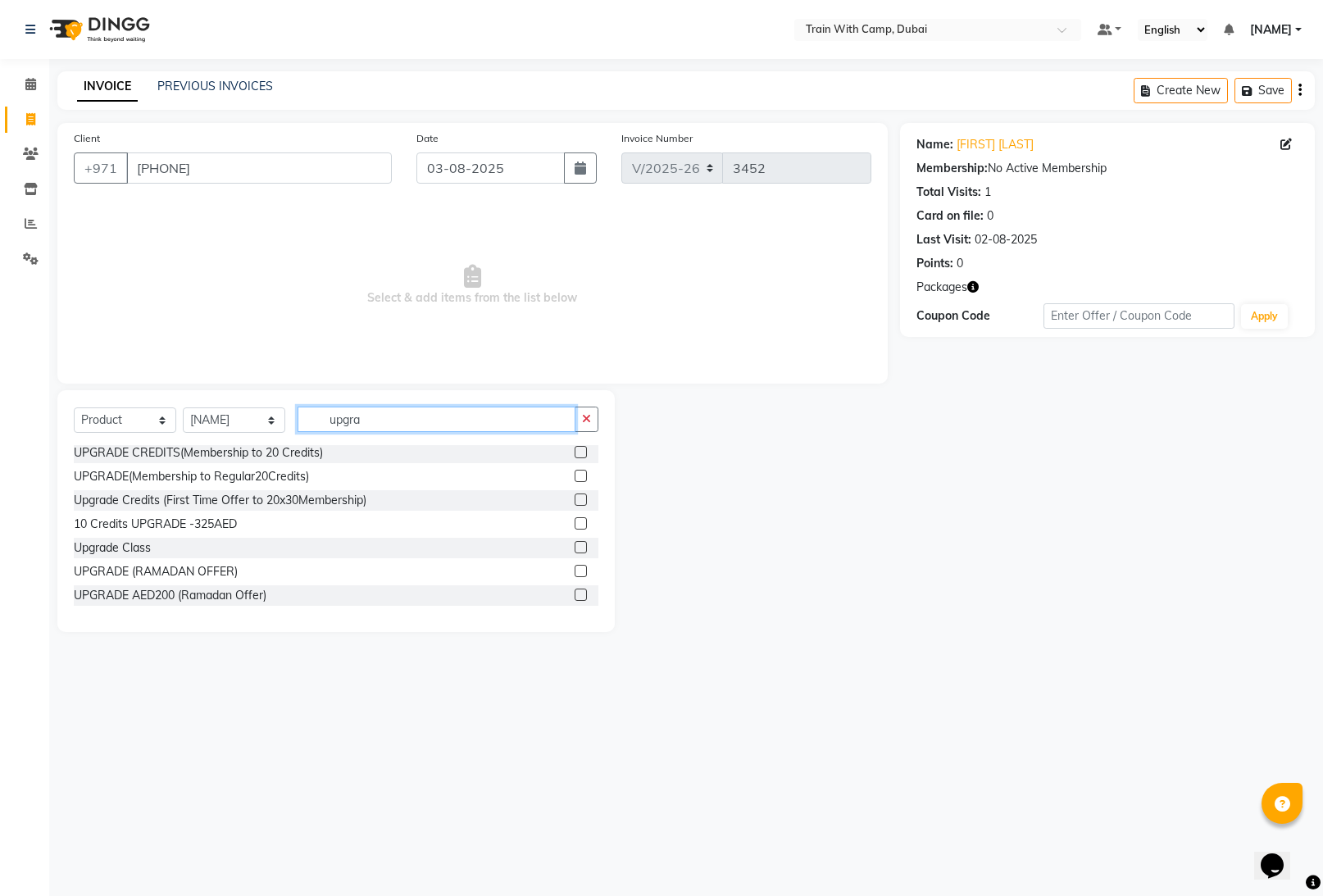 type on "upgra" 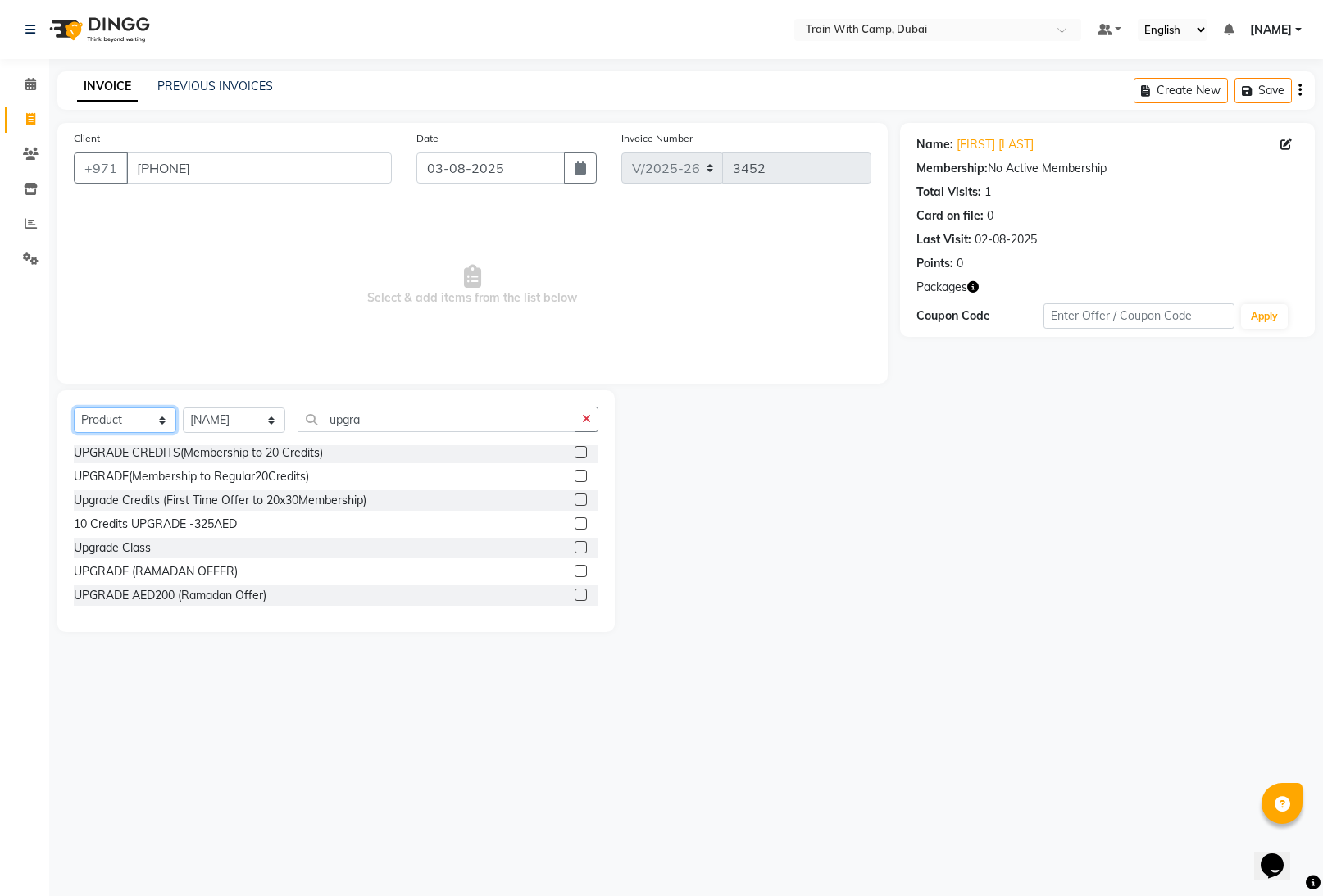 click on "Select  Course  Product  Membership  Package Voucher Prepaid Gift Card" 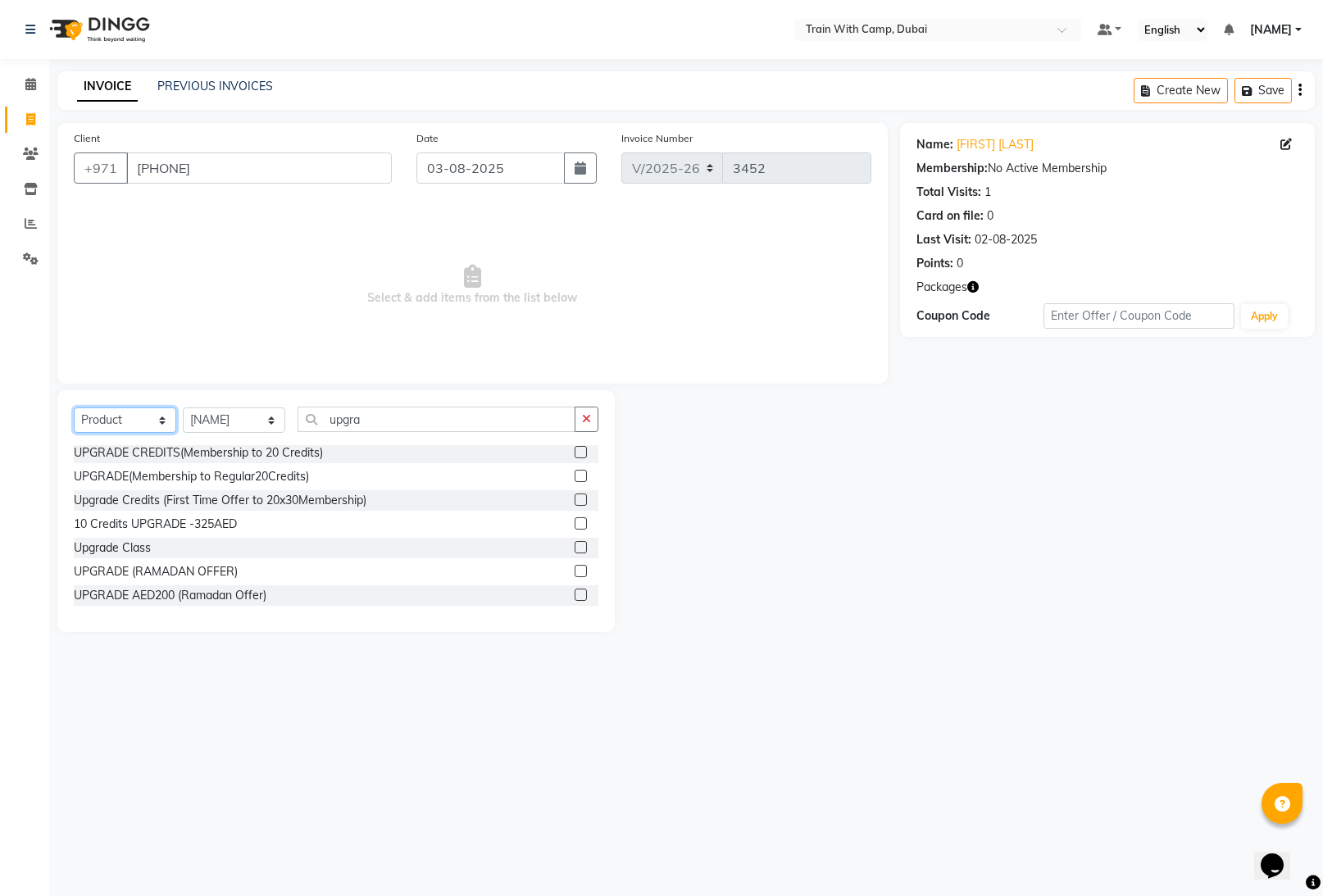 select on "package" 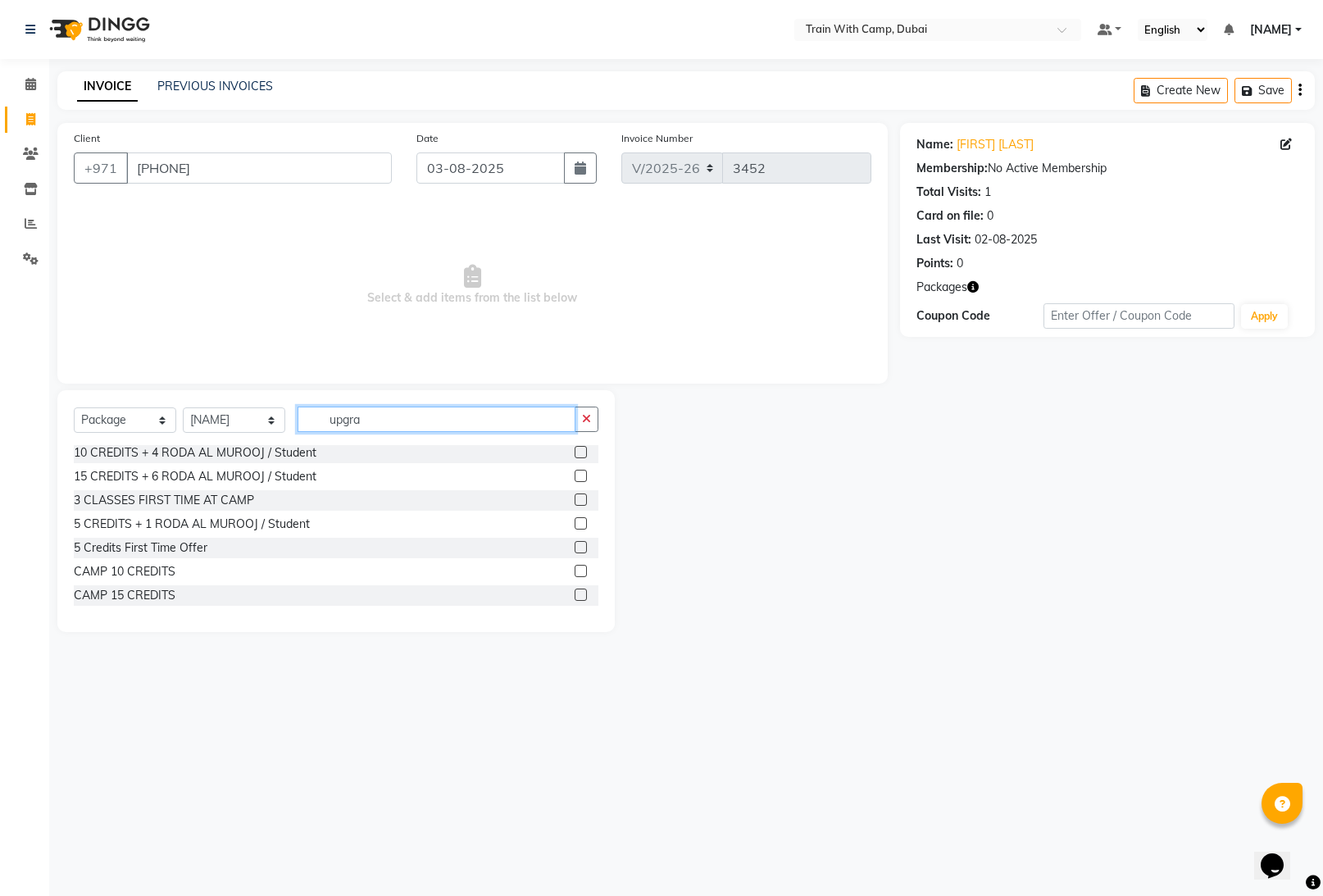 click on "upgra" 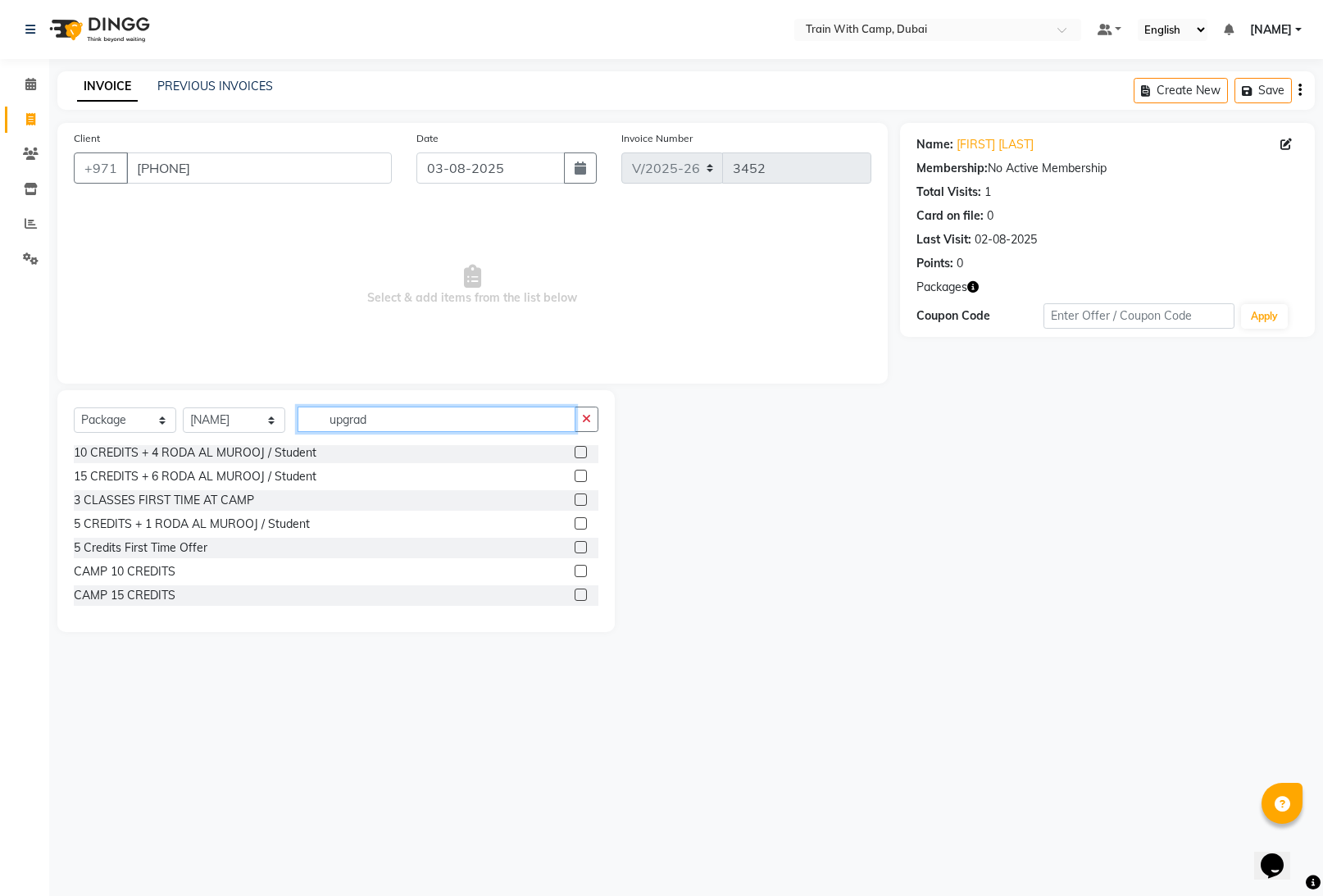 scroll, scrollTop: 0, scrollLeft: 0, axis: both 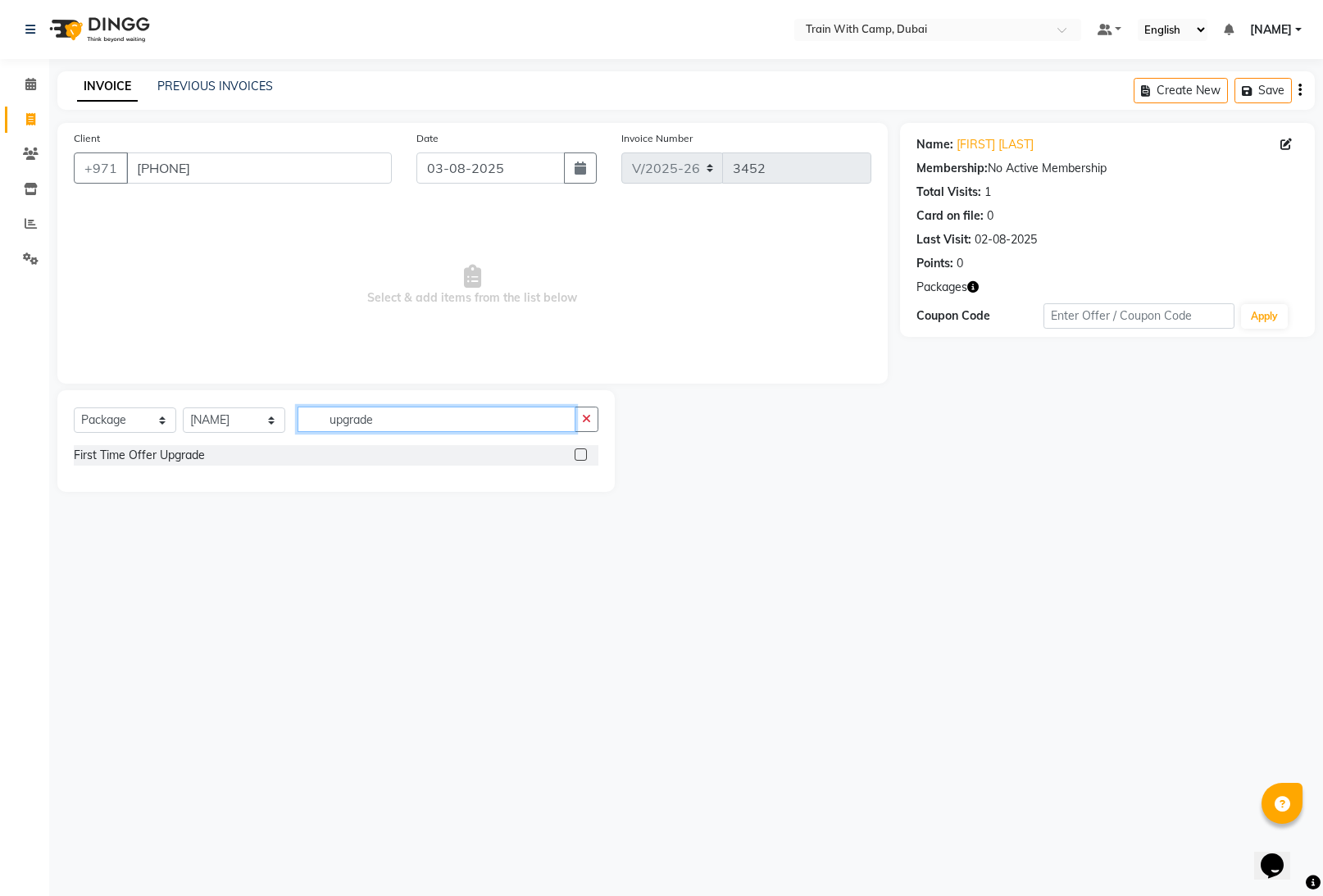 type on "upgrade" 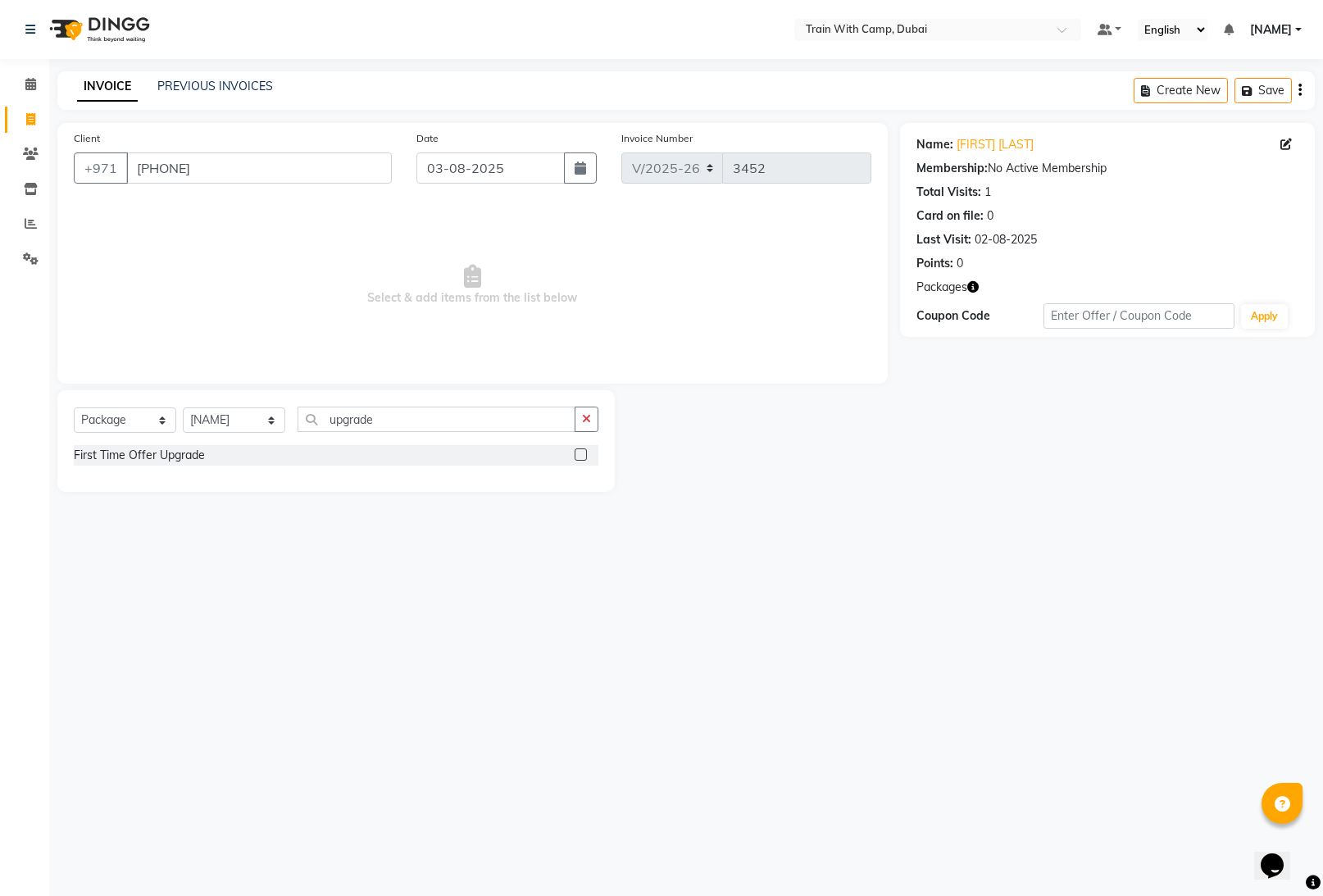 click 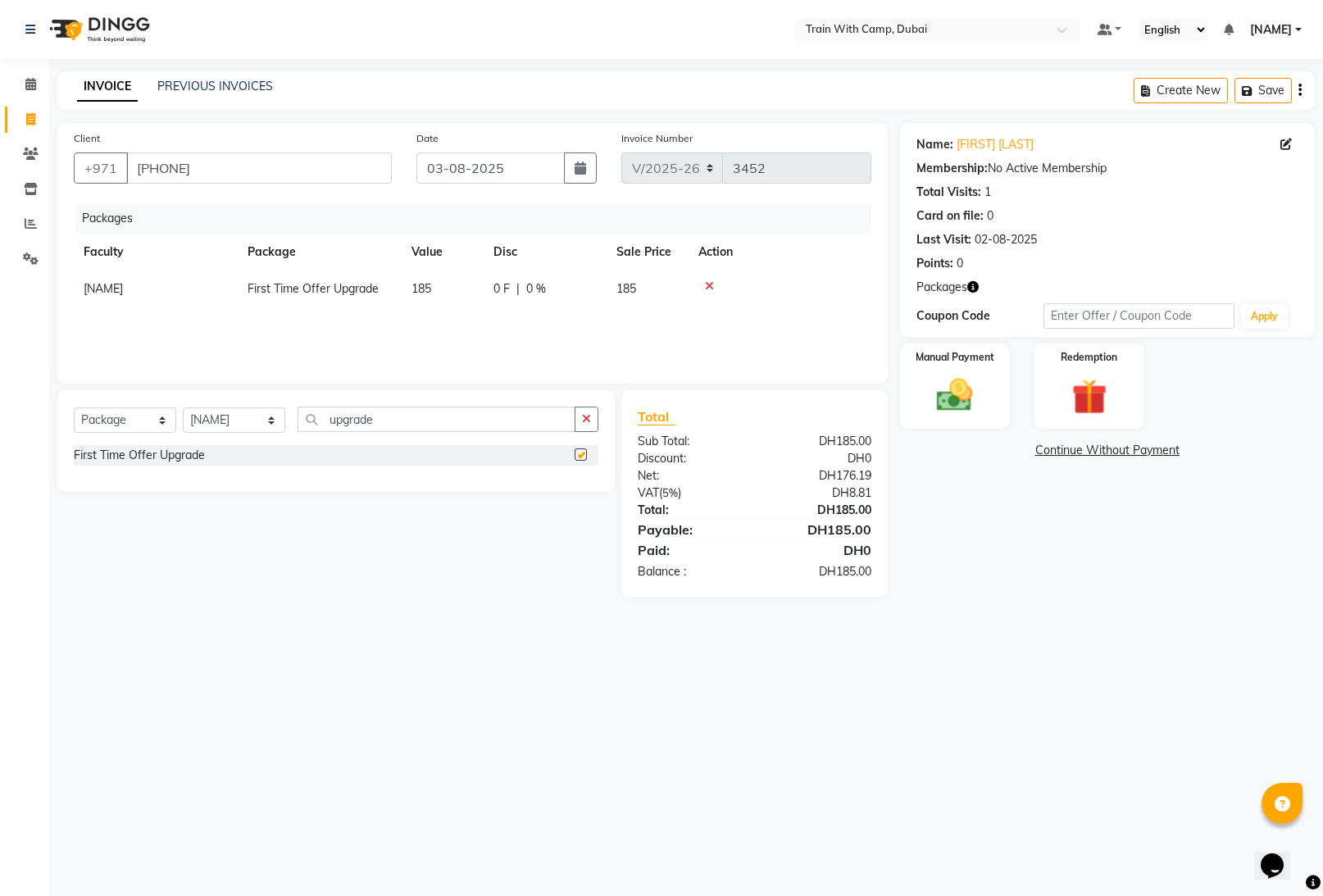 checkbox on "false" 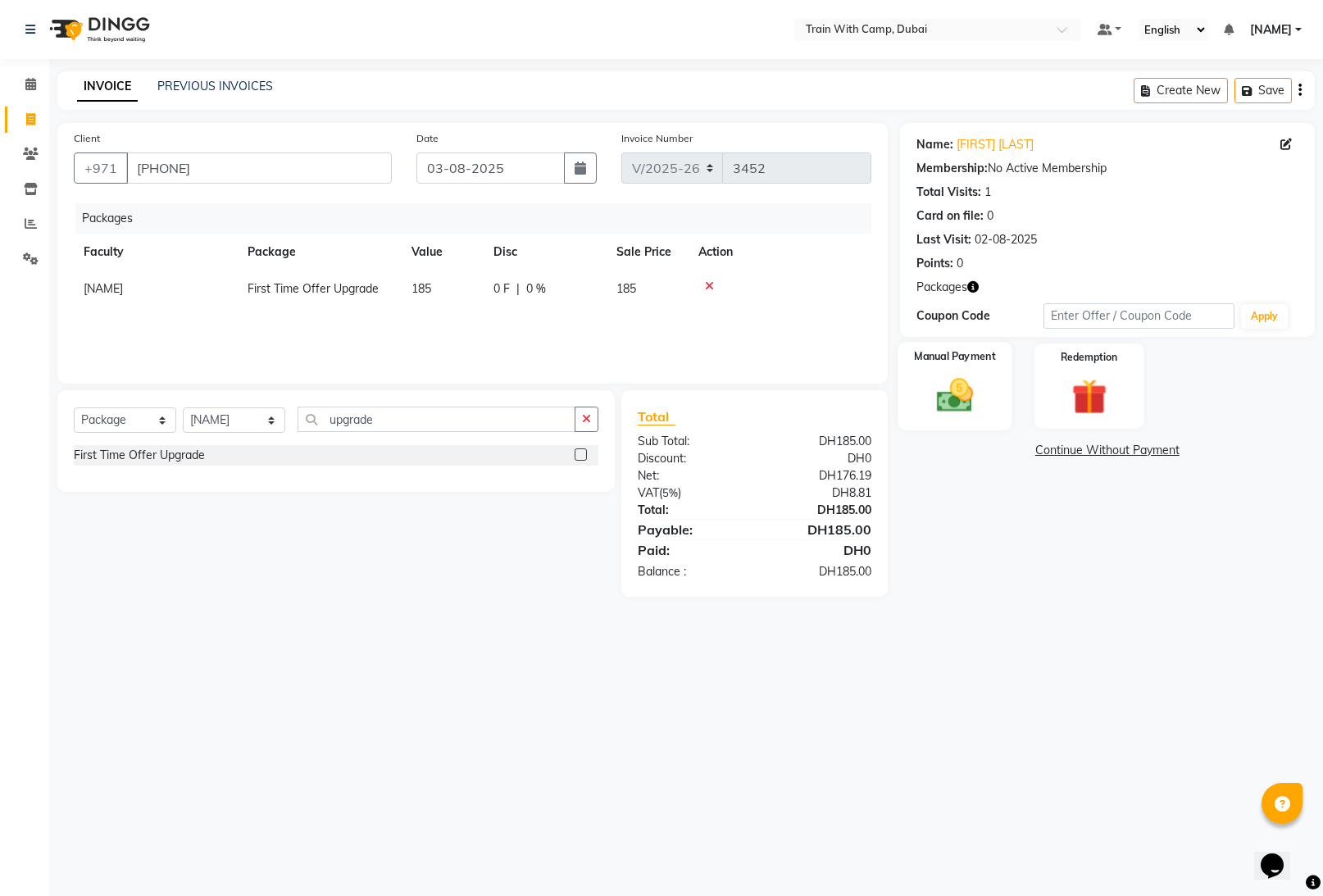click 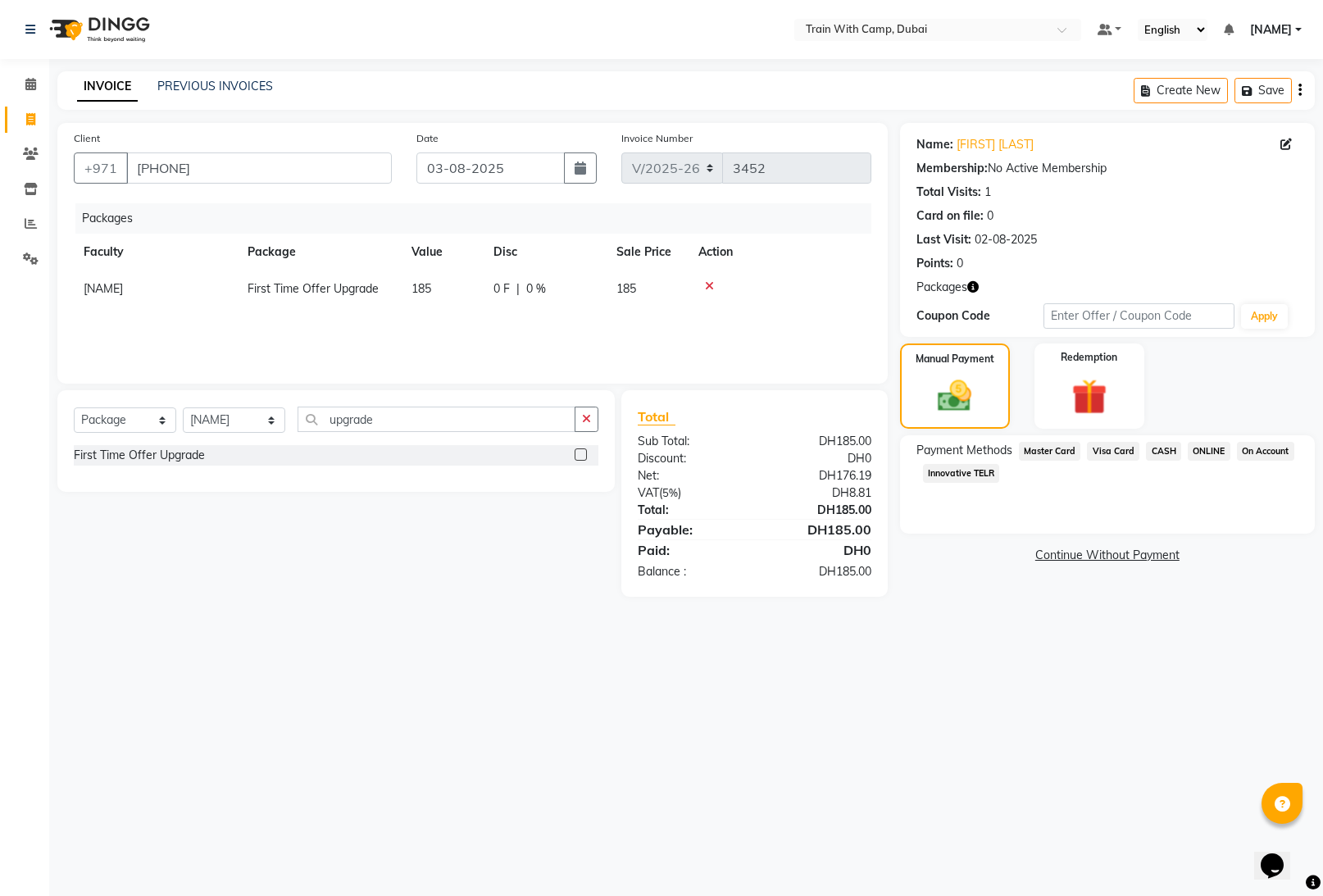 click on "Visa Card" 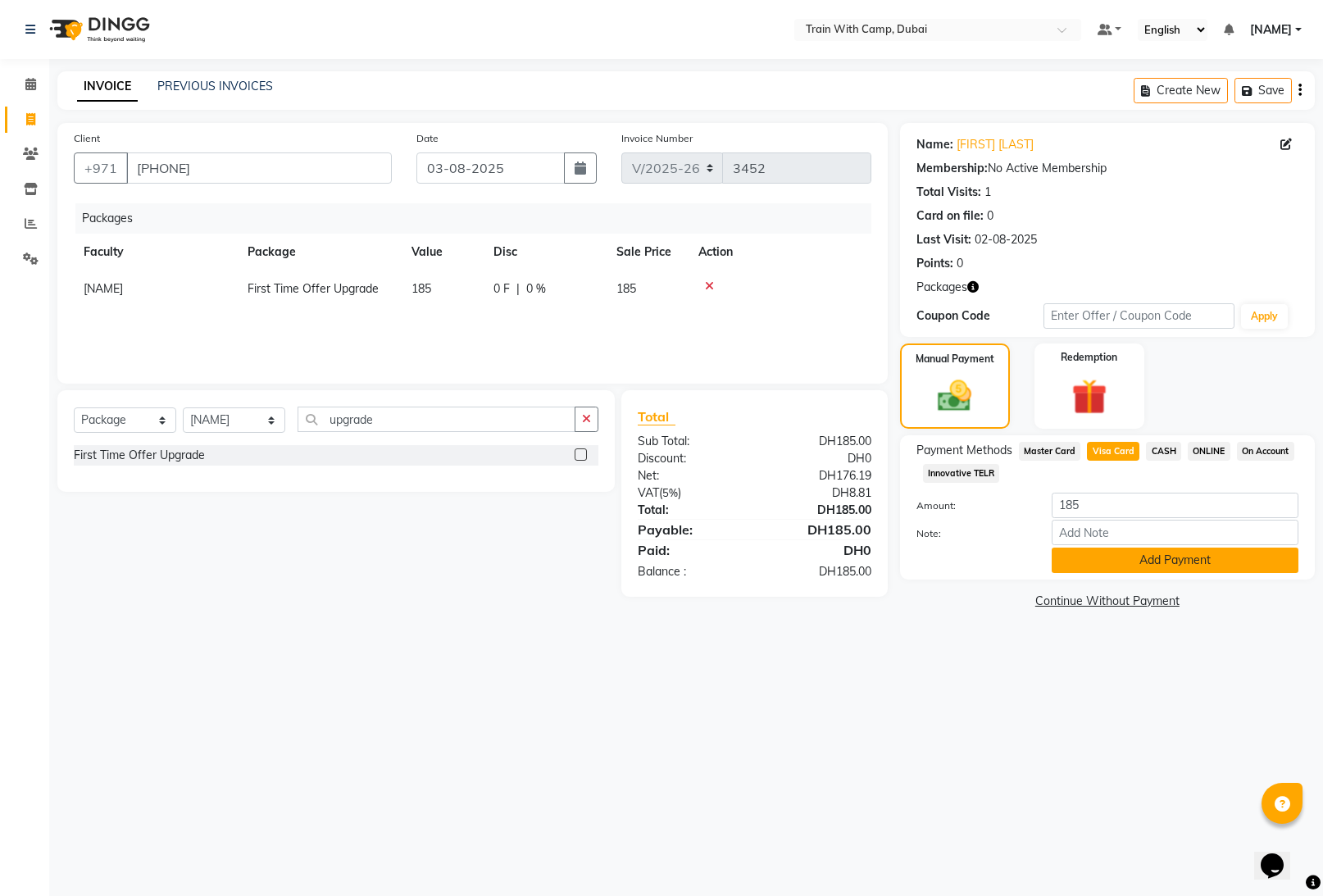 click on "Add Payment" 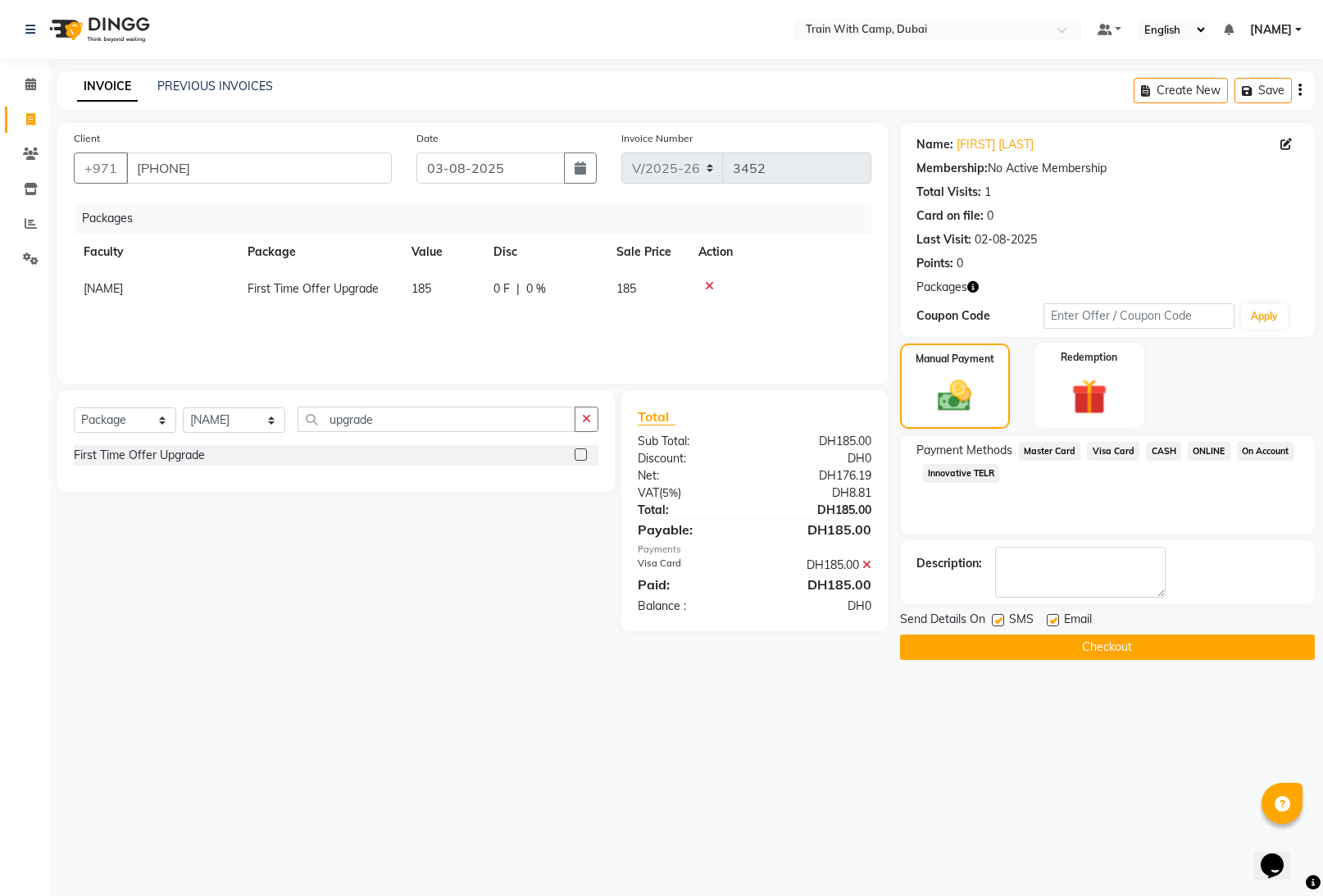 click on "SMS" 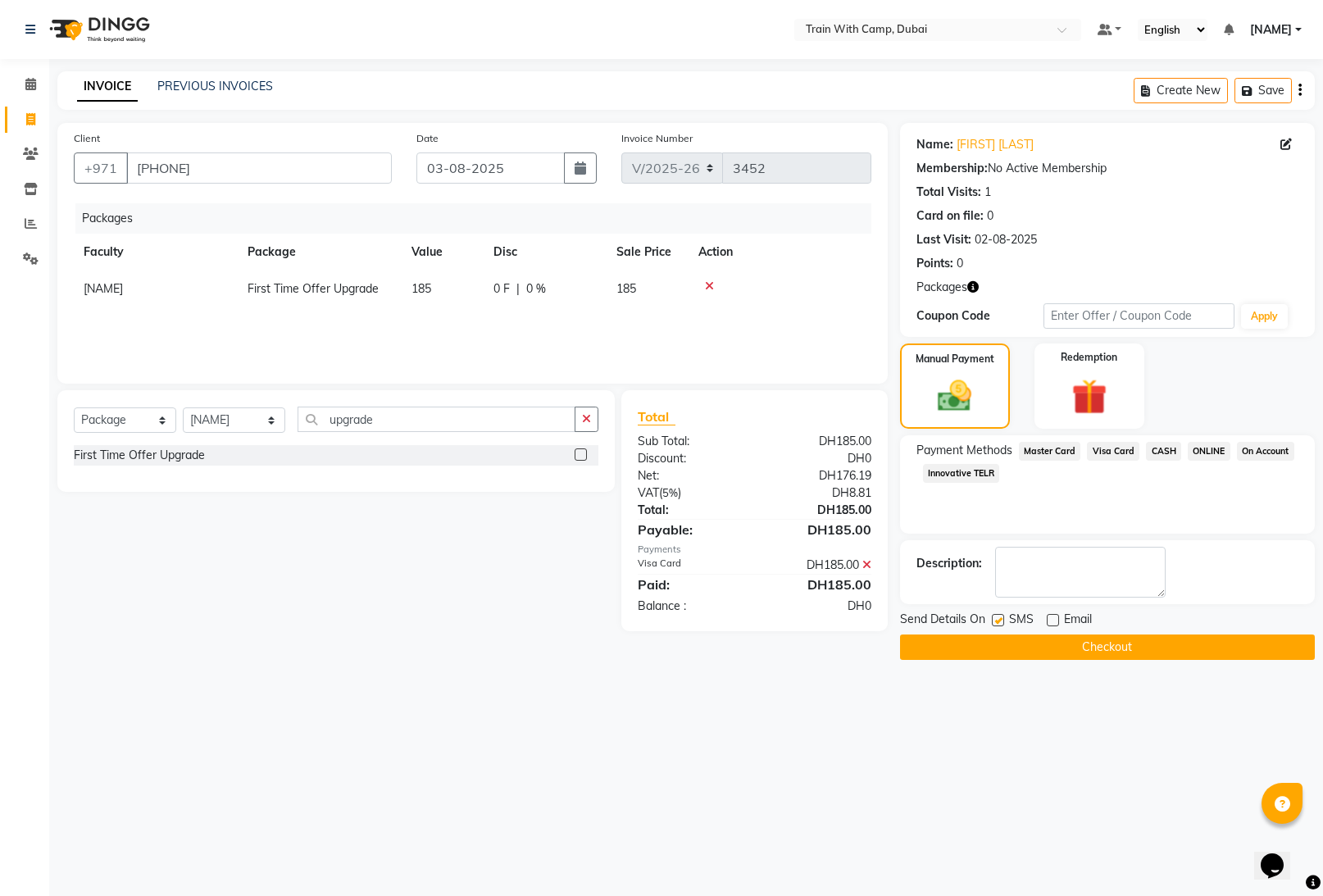 click 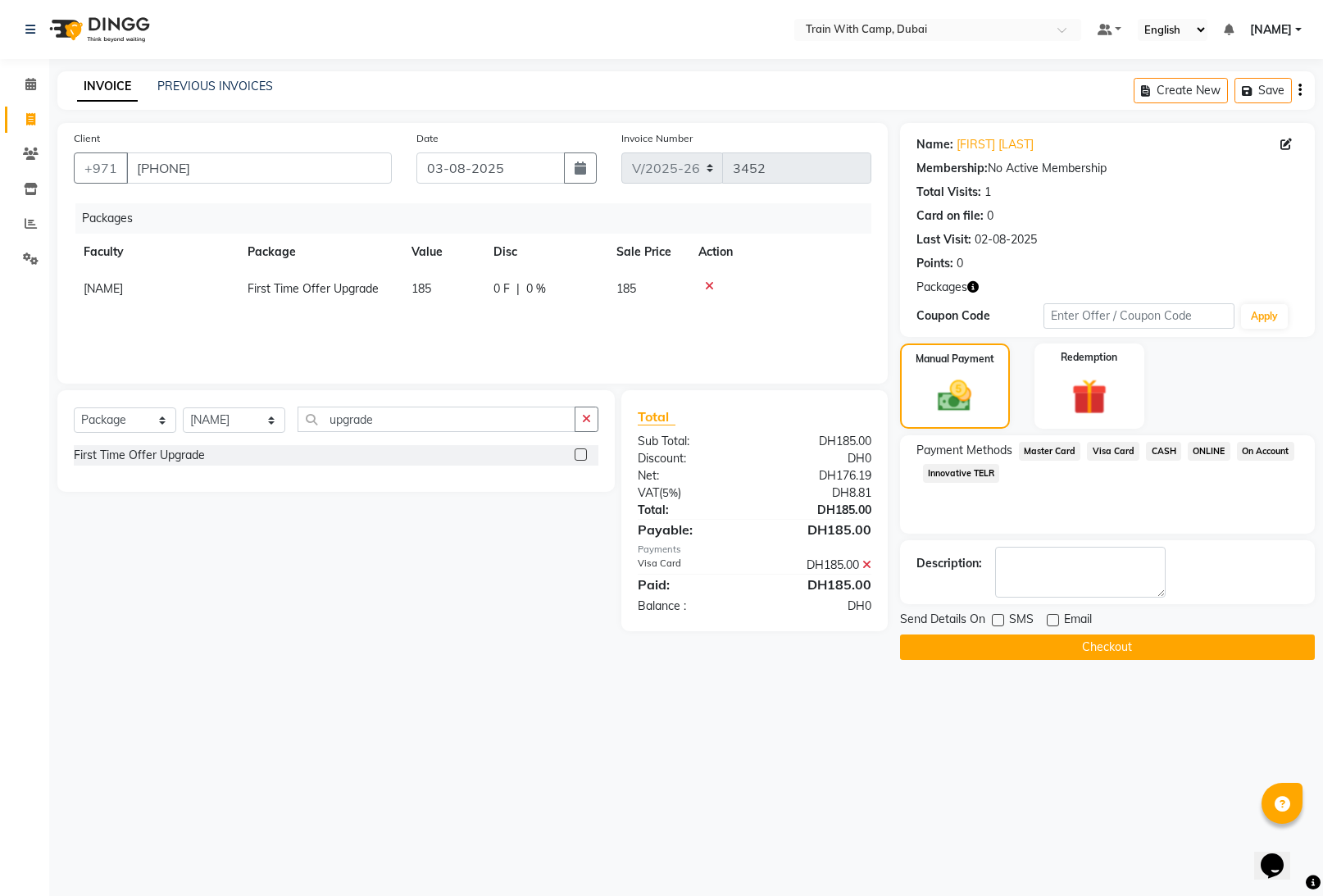 drag, startPoint x: 1010, startPoint y: 647, endPoint x: 1207, endPoint y: 656, distance: 197.20548 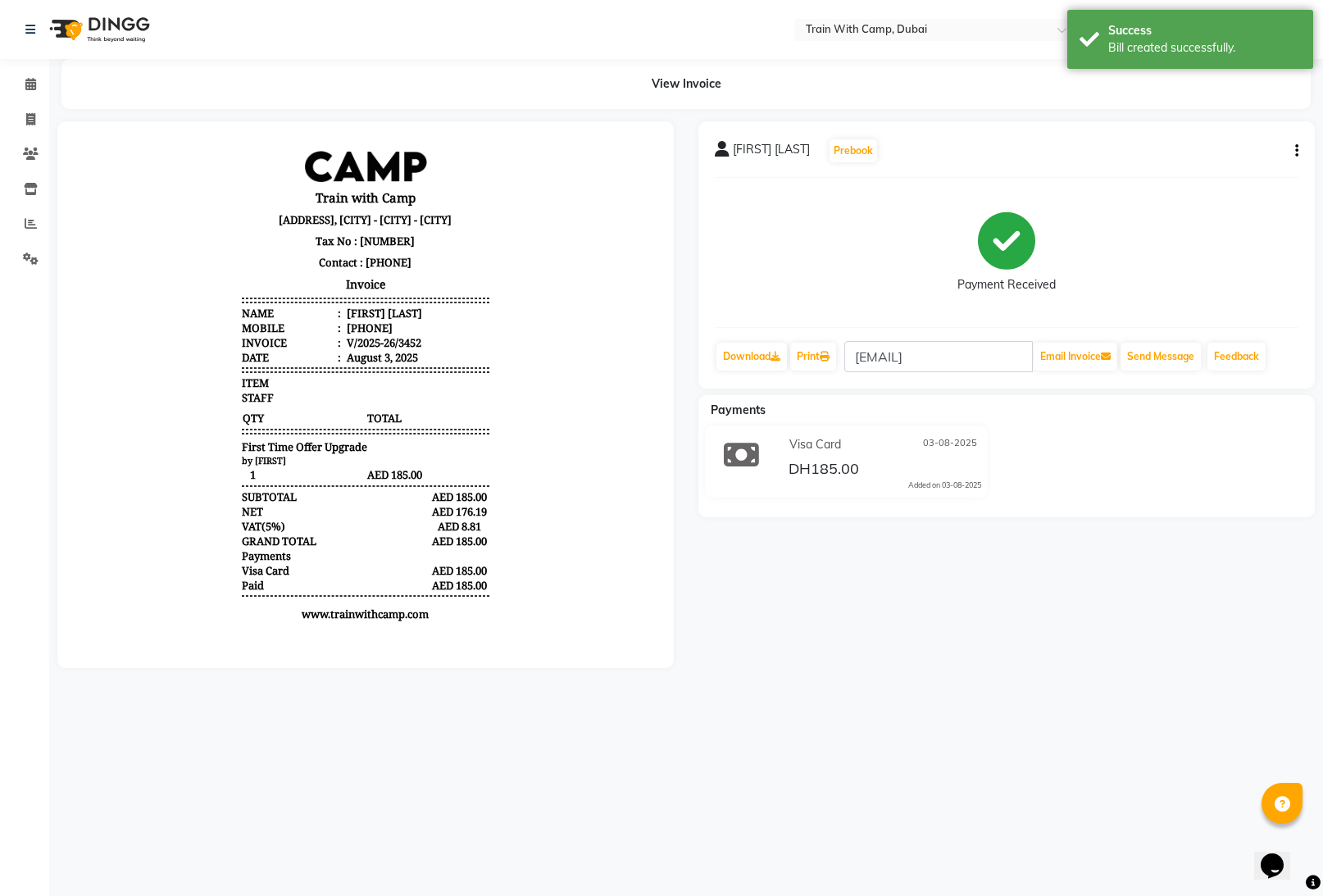 scroll, scrollTop: 0, scrollLeft: 0, axis: both 